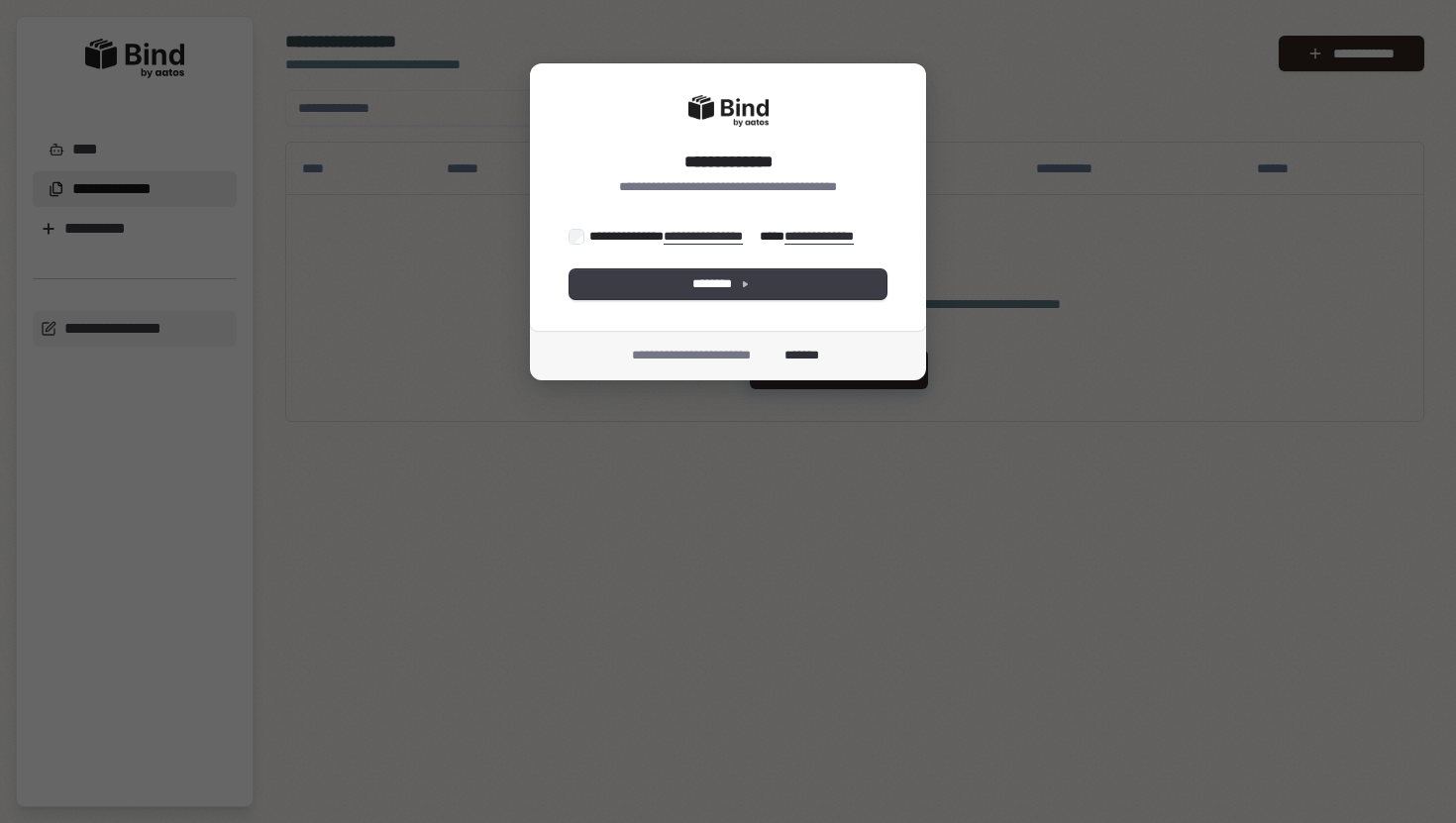 scroll, scrollTop: 0, scrollLeft: 0, axis: both 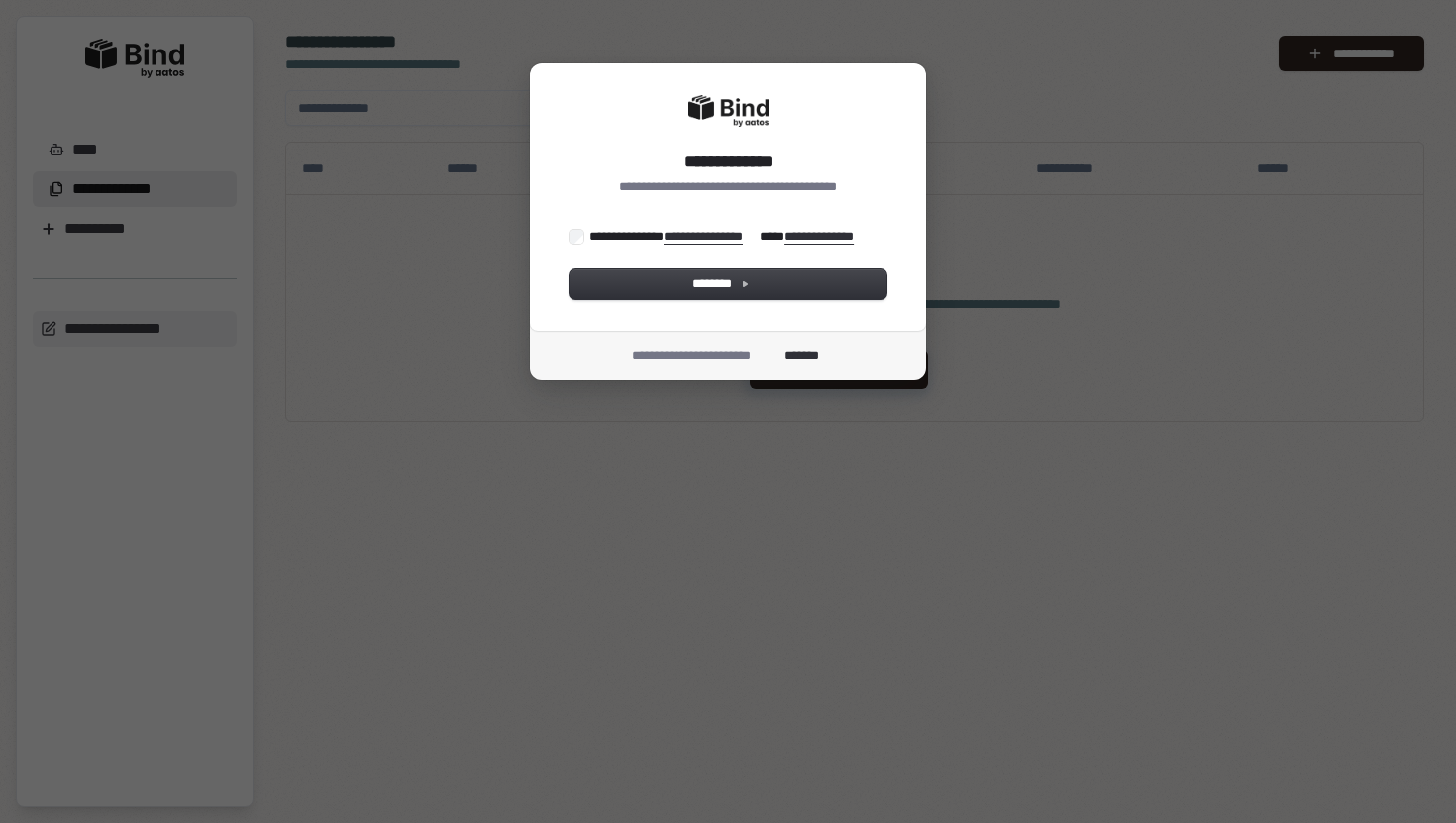 click on "**********" at bounding box center (726, 236) 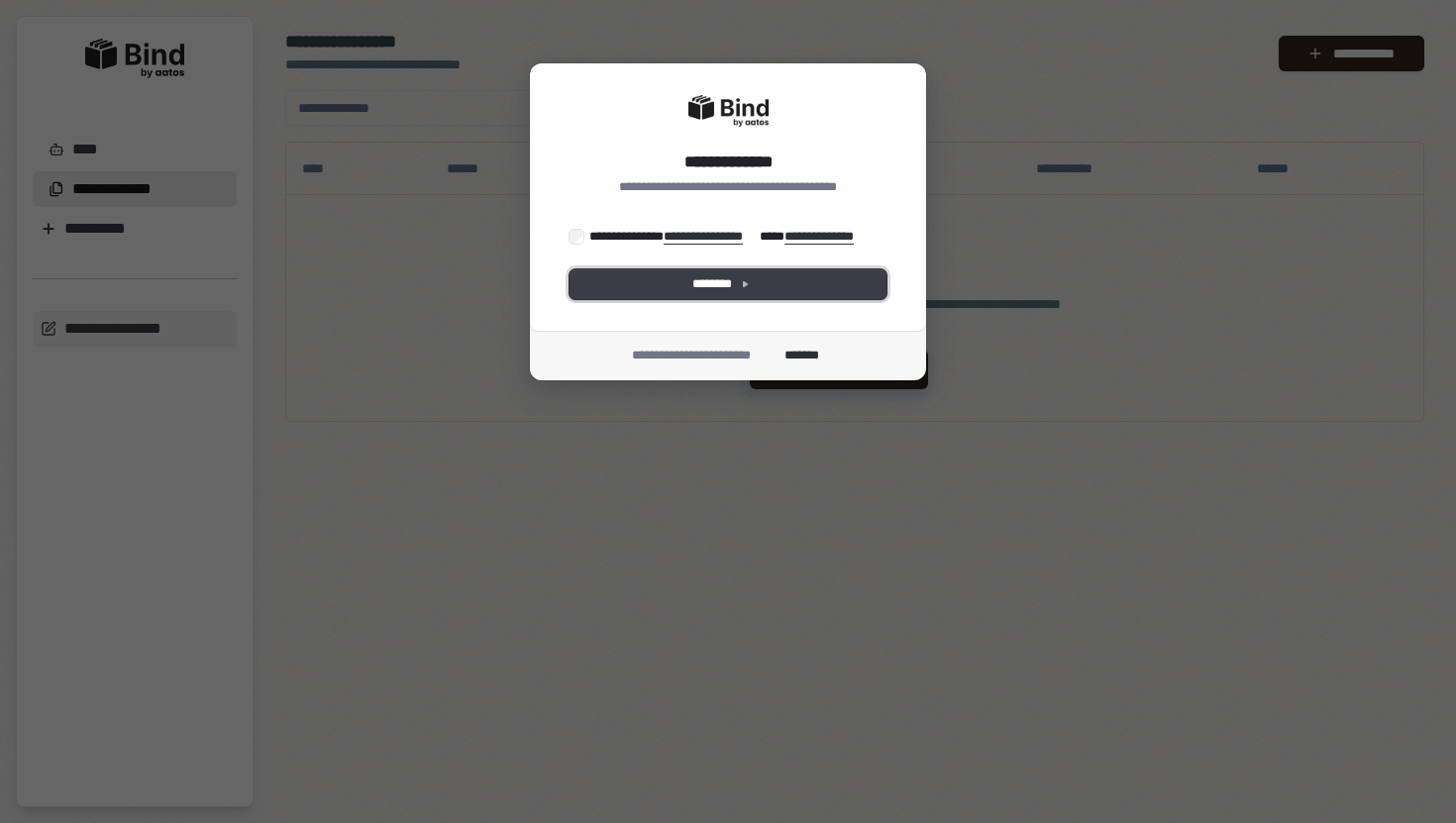 click on "********" at bounding box center [728, 284] 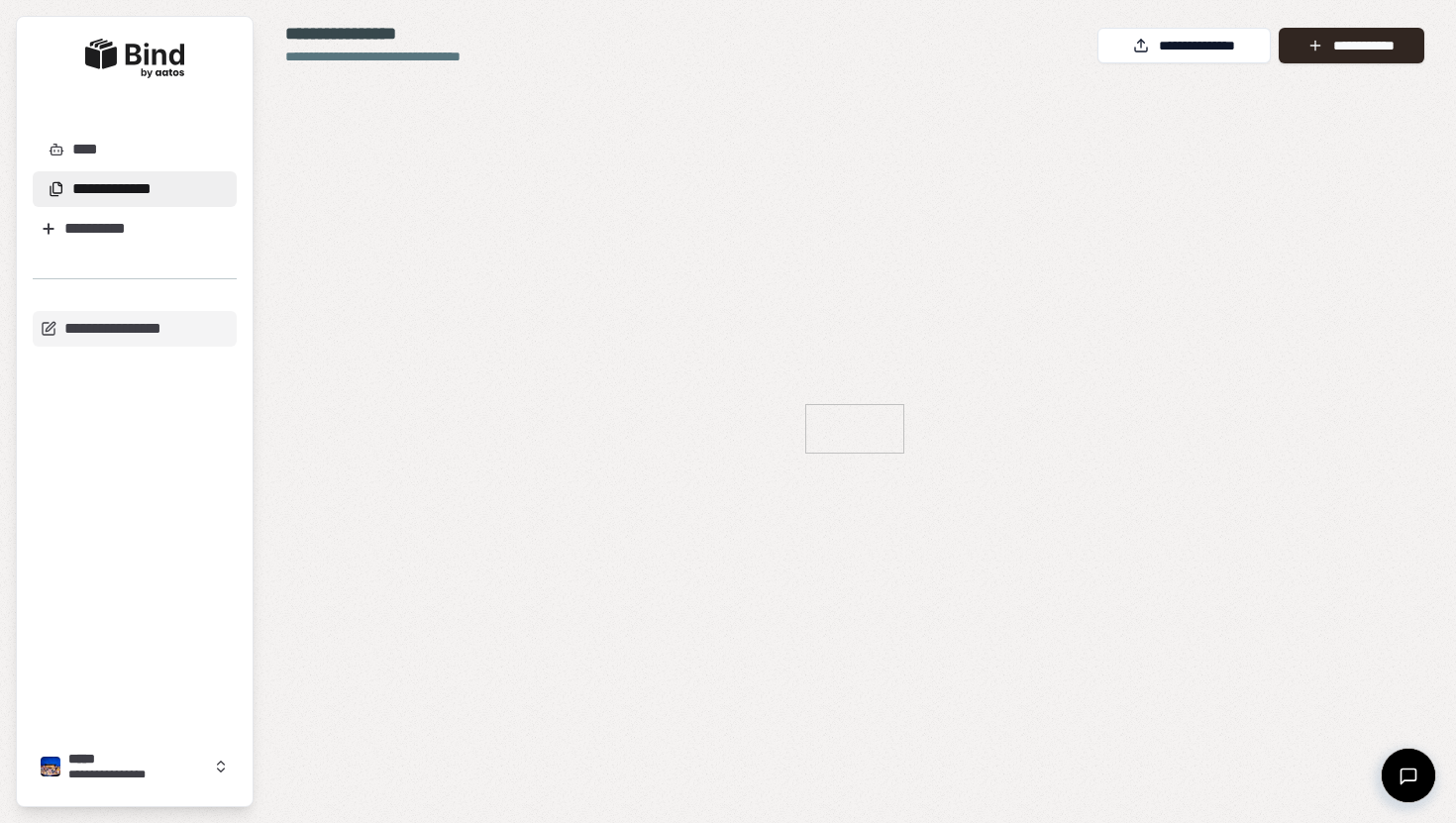 scroll, scrollTop: 0, scrollLeft: 0, axis: both 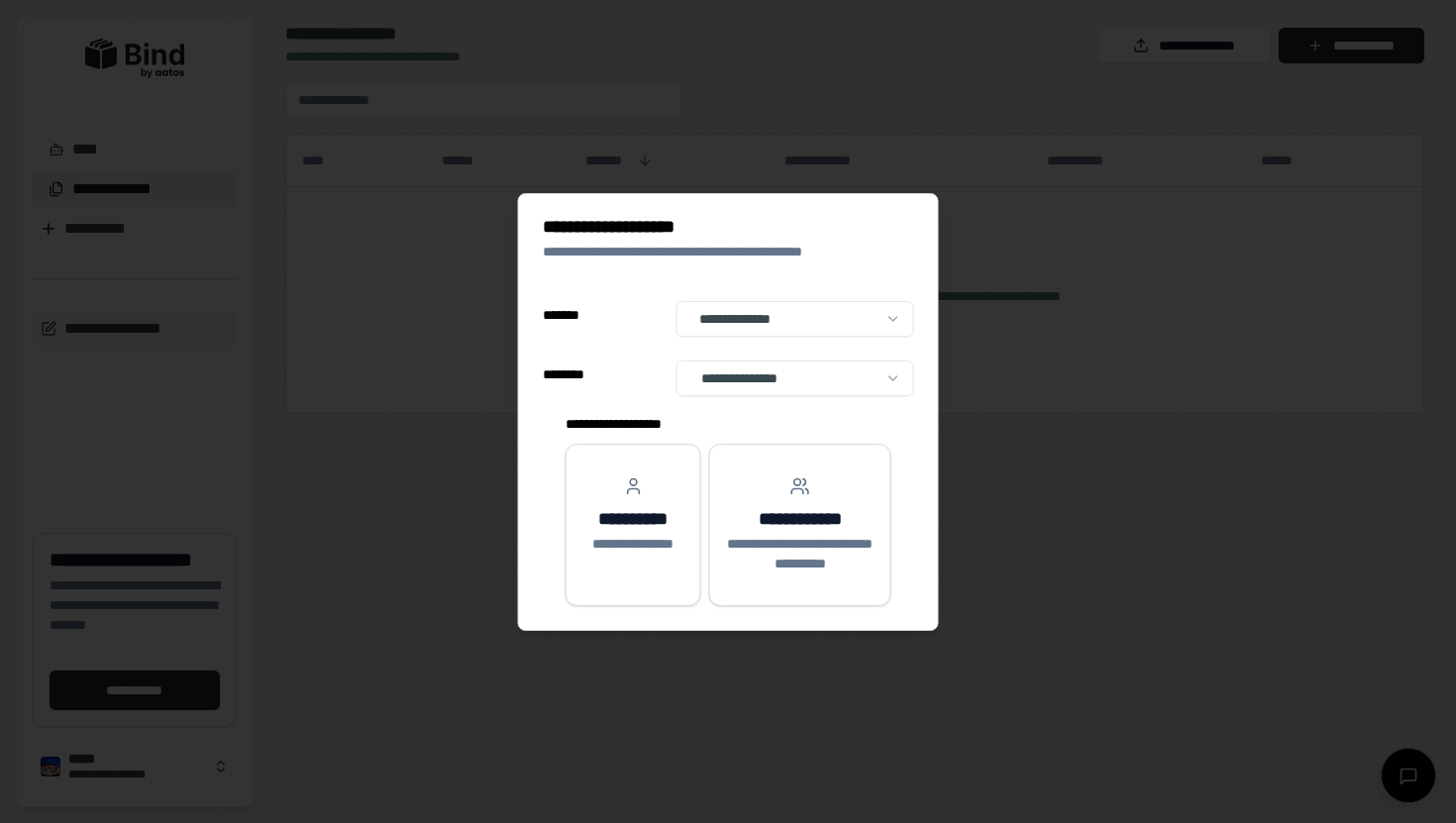 select on "**" 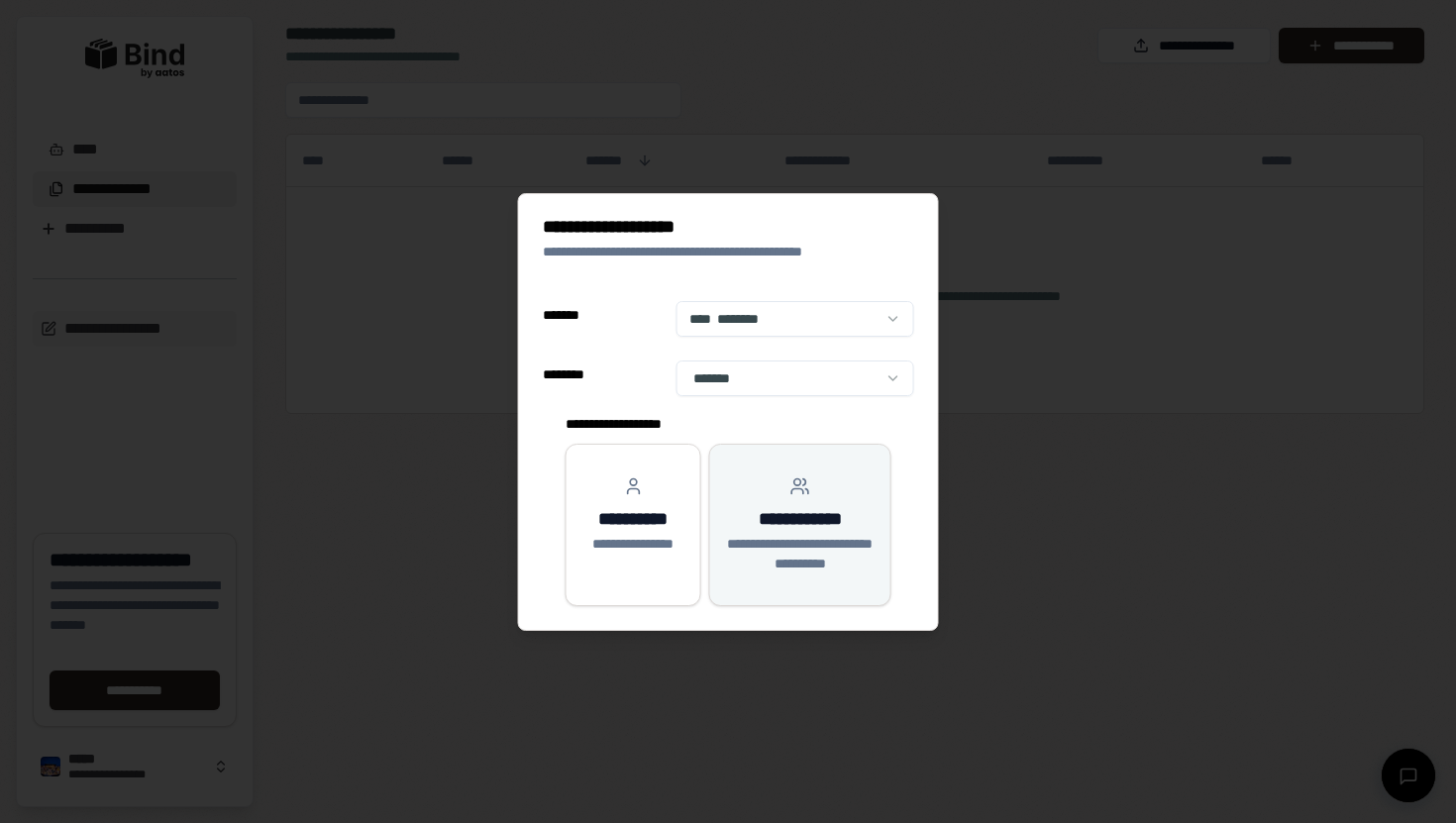 click on "**********" at bounding box center [800, 554] 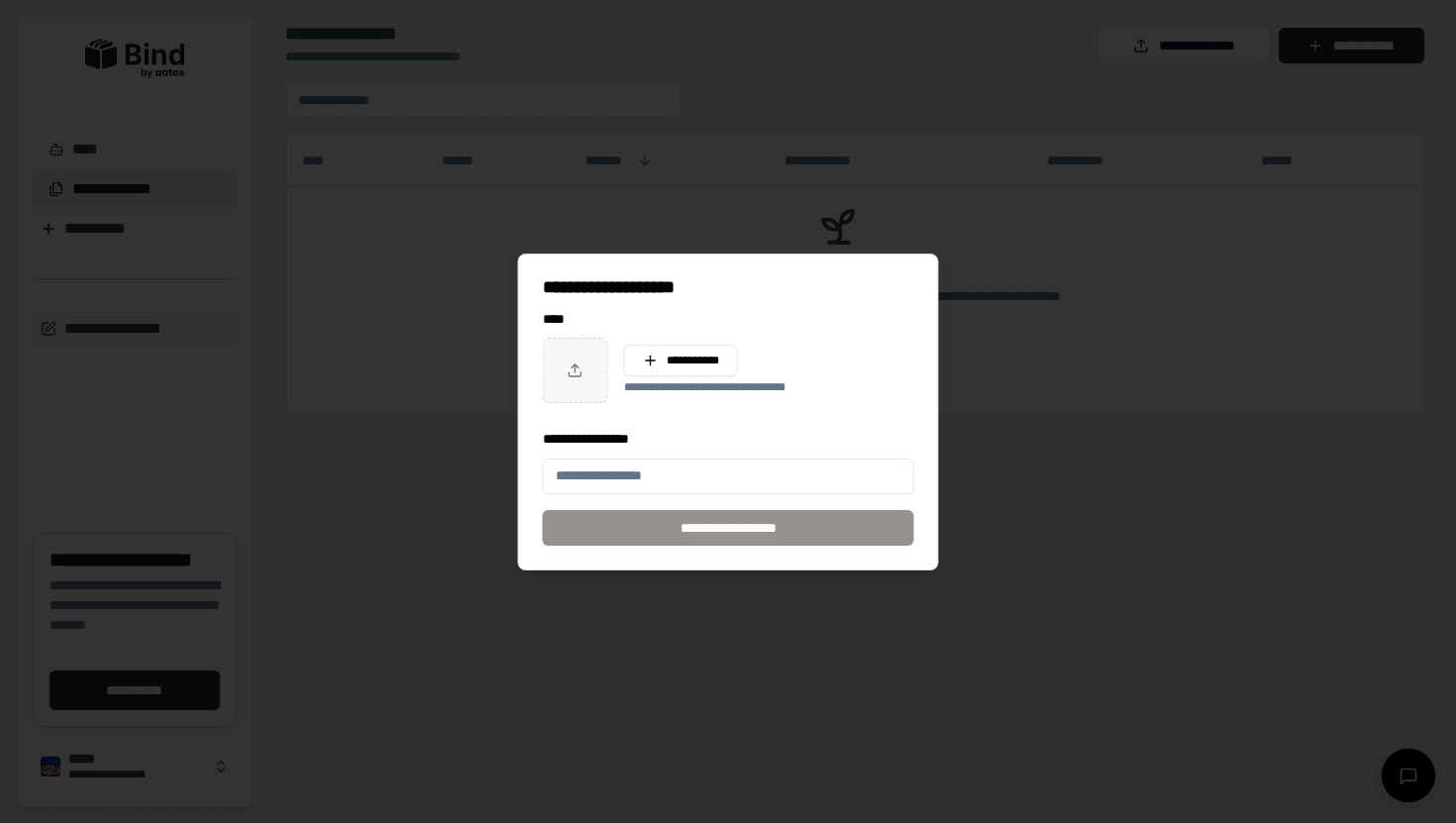 click at bounding box center [728, 411] 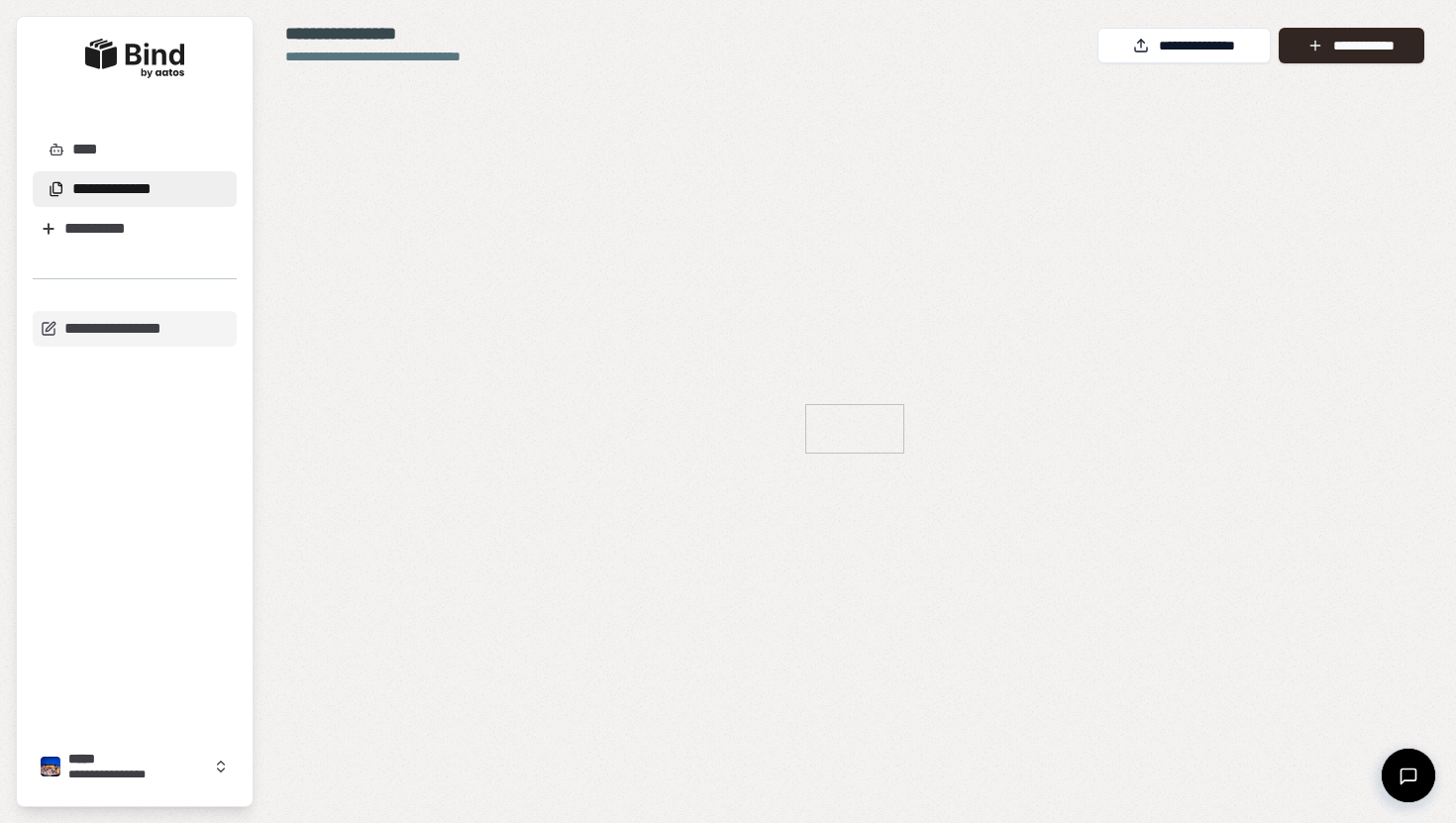 scroll, scrollTop: 0, scrollLeft: 0, axis: both 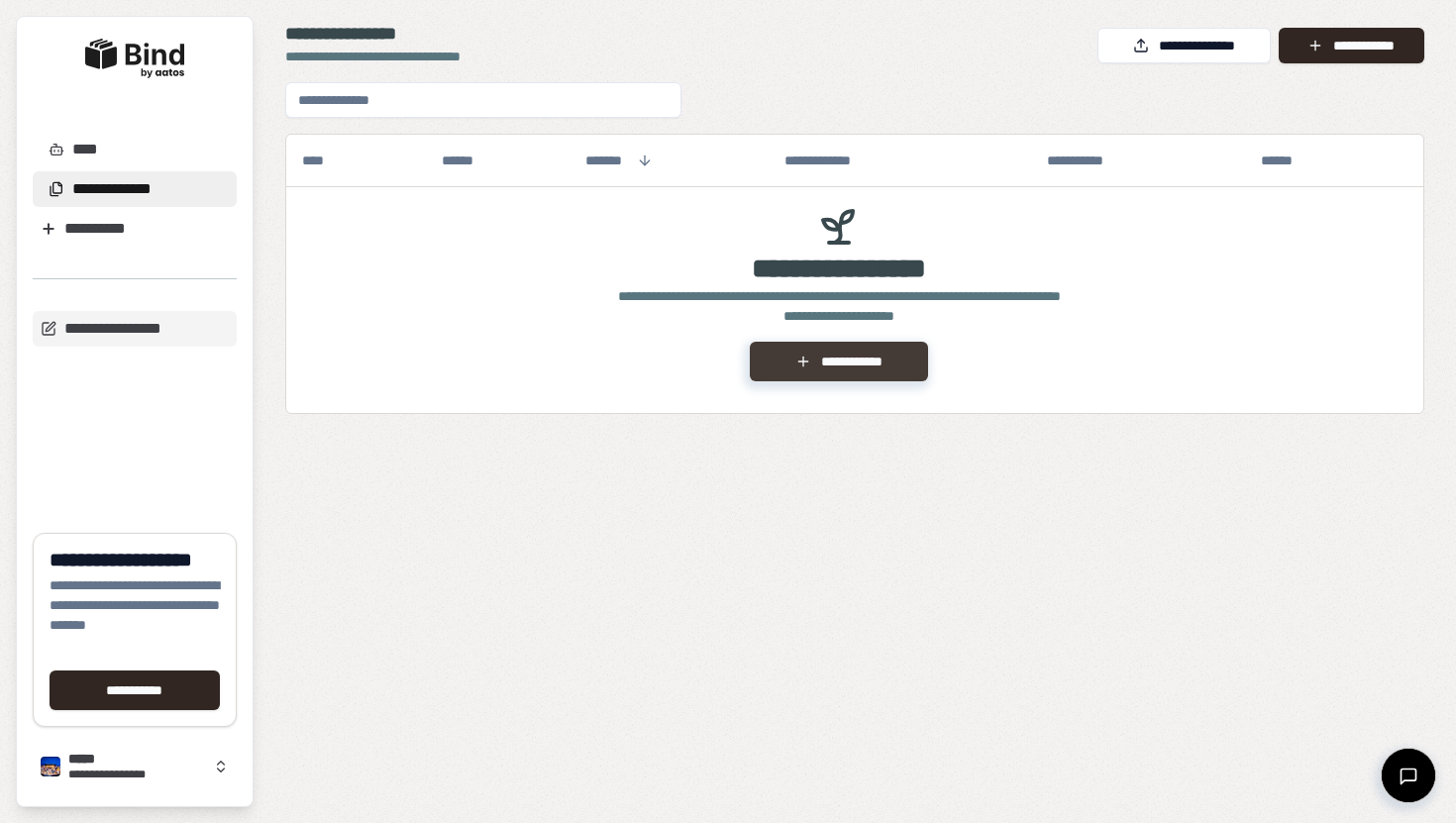 click on "**********" at bounding box center (838, 361) 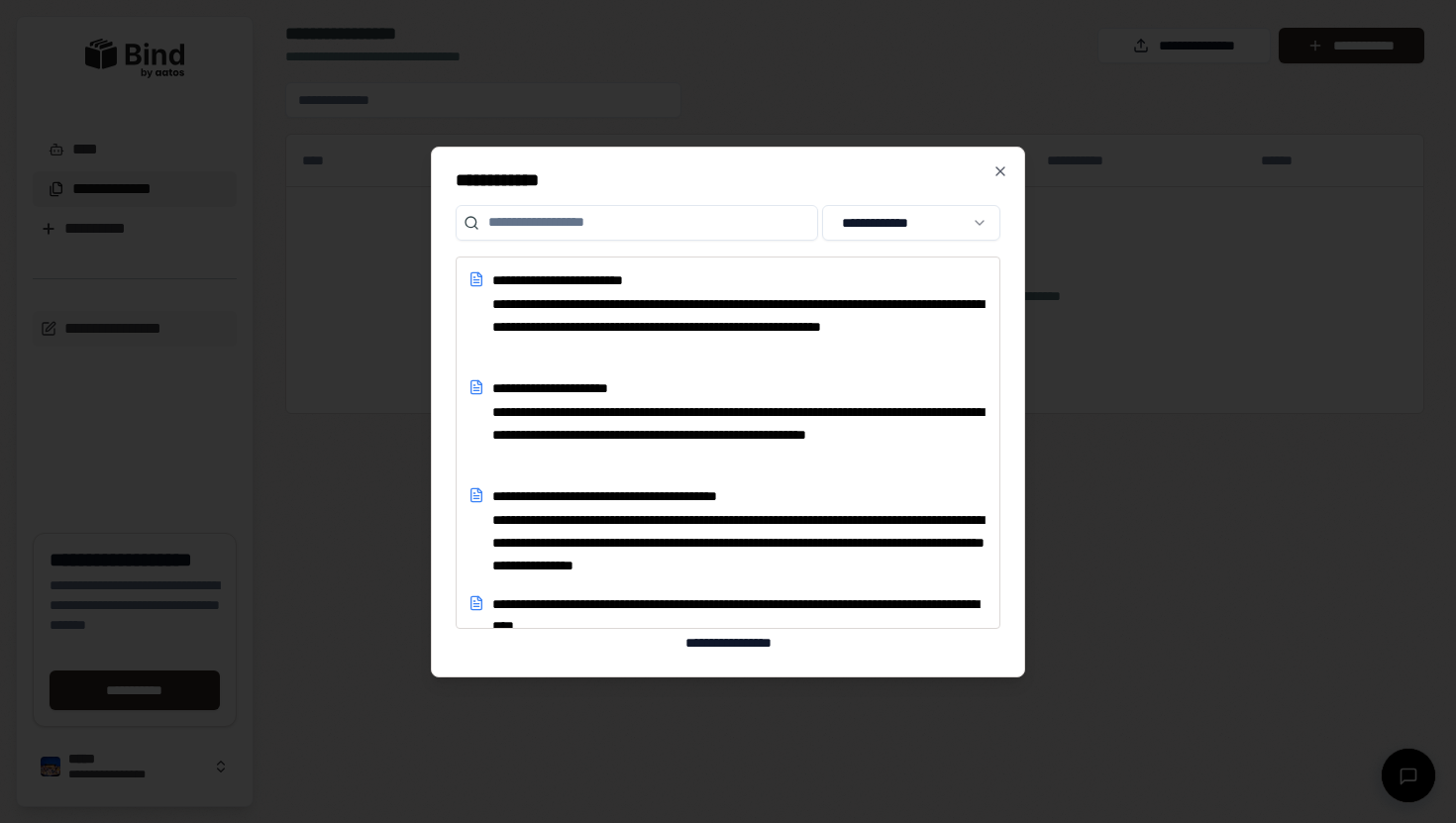click on "**********" at bounding box center (728, 412) 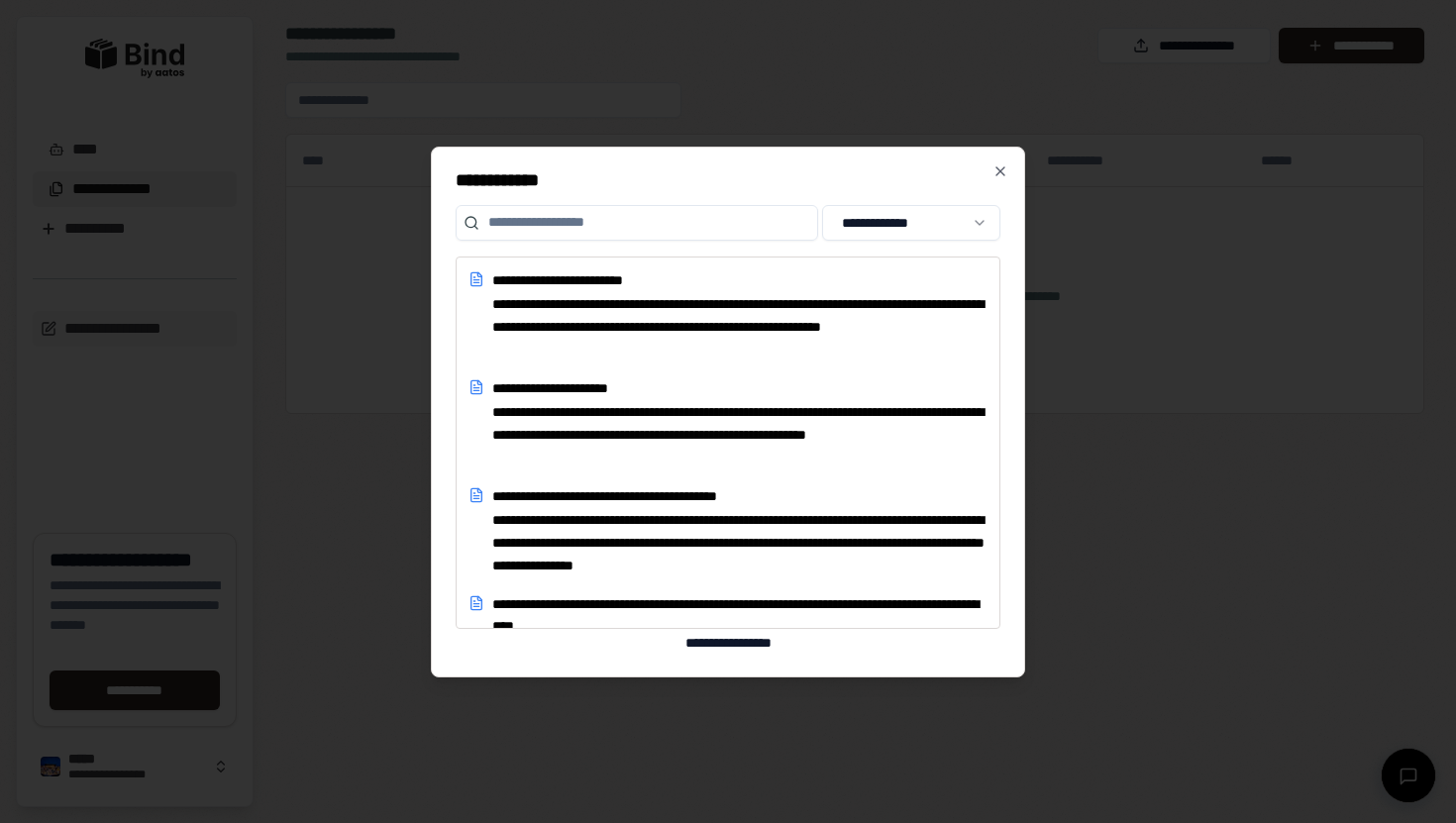 type on "*" 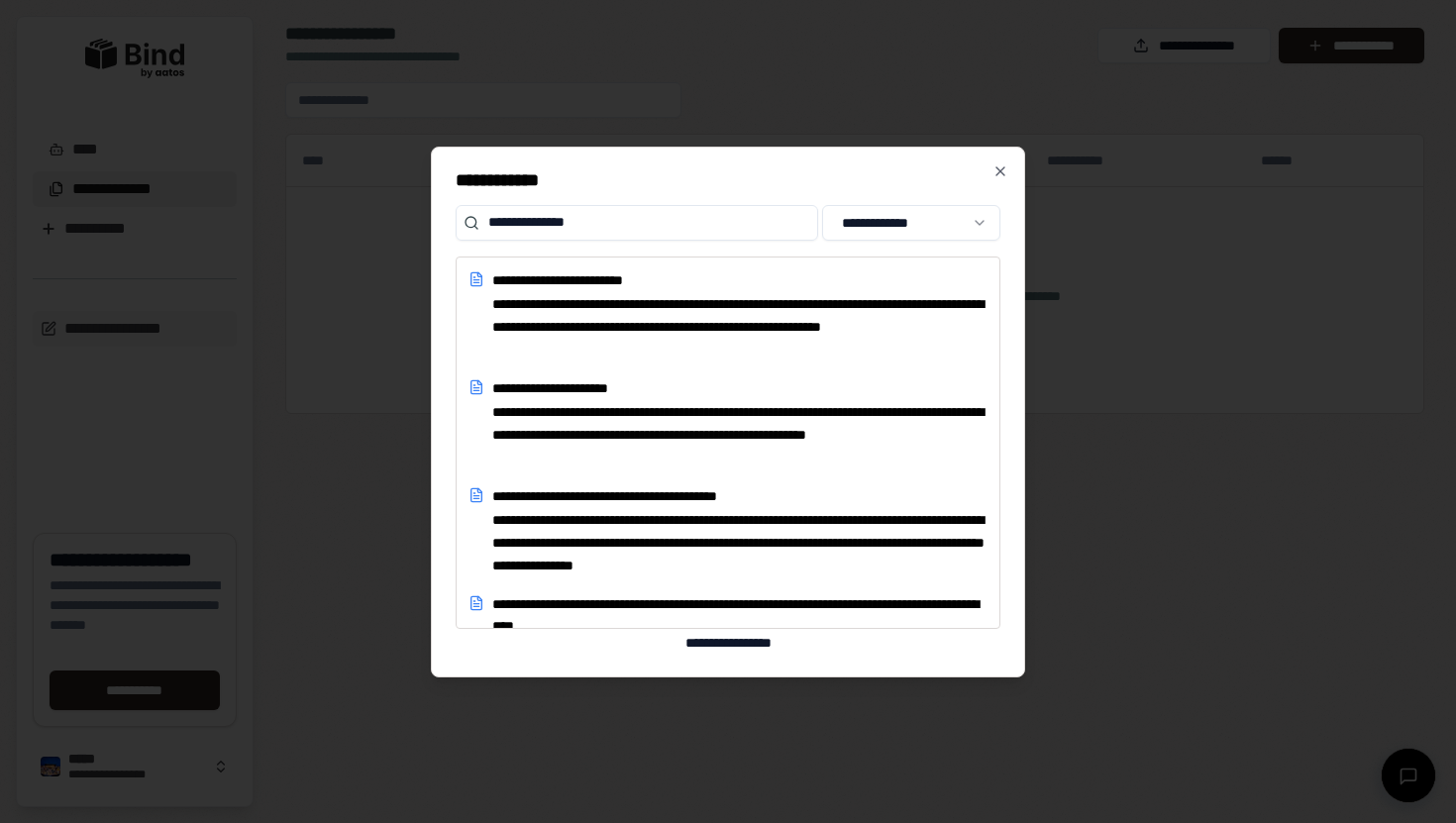 type on "**********" 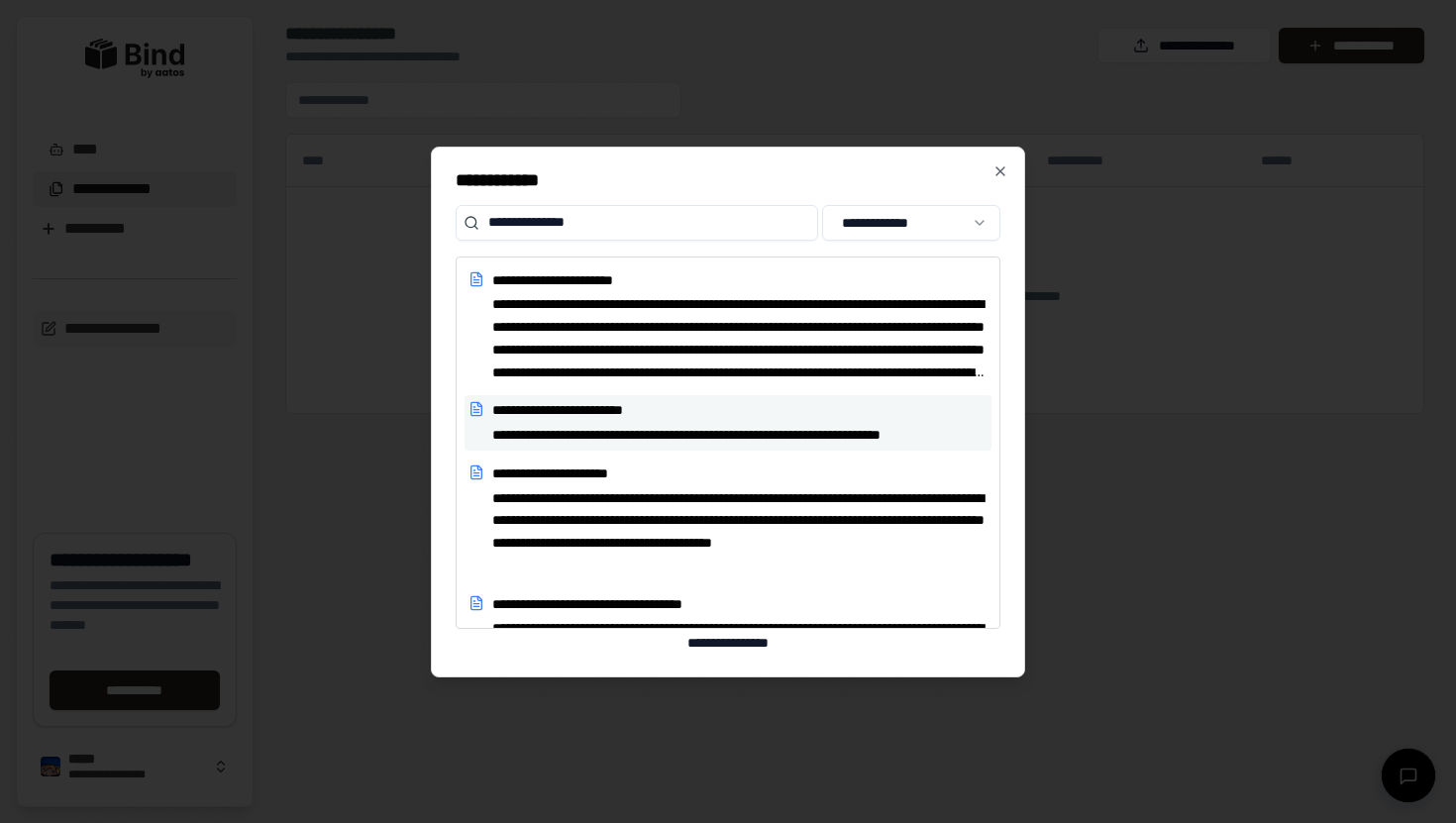click on "**********" at bounding box center (731, 435) 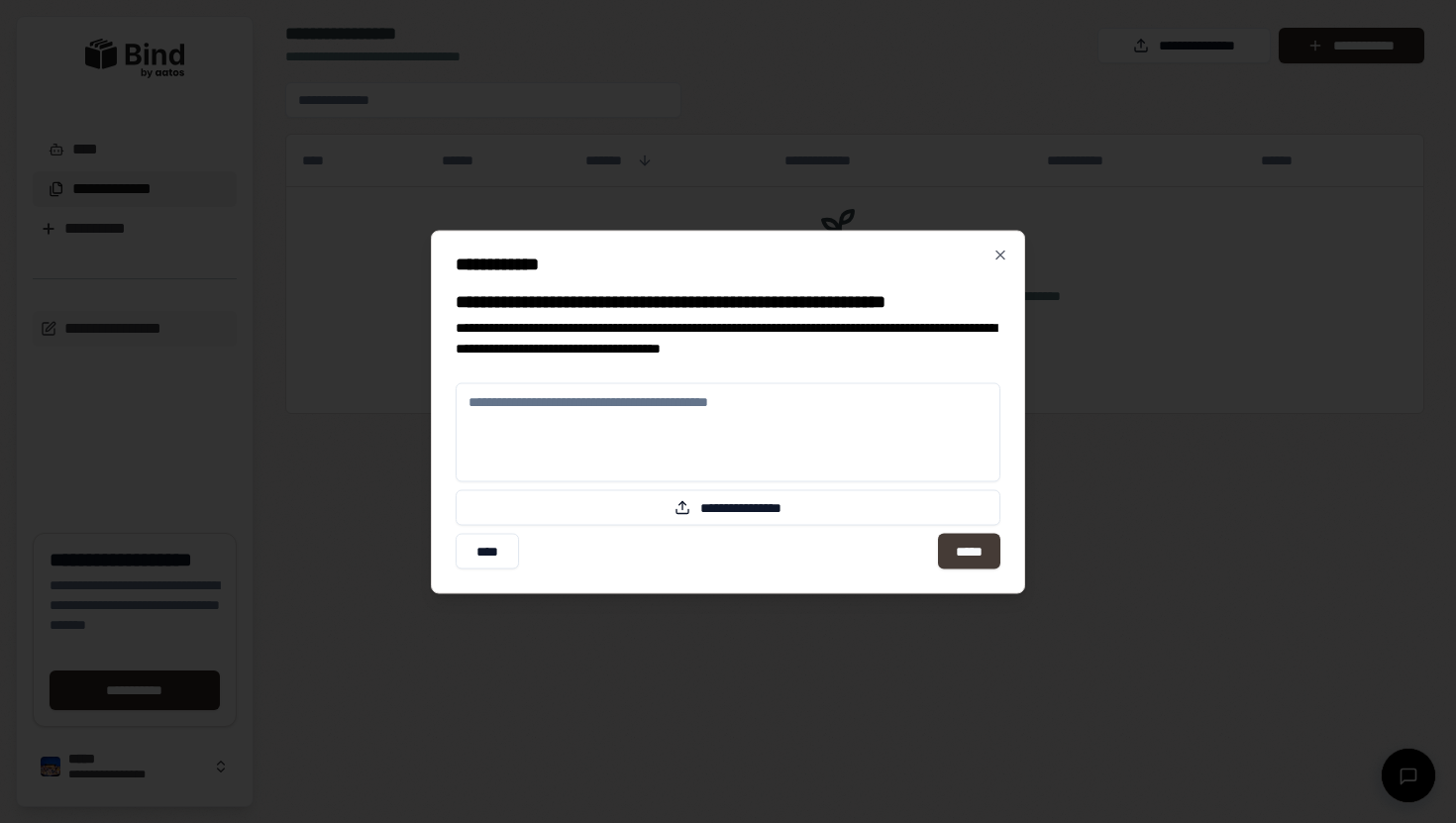 click on "*****" at bounding box center (969, 551) 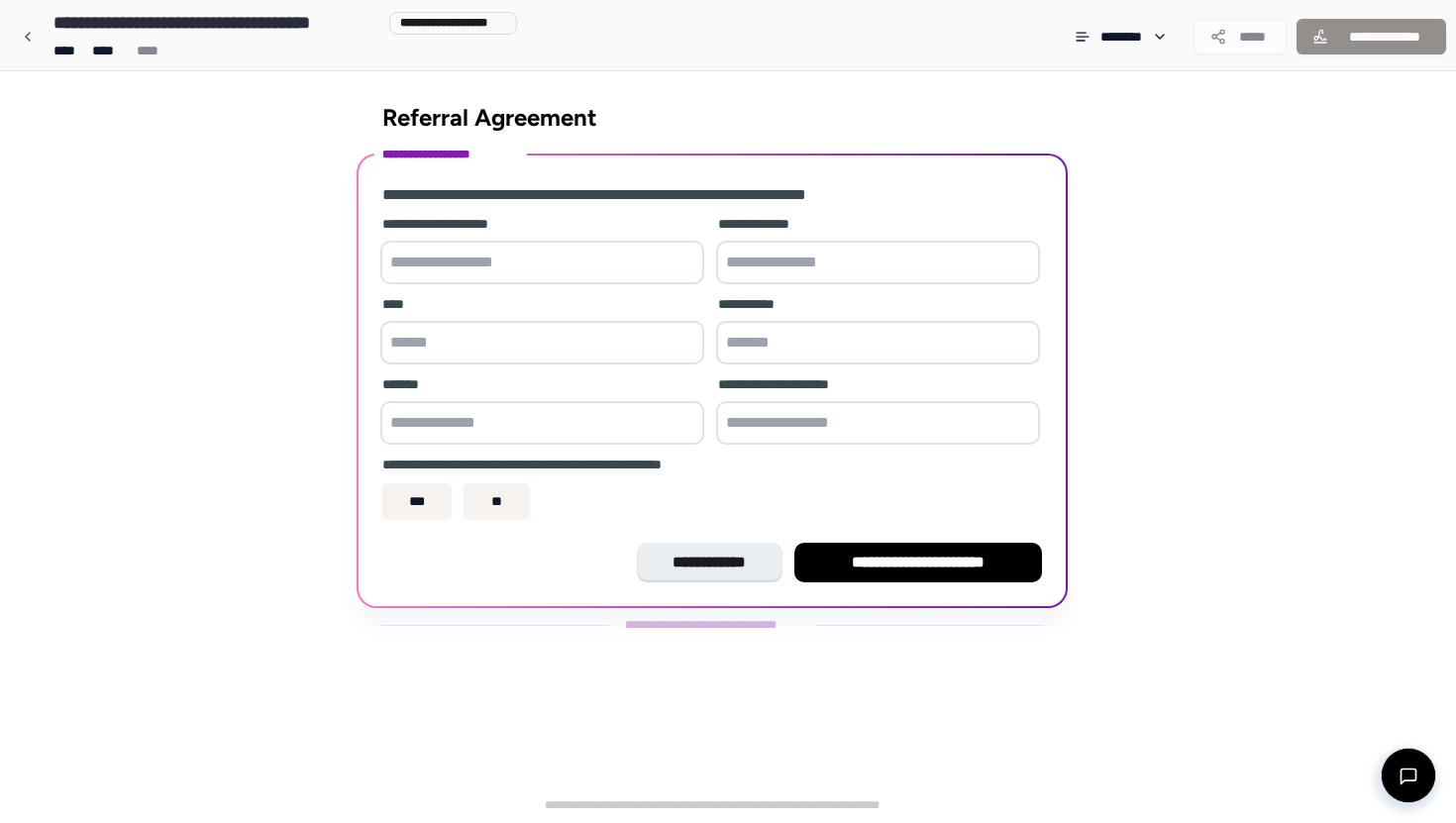 click on "**********" at bounding box center (633, 195) 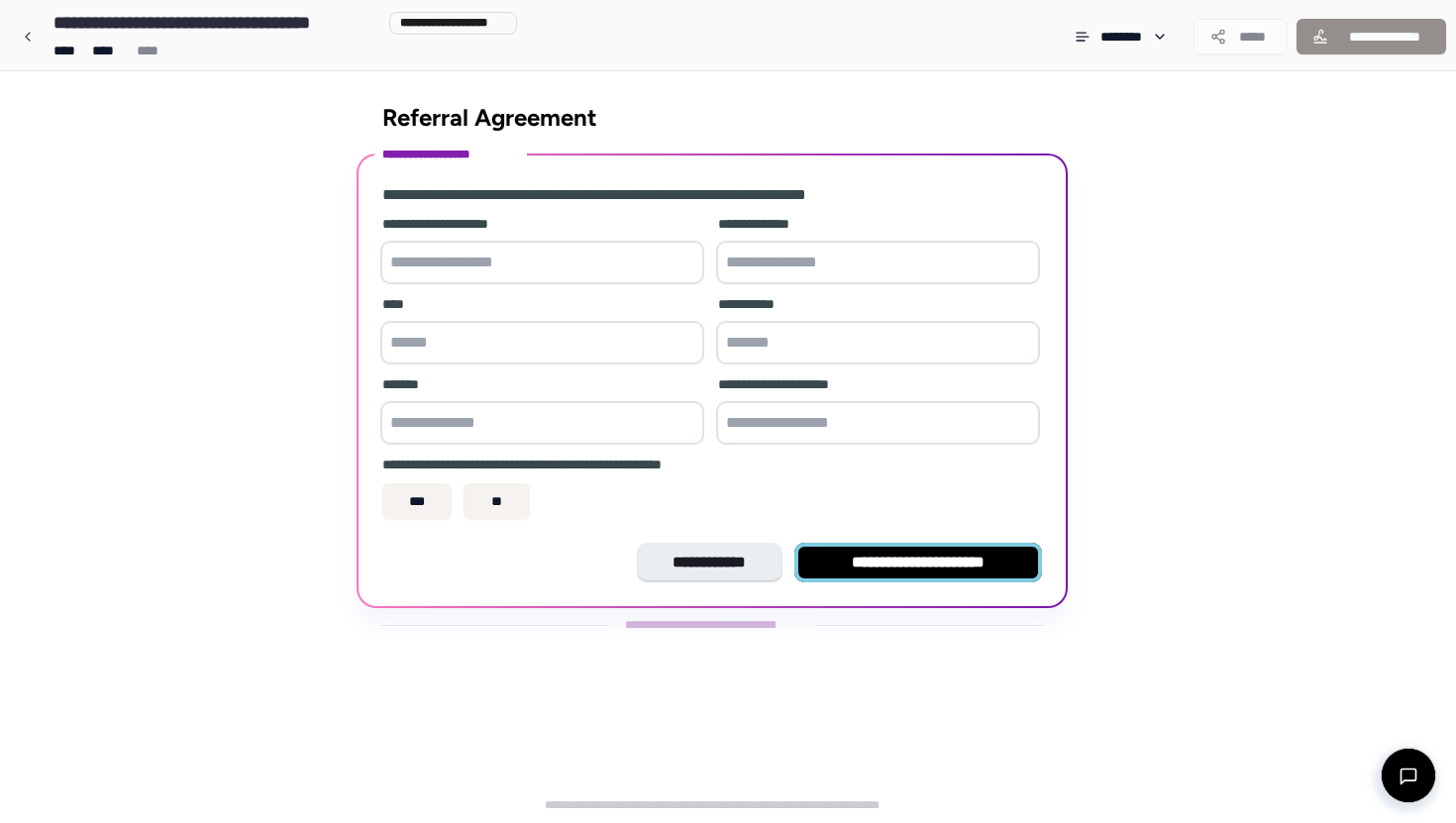 click on "**********" at bounding box center [918, 563] 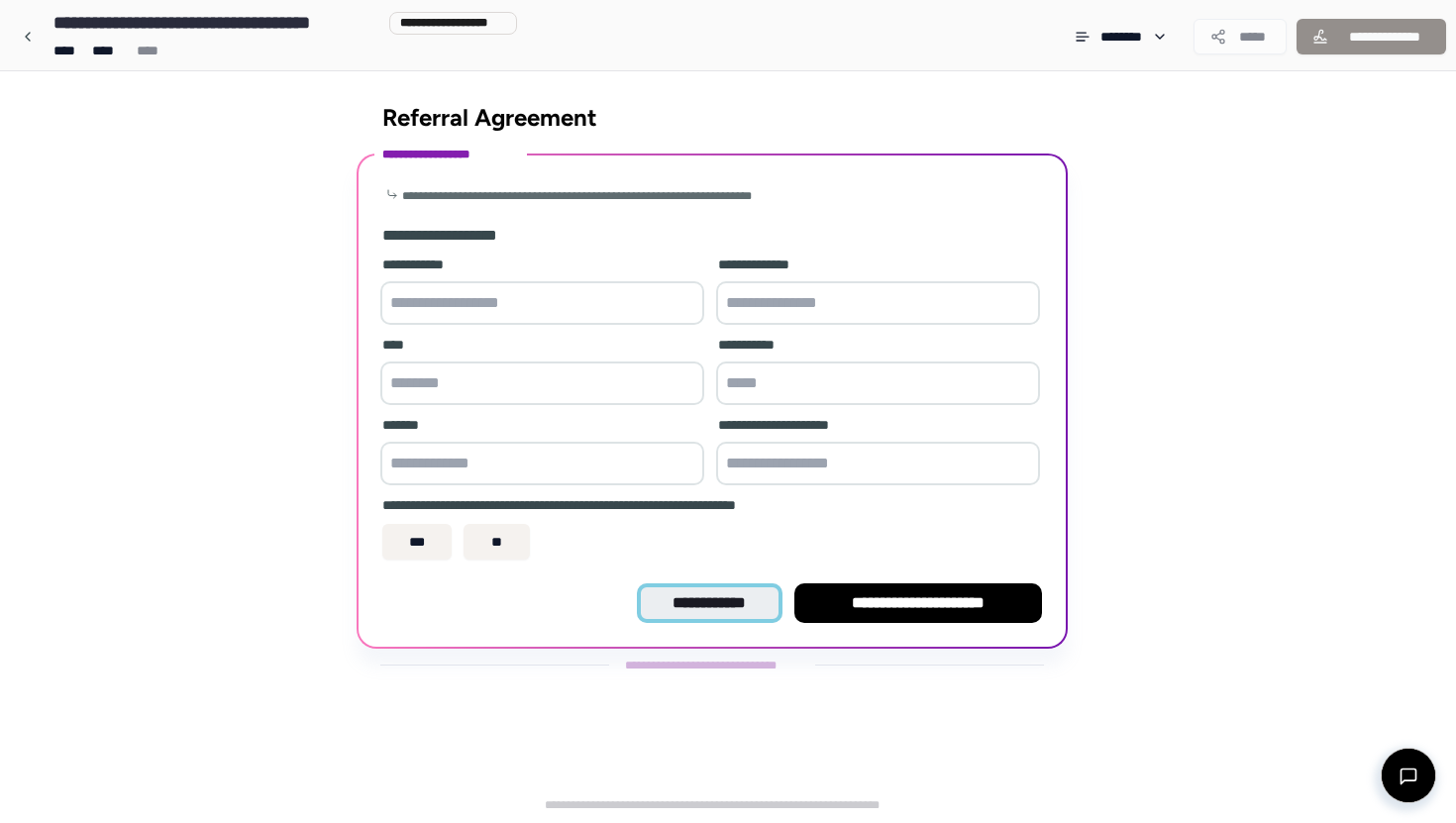 click on "**********" at bounding box center [709, 603] 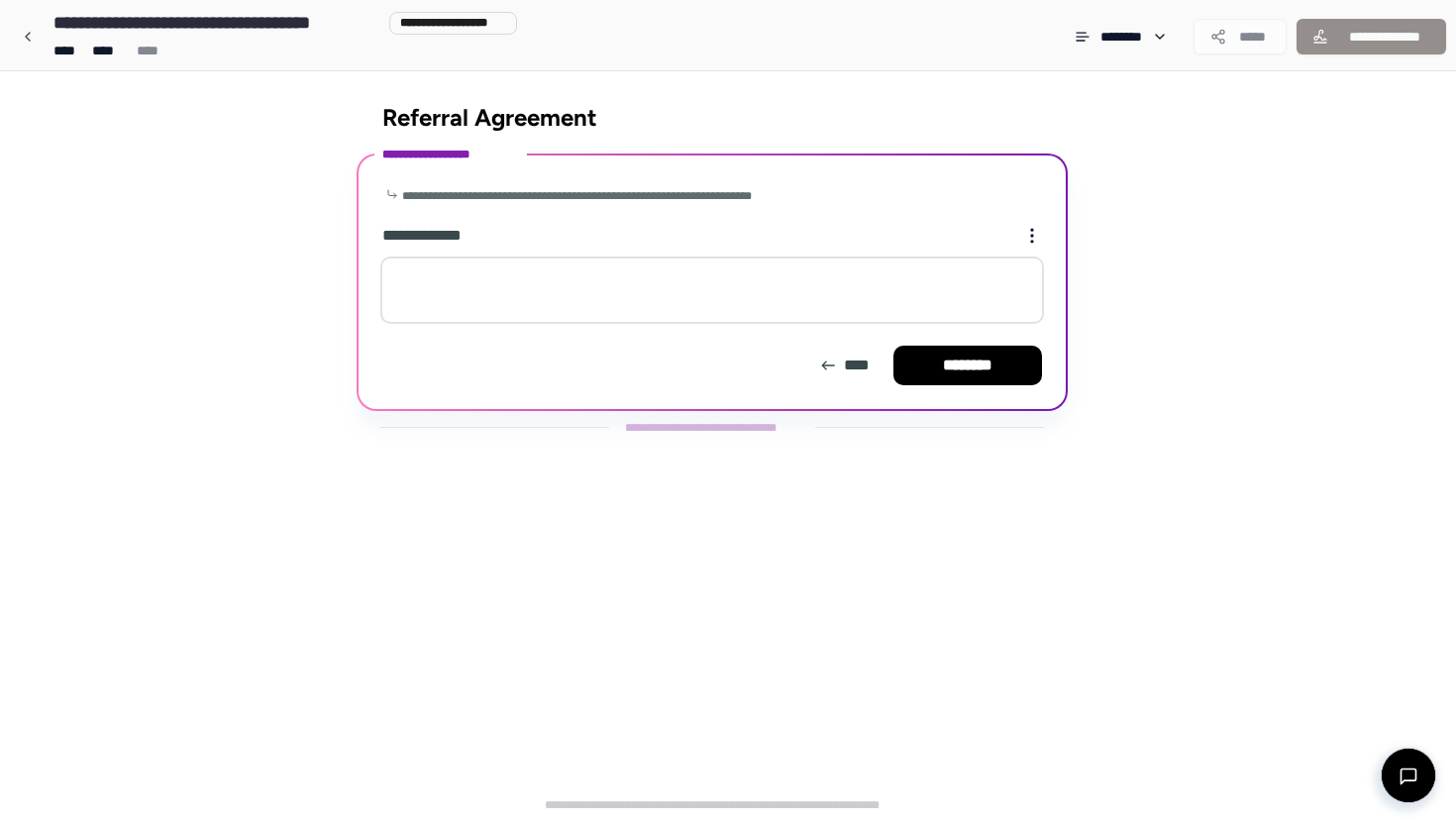 click at bounding box center (712, 290) 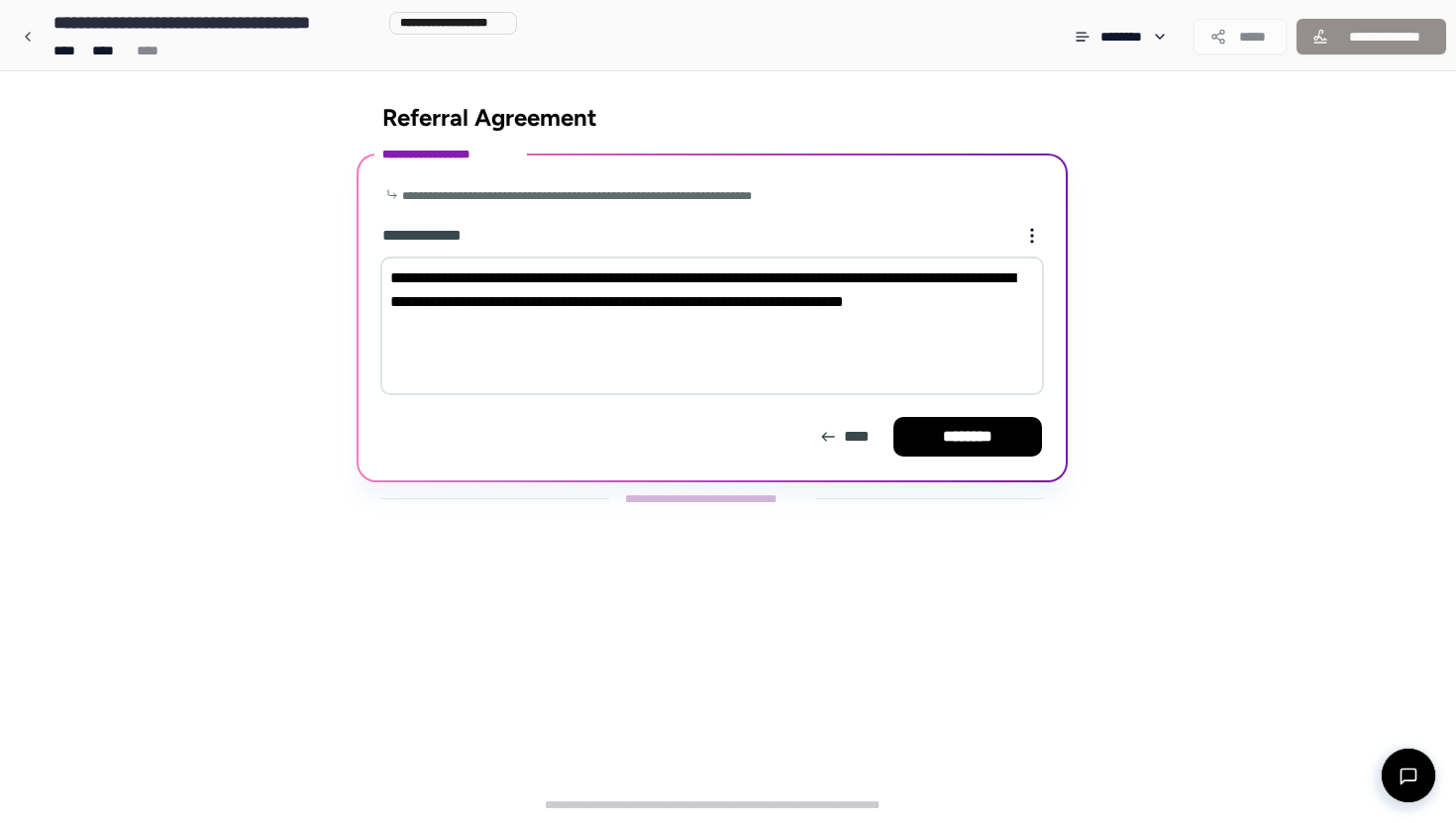 paste on "**********" 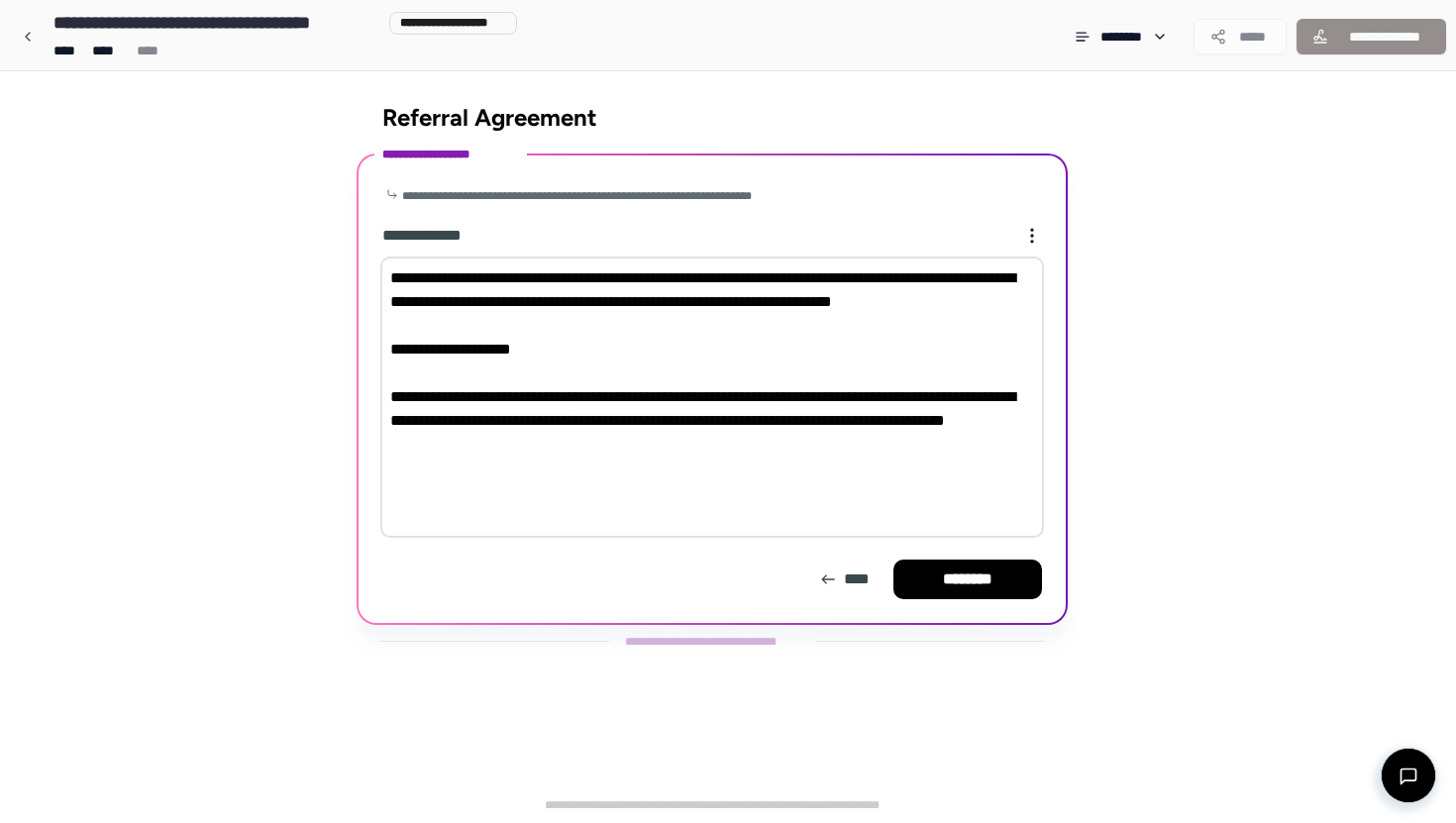 drag, startPoint x: 570, startPoint y: 375, endPoint x: 482, endPoint y: 368, distance: 88.27797 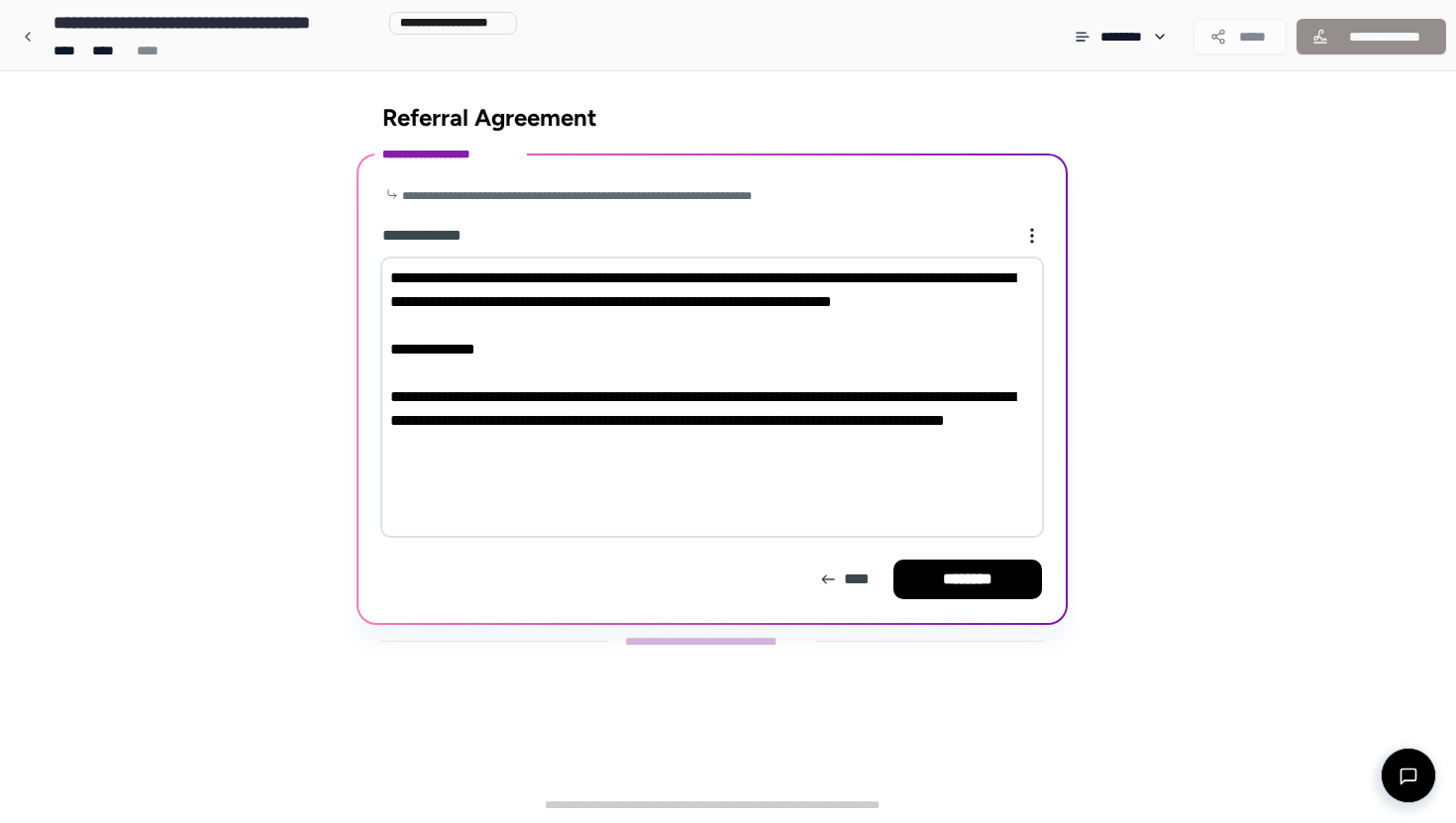 click on "**********" at bounding box center [712, 397] 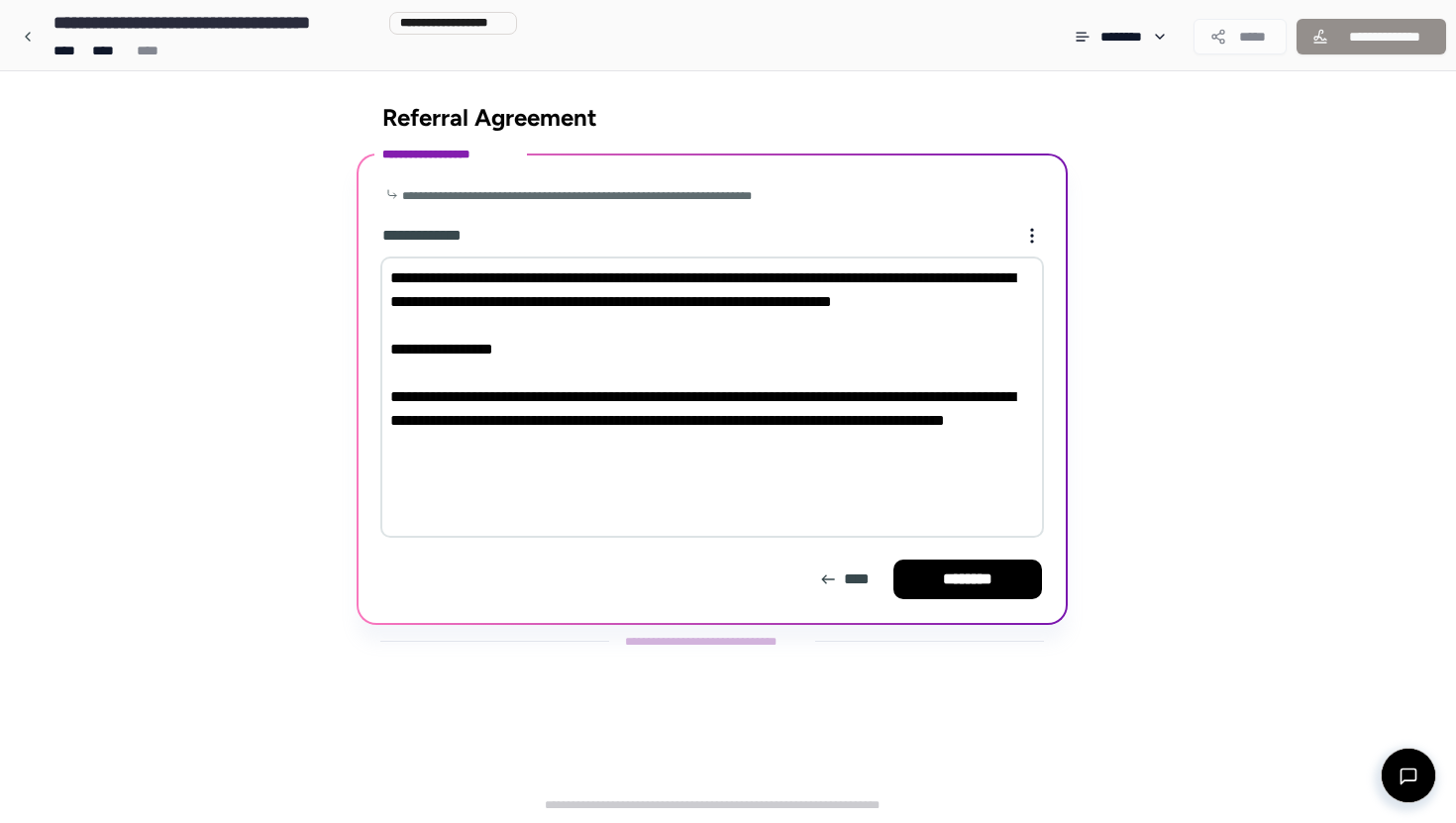 click on "**********" at bounding box center [712, 397] 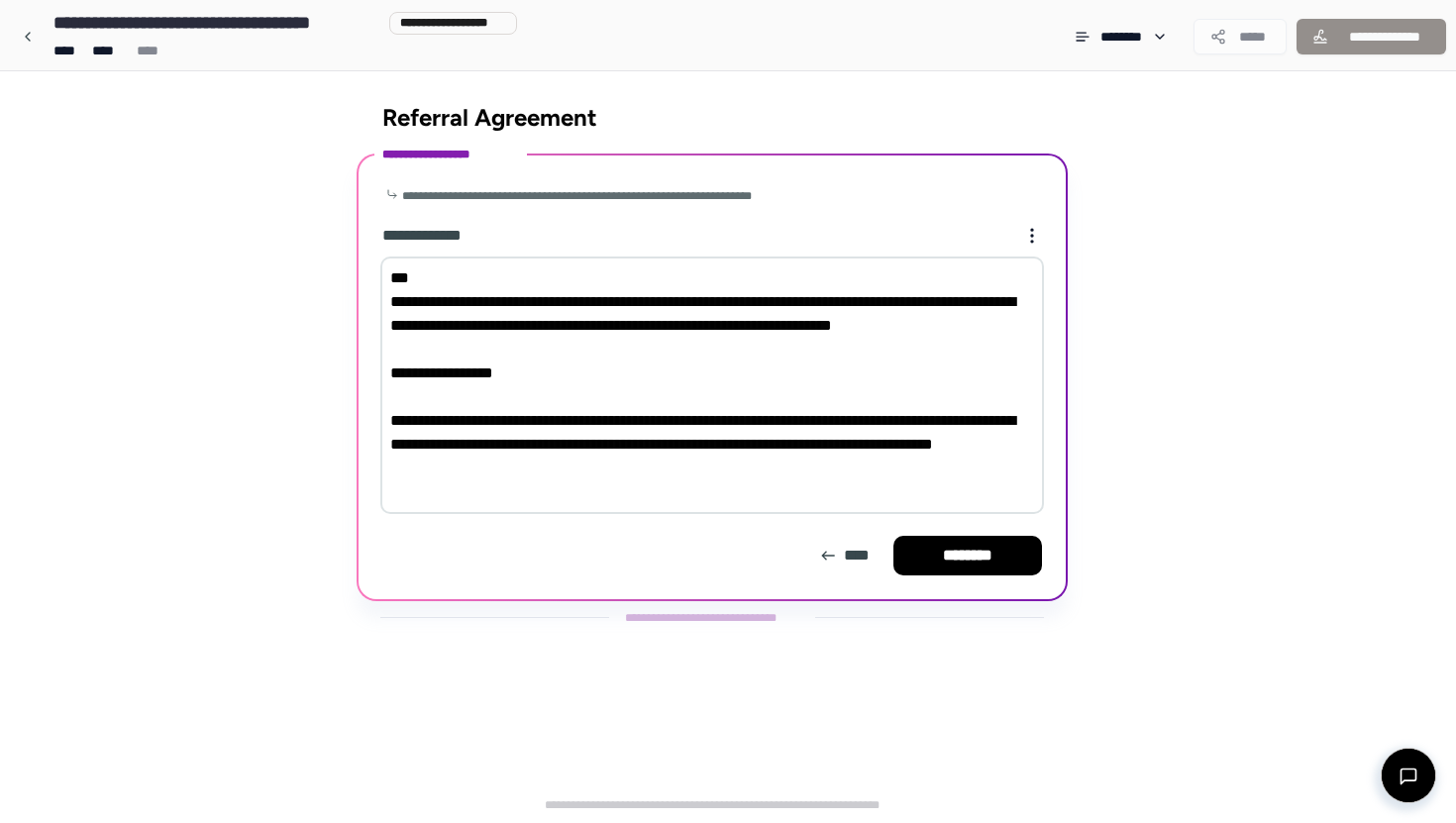 click on "**********" at bounding box center (712, 385) 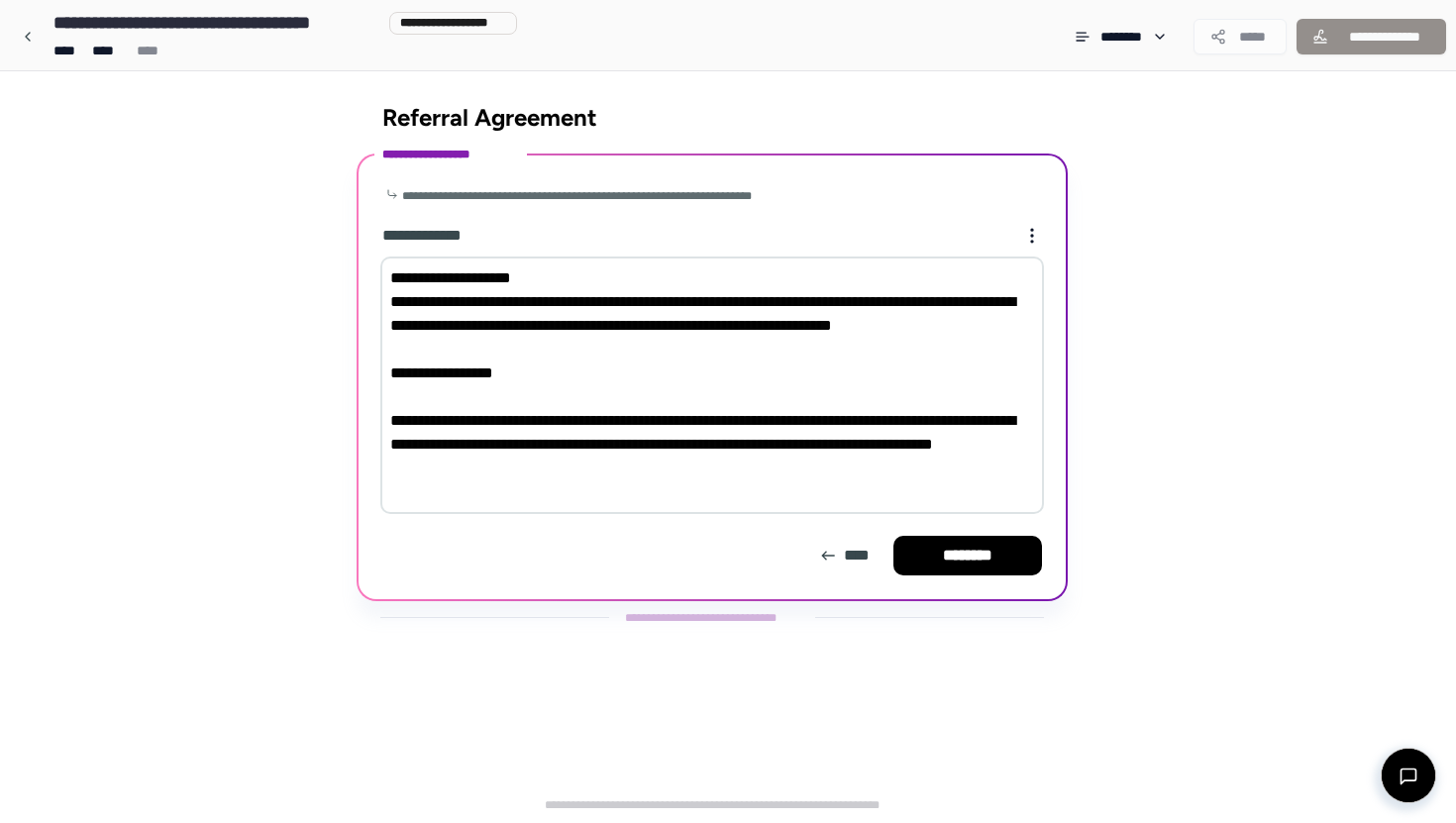 click on "**********" at bounding box center [712, 385] 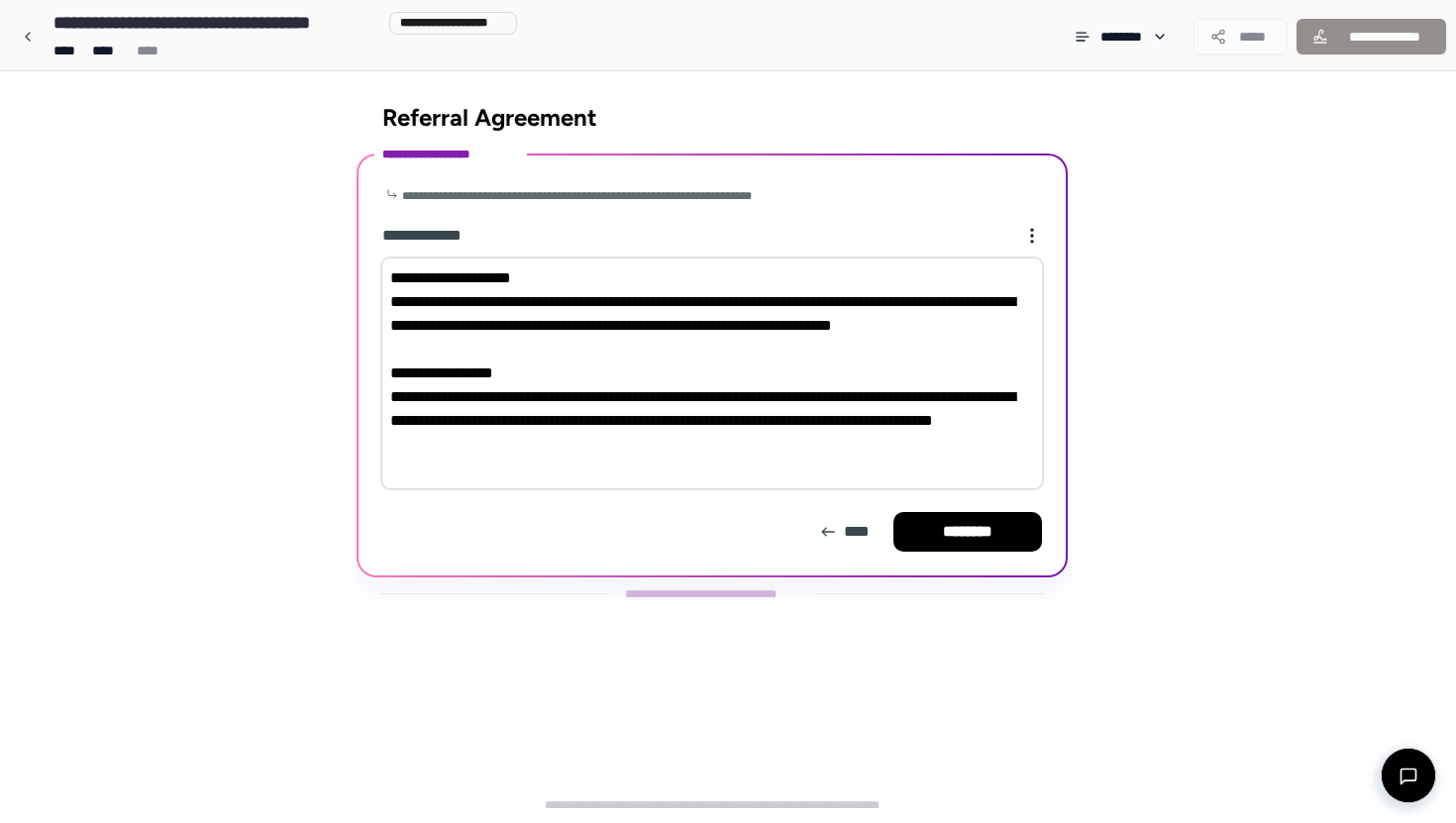 click on "**********" at bounding box center [712, 373] 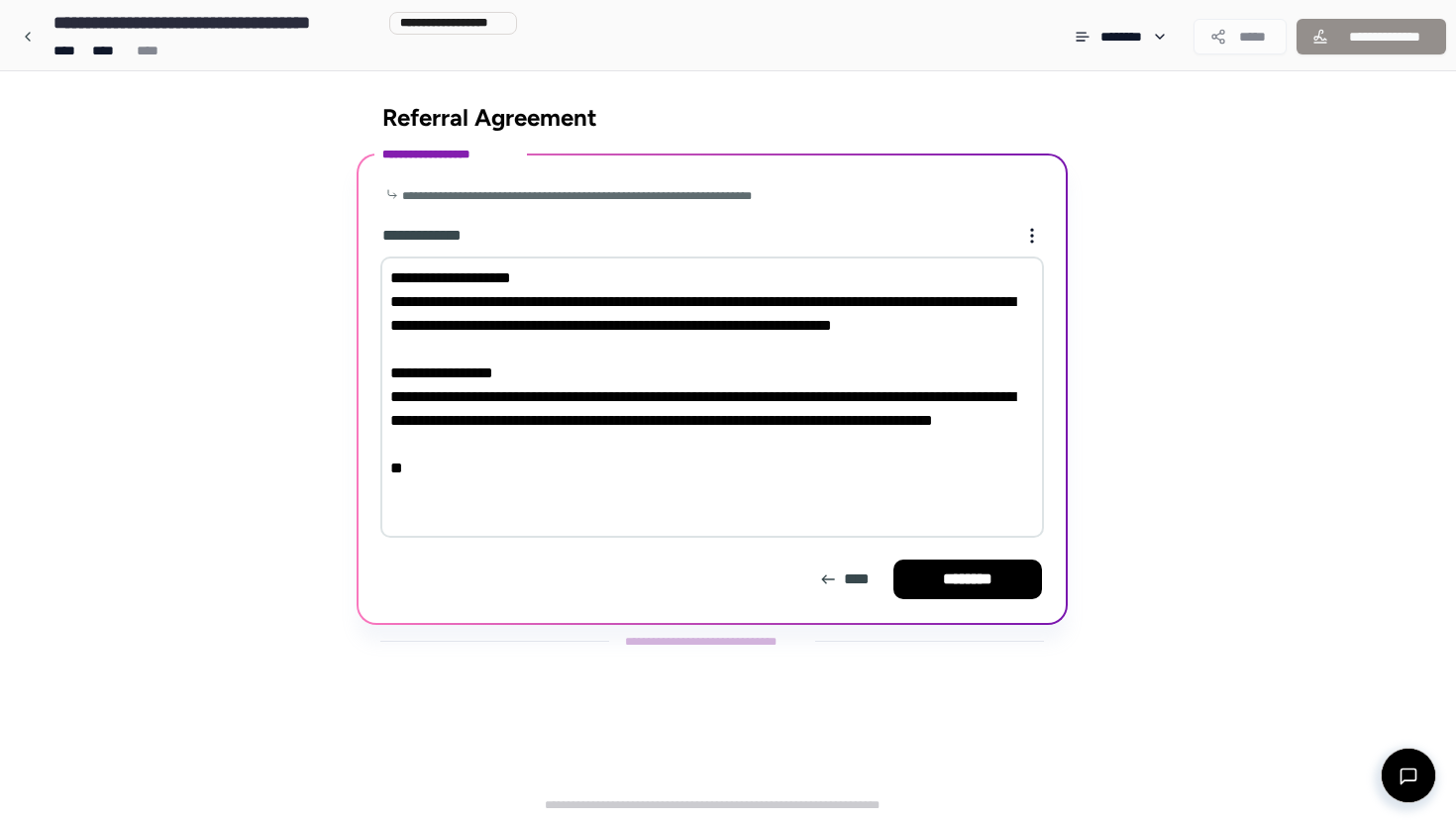 paste on "**********" 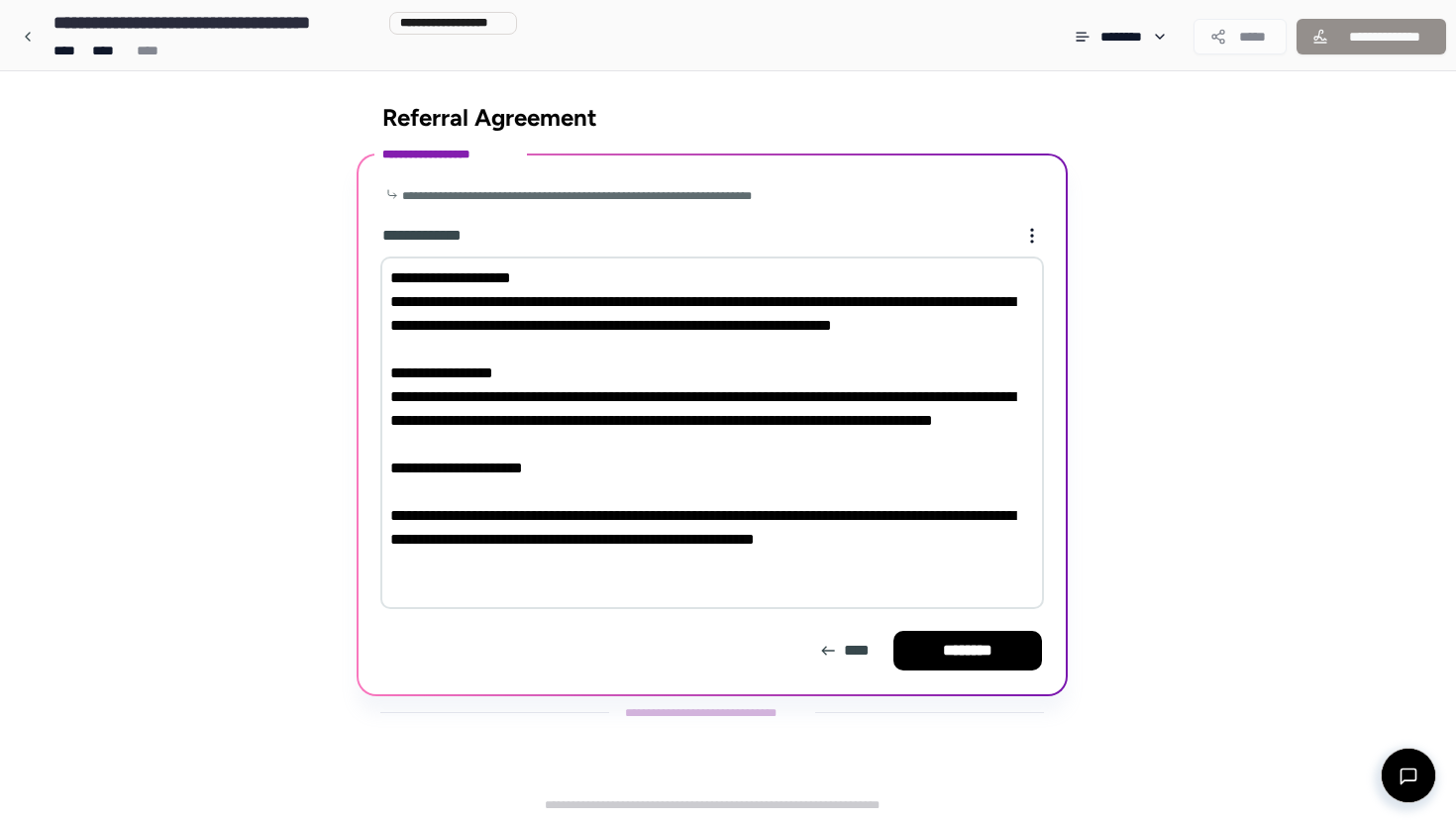 drag, startPoint x: 518, startPoint y: 517, endPoint x: 633, endPoint y: 515, distance: 115.01739 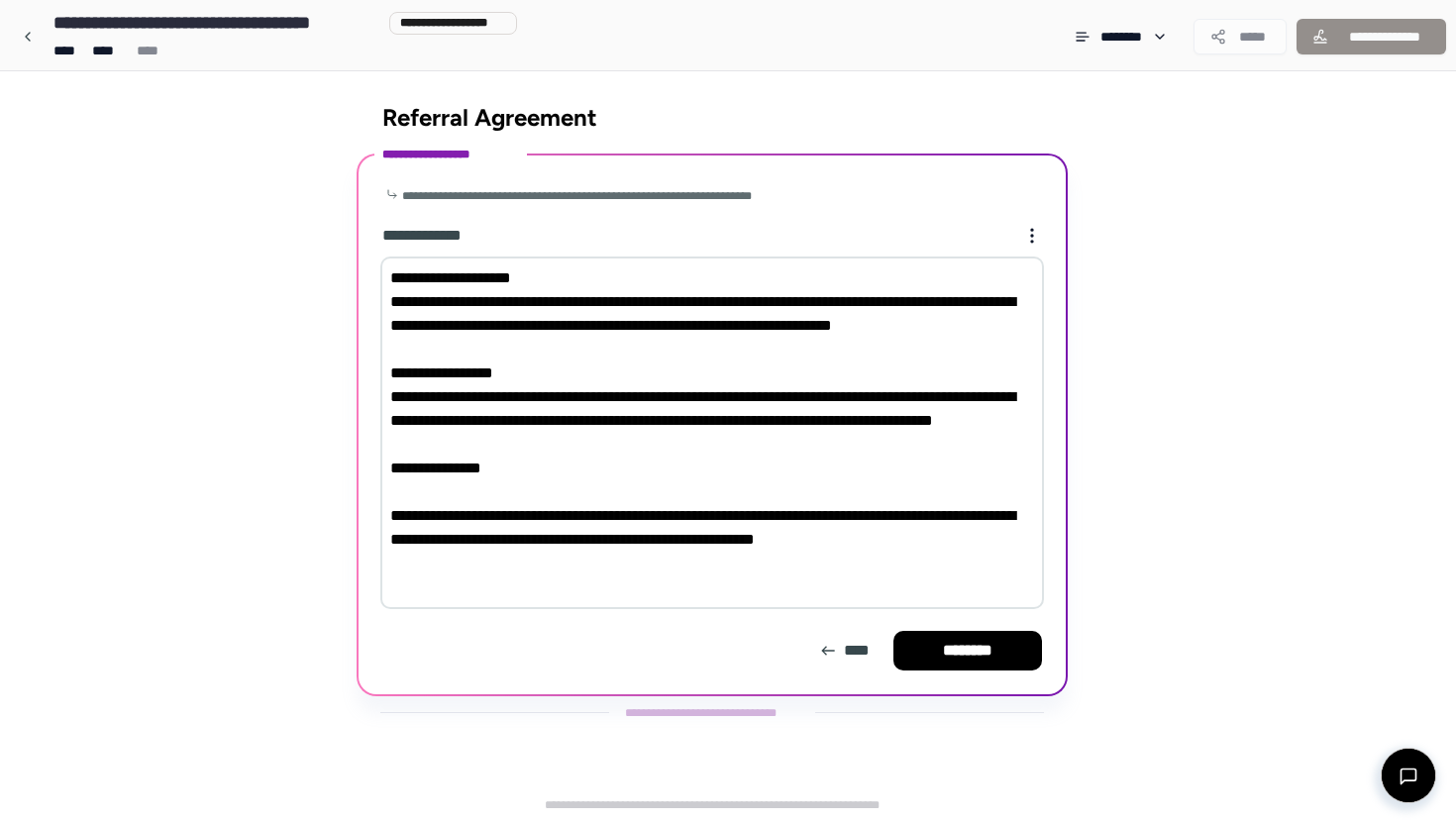 click on "**********" at bounding box center [712, 433] 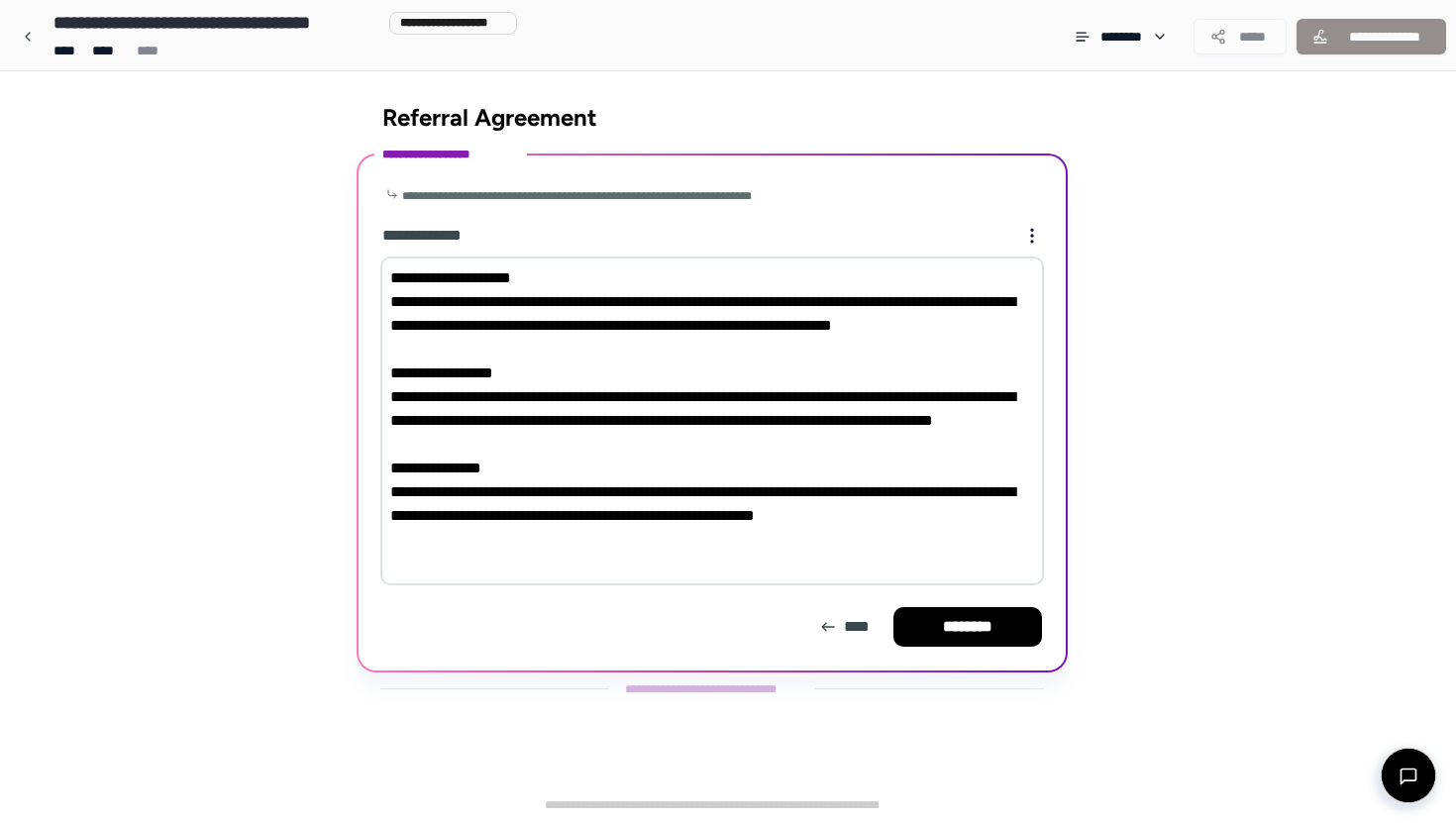 click on "**********" at bounding box center [712, 421] 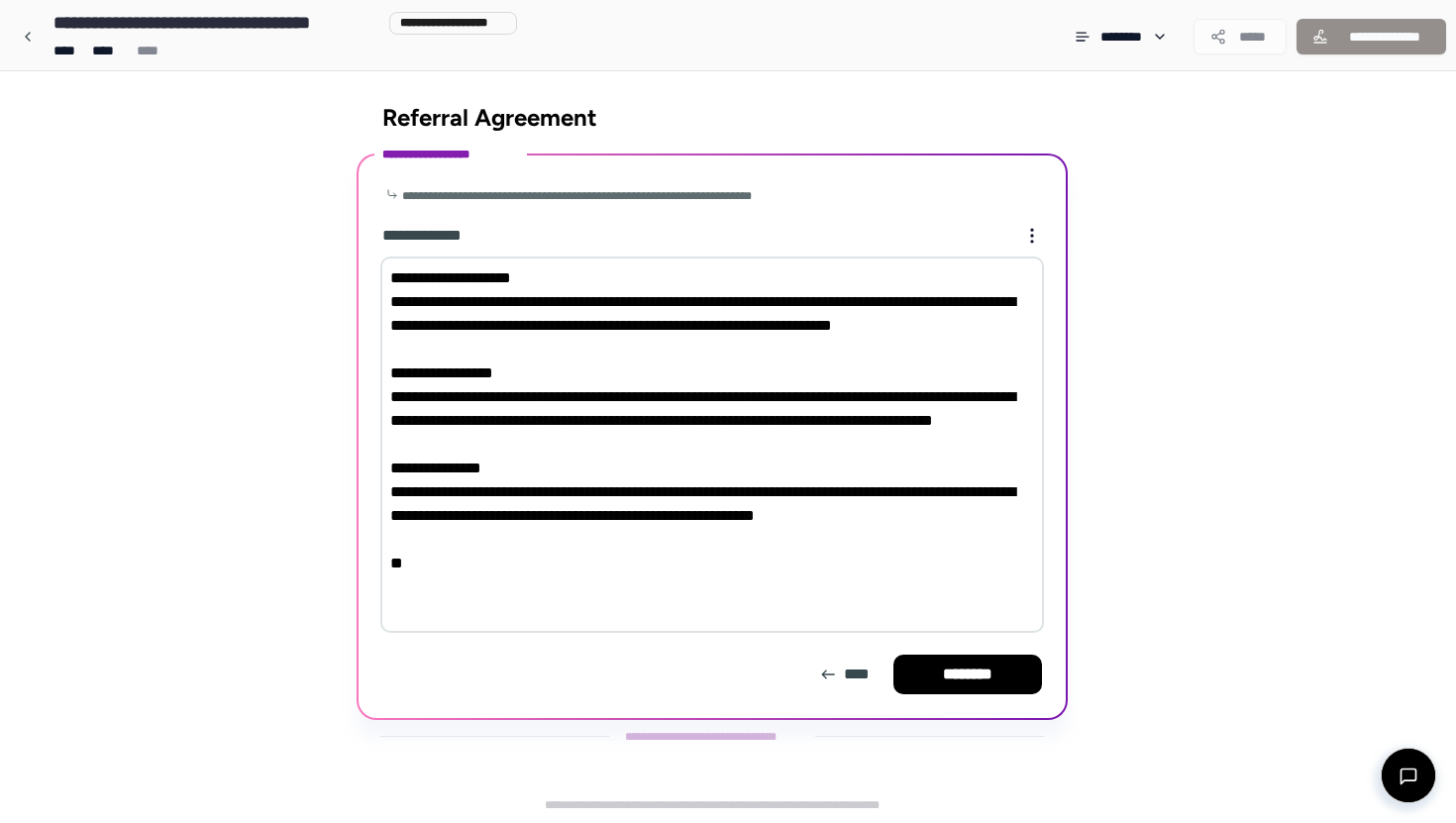 paste on "**********" 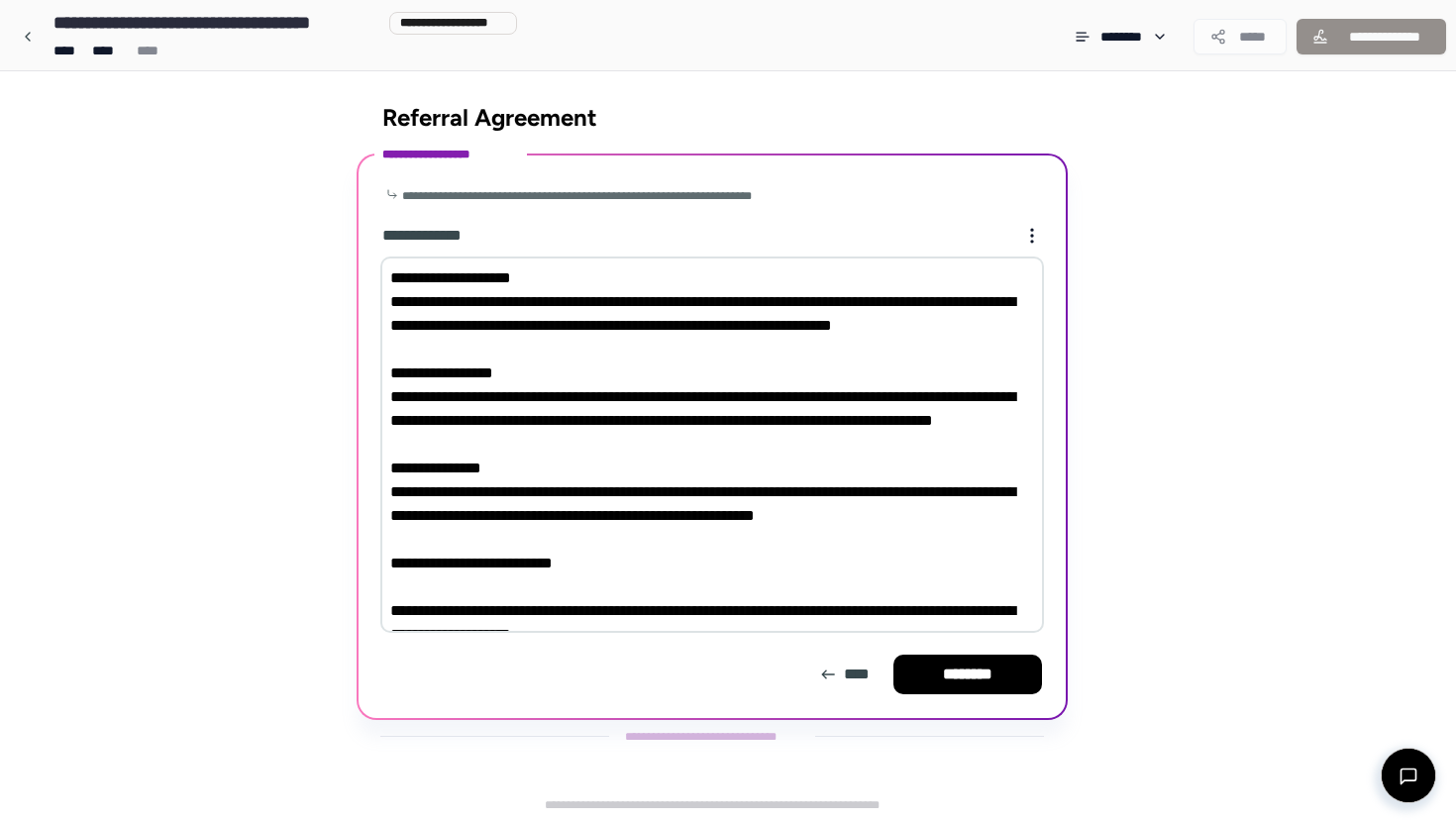 scroll, scrollTop: 188, scrollLeft: 0, axis: vertical 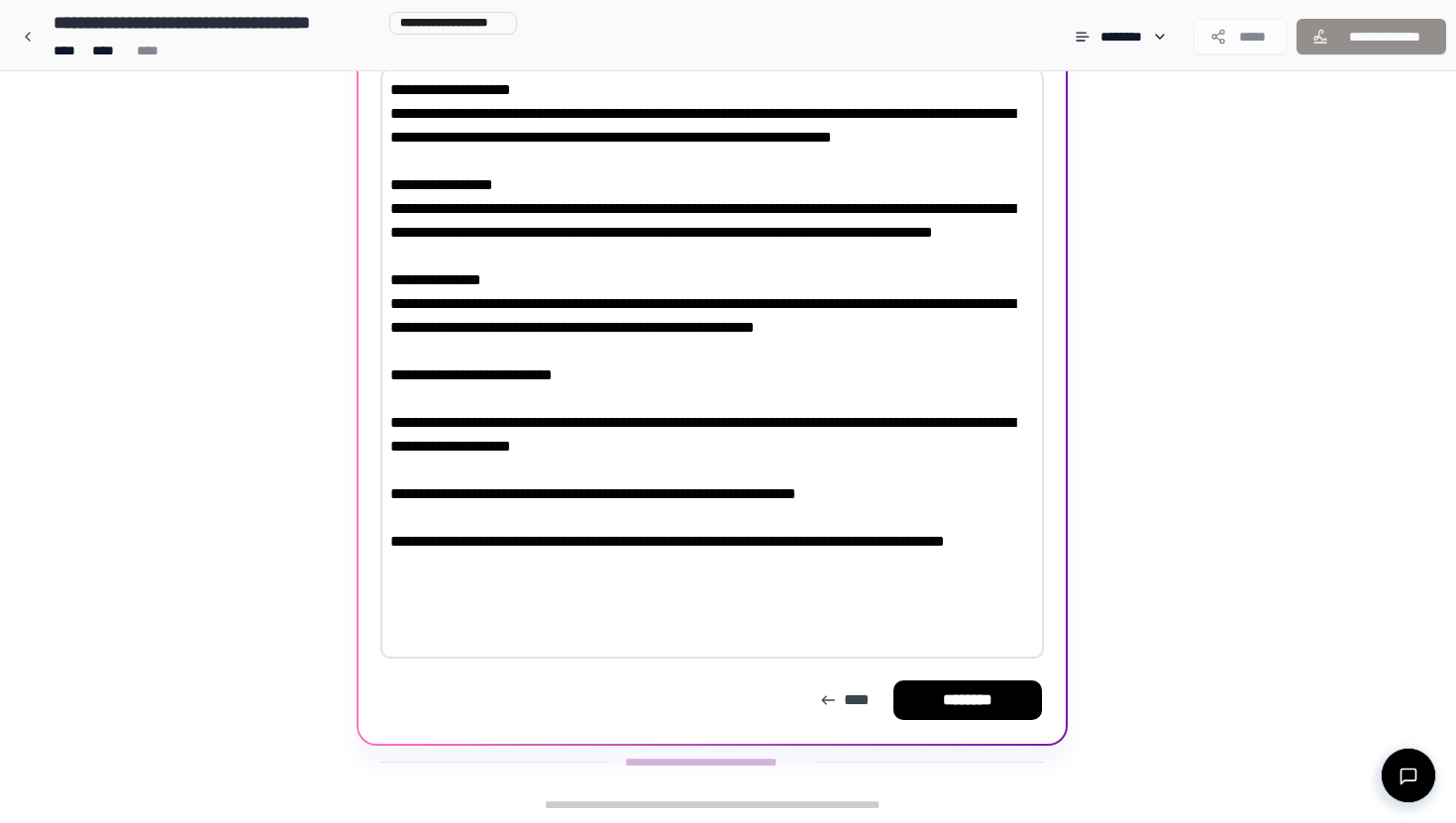 drag, startPoint x: 546, startPoint y: 420, endPoint x: 651, endPoint y: 420, distance: 105 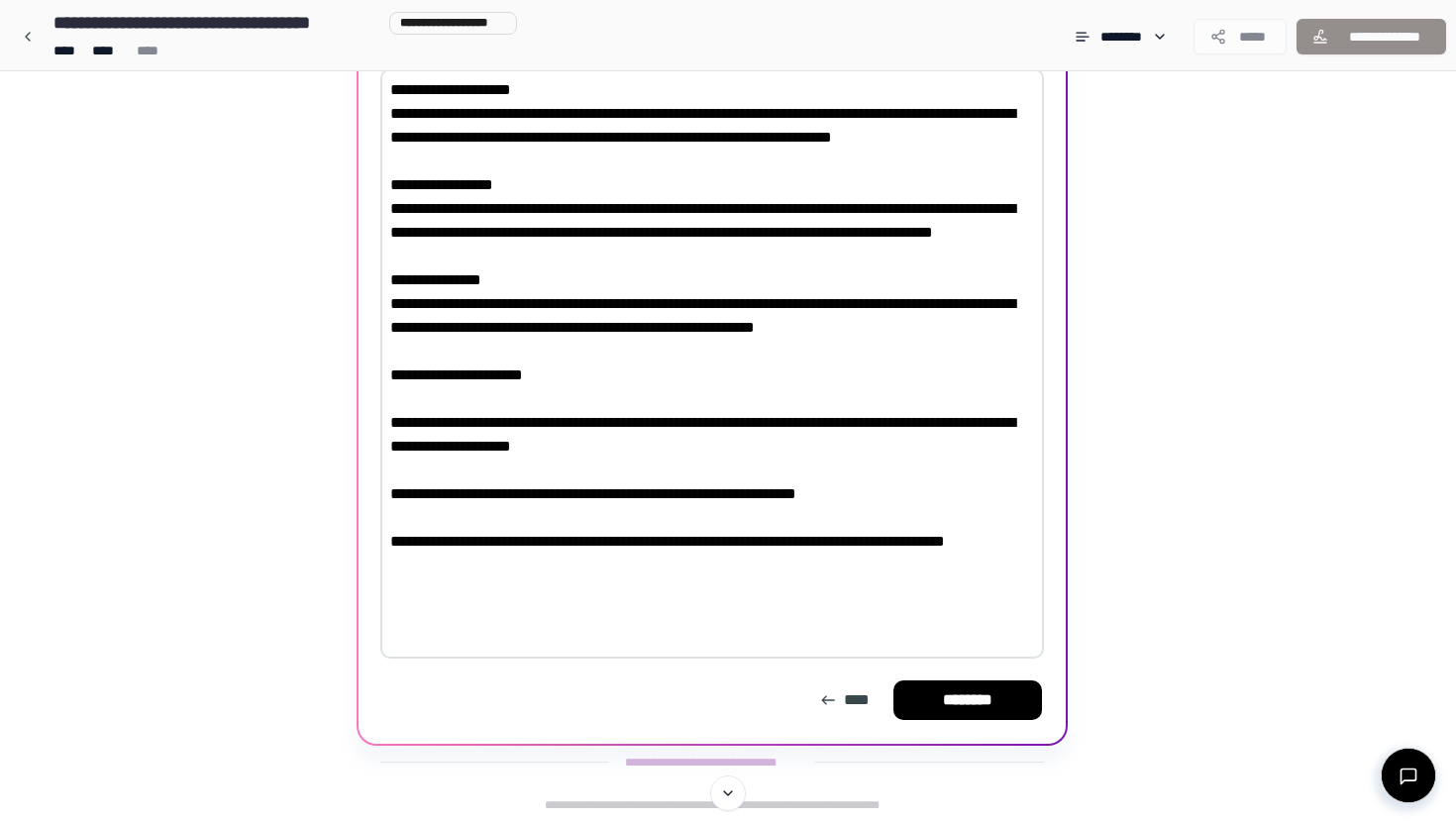 scroll, scrollTop: 0, scrollLeft: 0, axis: both 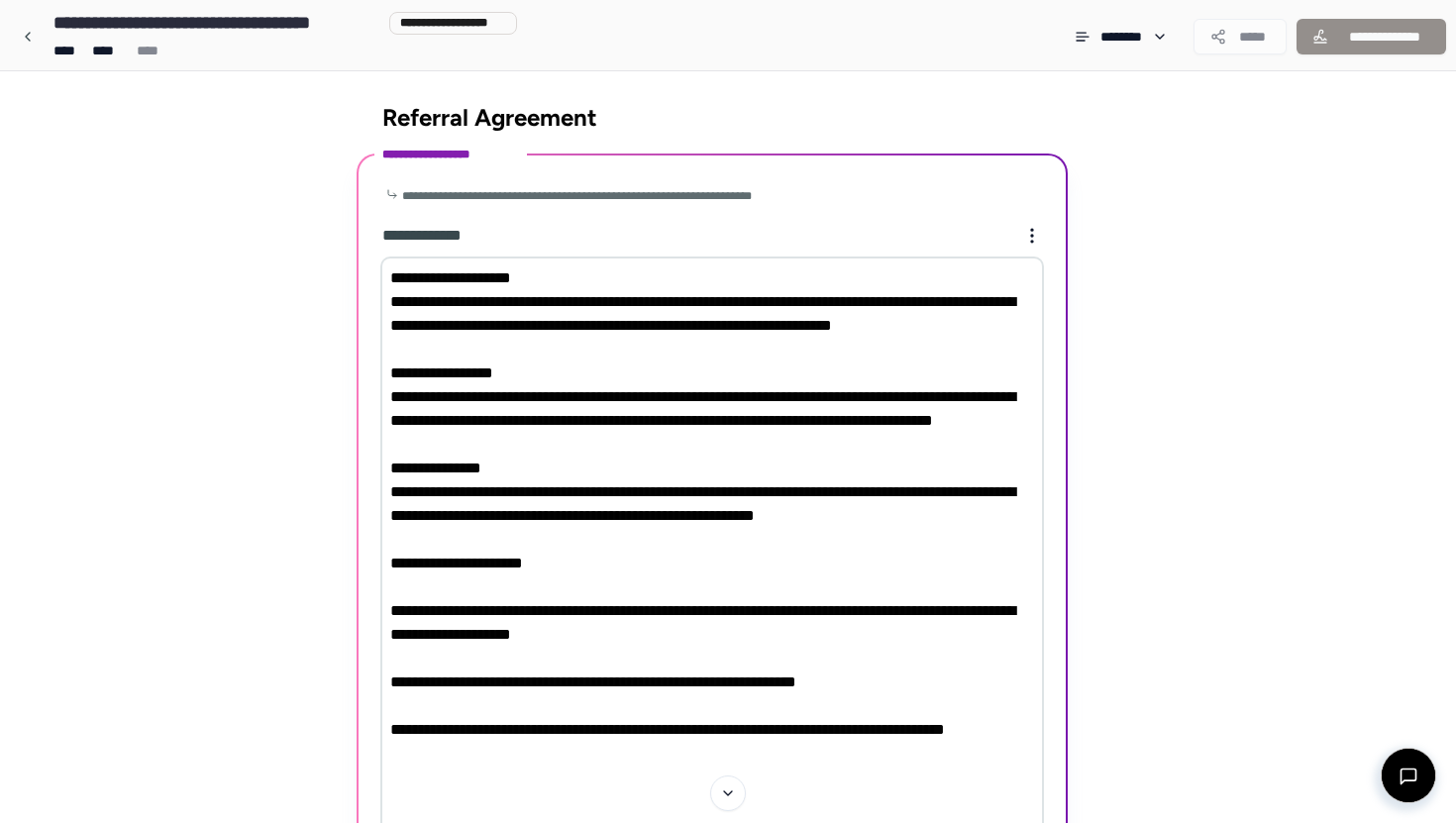 click on "**********" at bounding box center [712, 552] 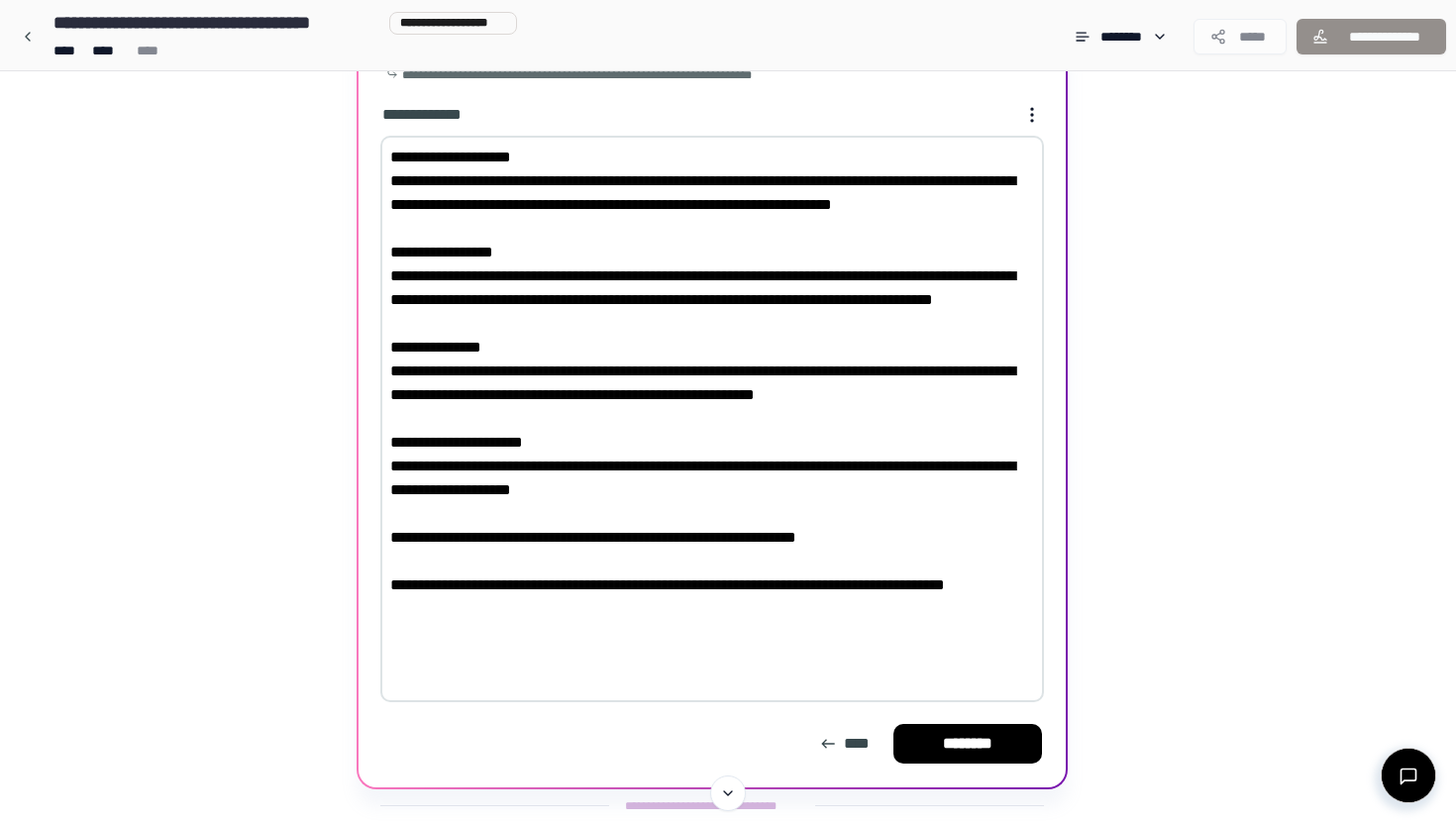 scroll, scrollTop: 140, scrollLeft: 0, axis: vertical 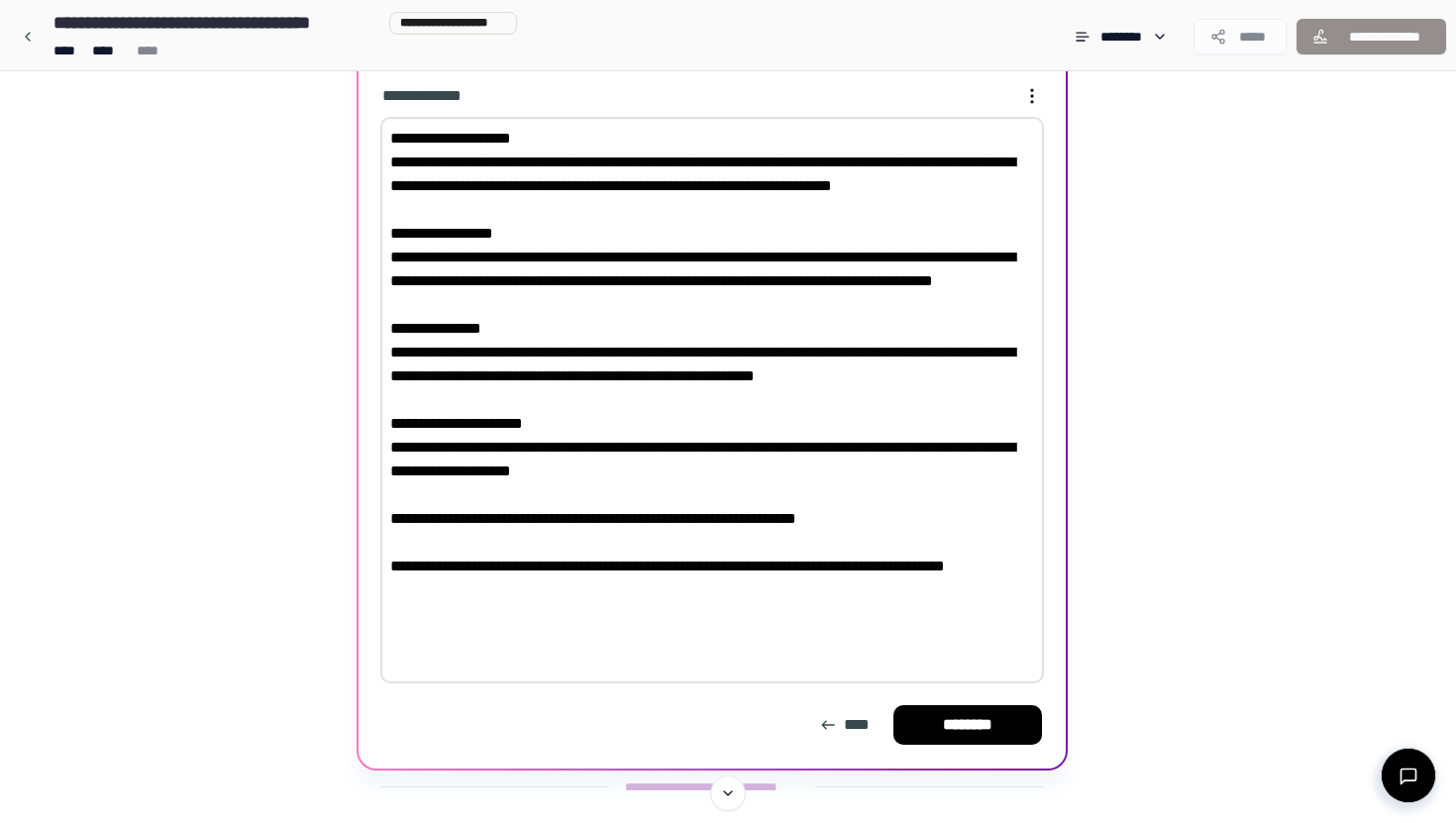 click on "**********" at bounding box center [712, 400] 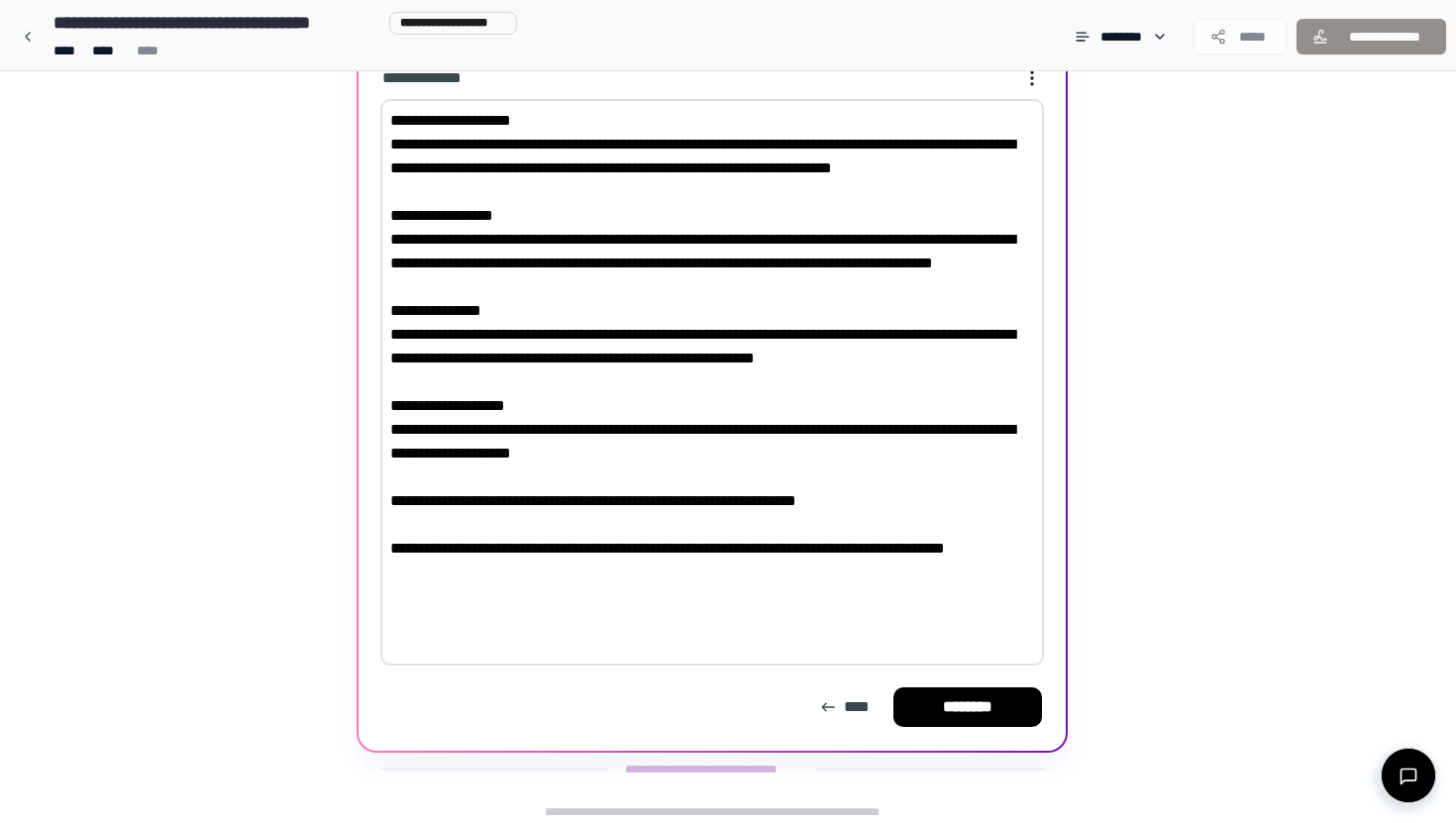 scroll, scrollTop: 164, scrollLeft: 0, axis: vertical 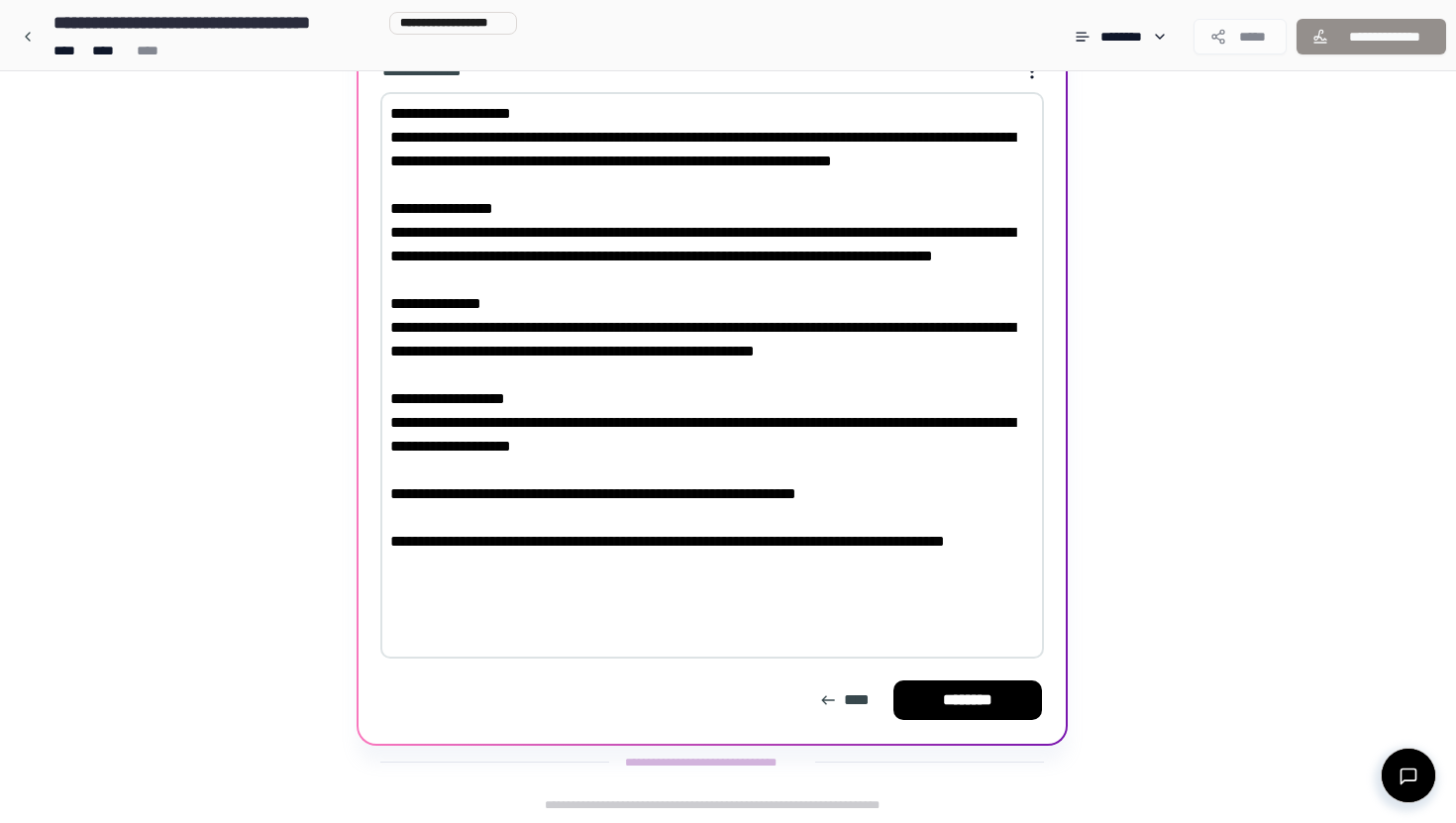 click on "**********" at bounding box center [712, 375] 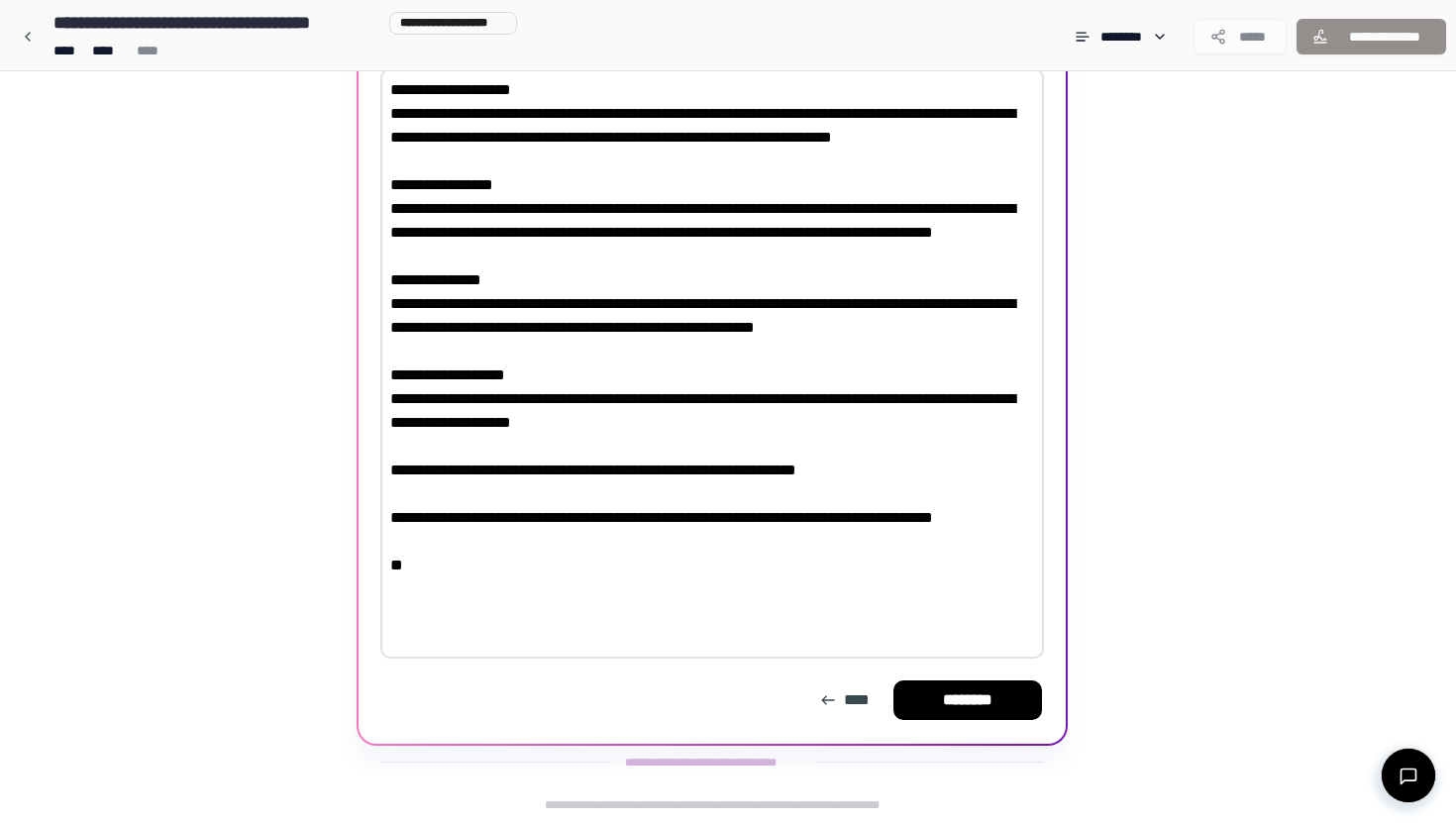scroll, scrollTop: 0, scrollLeft: 0, axis: both 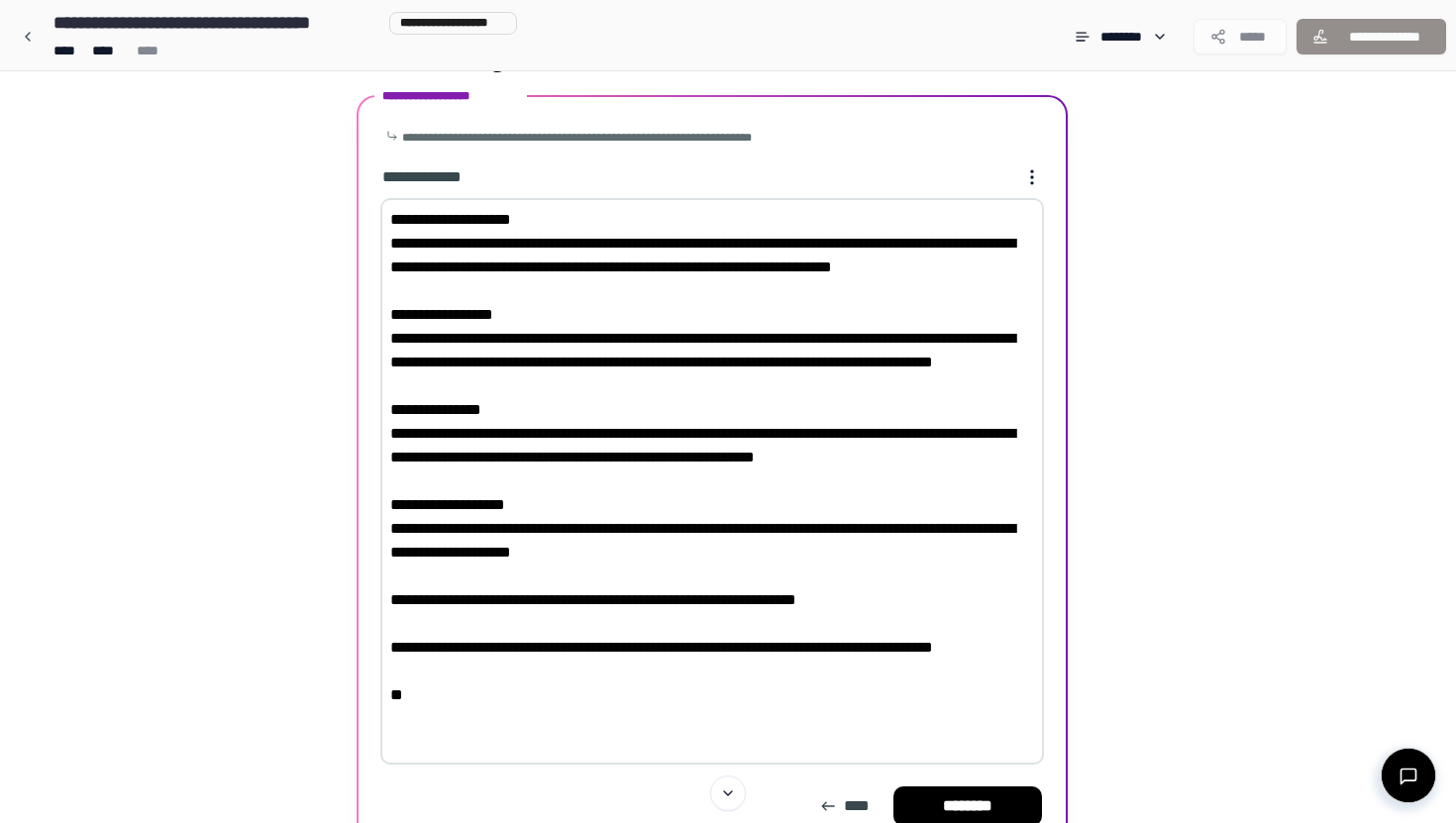 click on "**********" at bounding box center (712, 481) 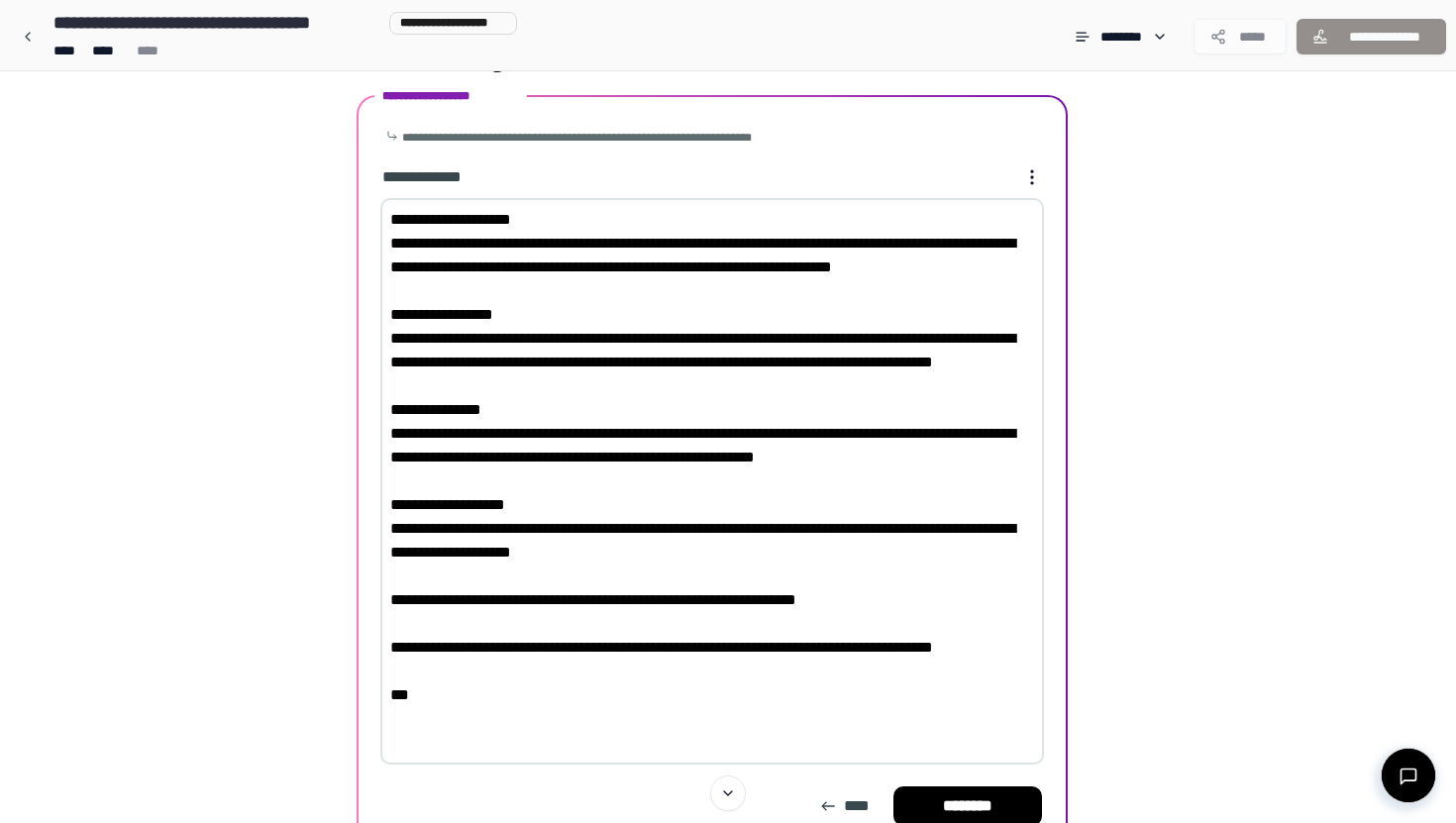 scroll, scrollTop: 0, scrollLeft: 0, axis: both 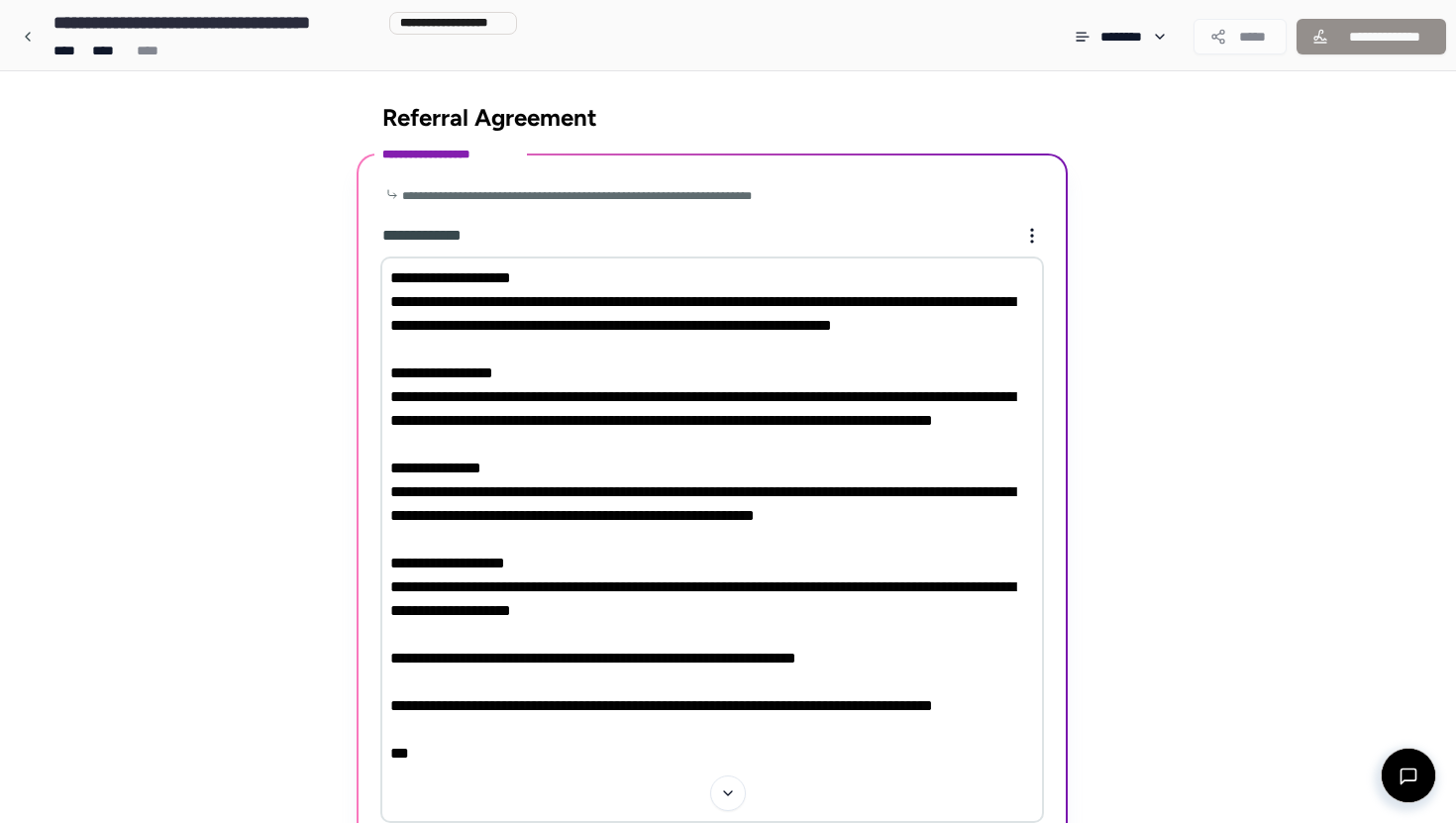 paste on "**********" 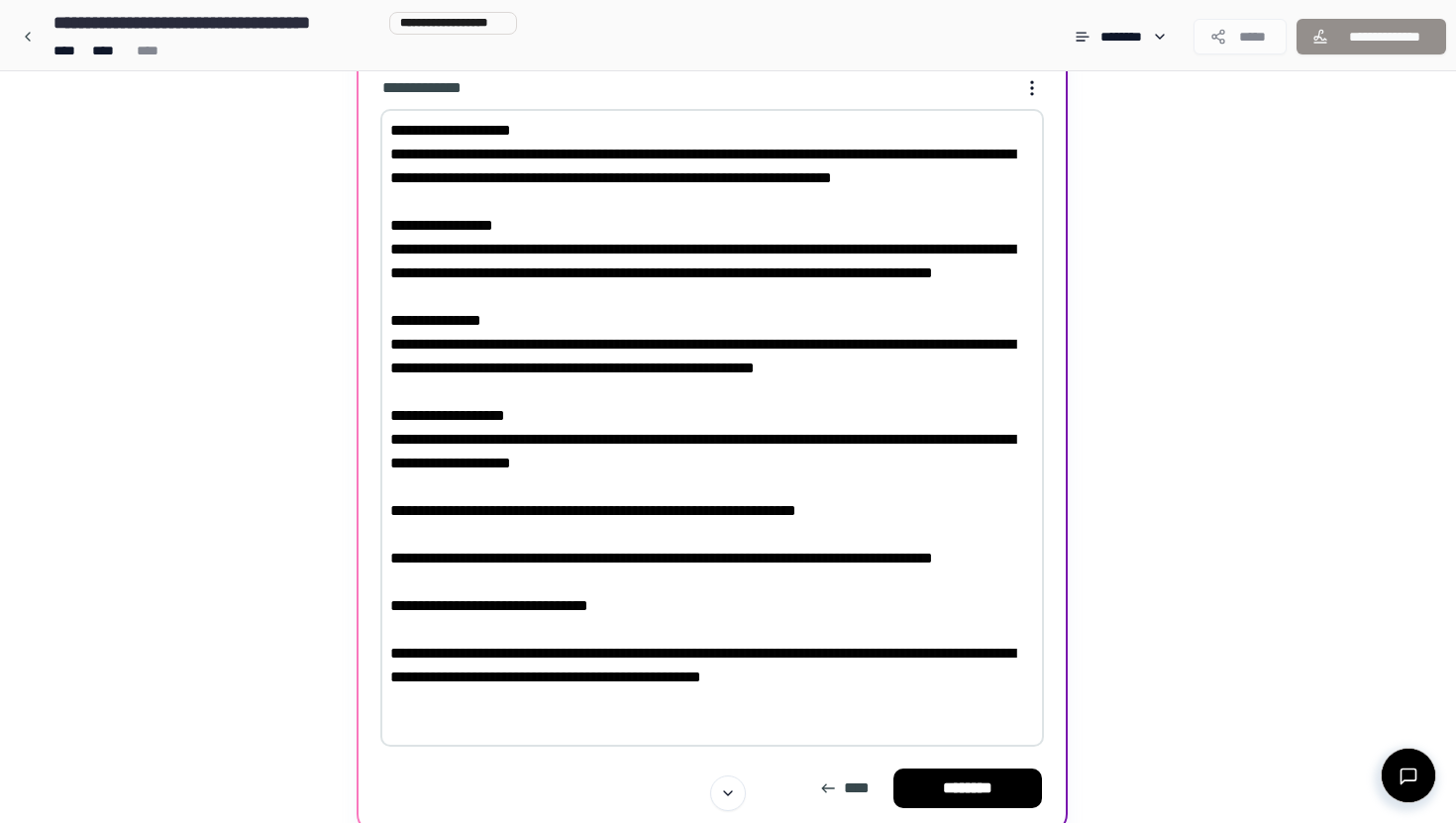 scroll, scrollTop: 222, scrollLeft: 0, axis: vertical 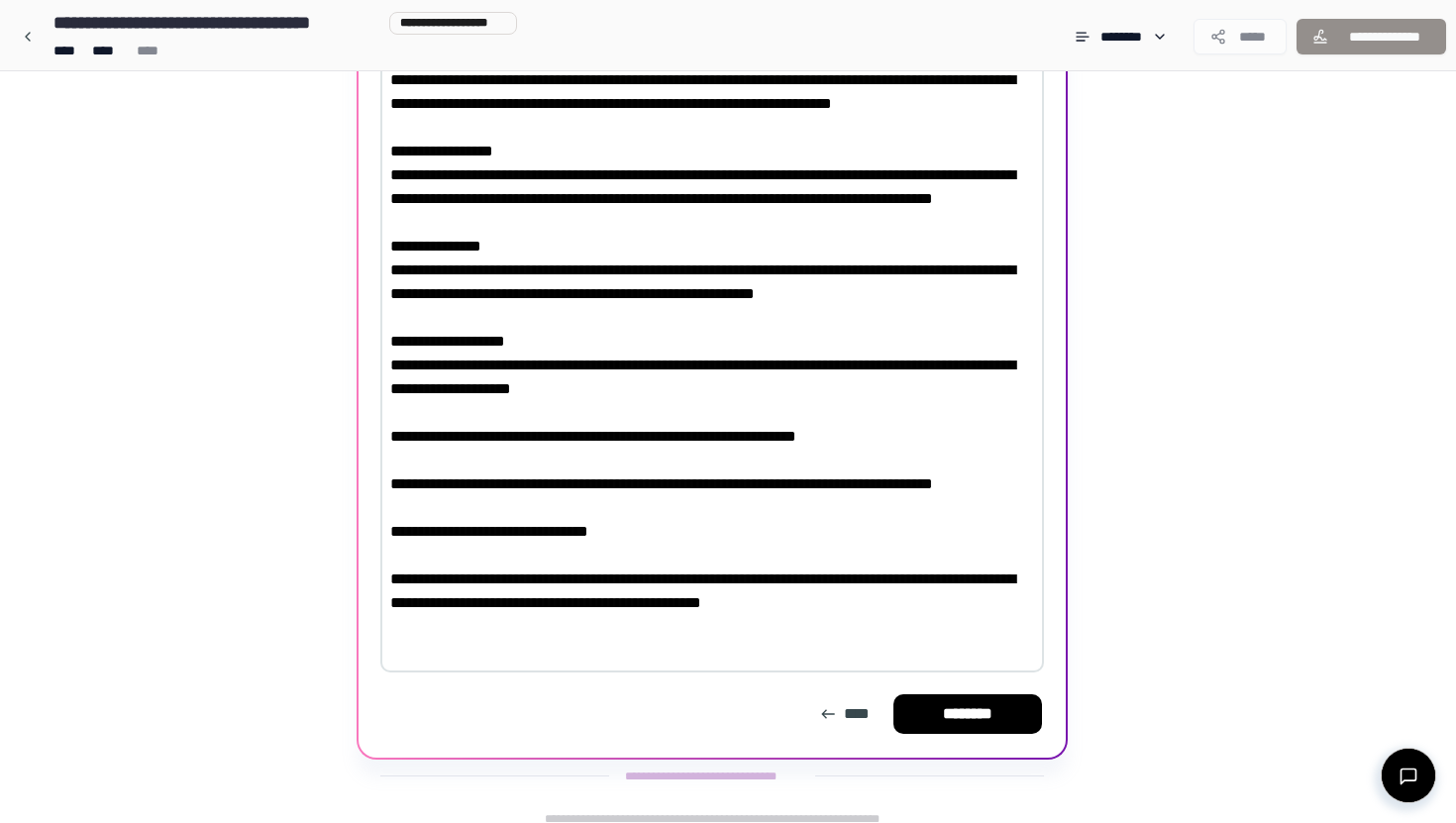drag, startPoint x: 558, startPoint y: 579, endPoint x: 823, endPoint y: 585, distance: 265.06792 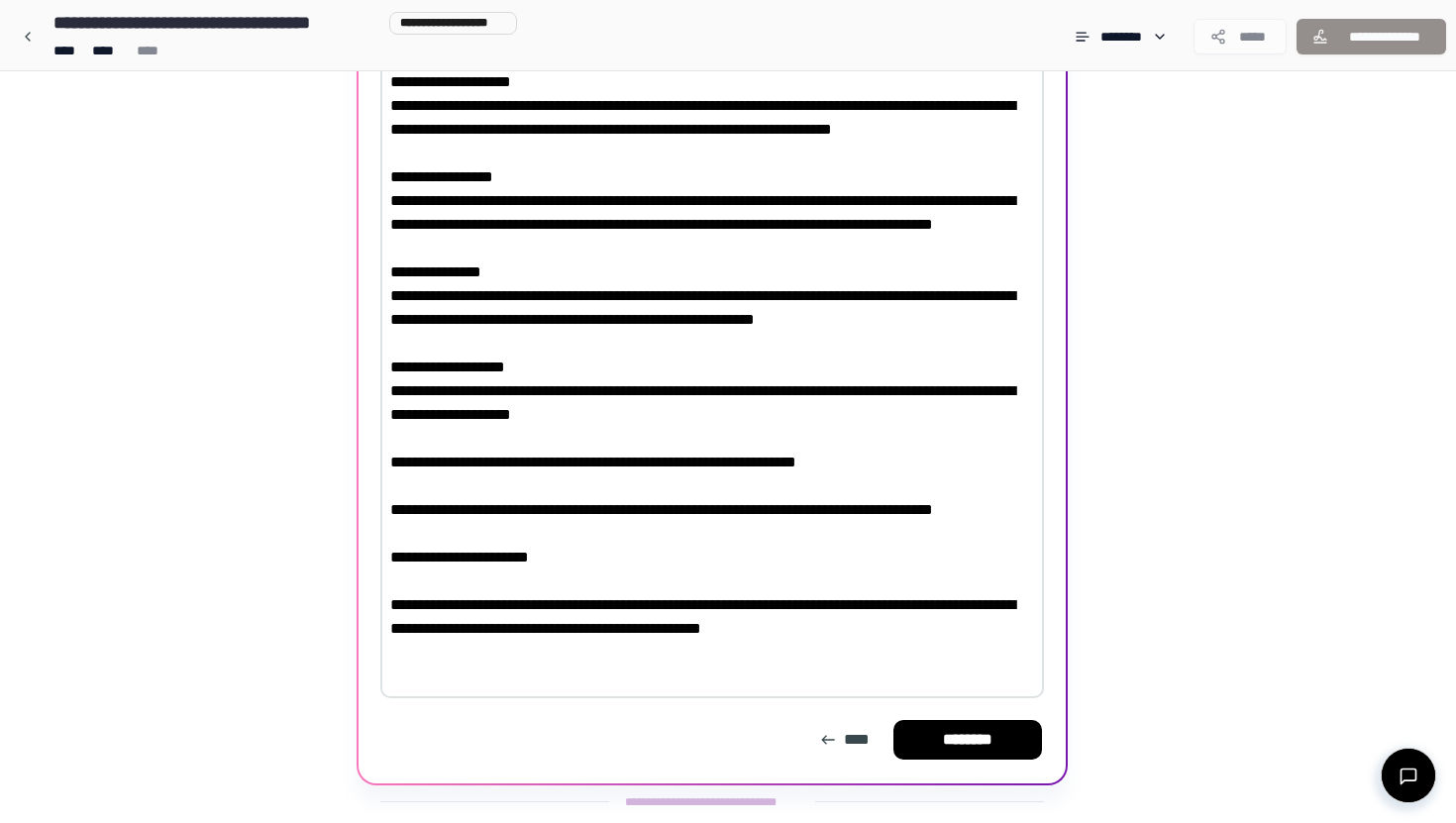 scroll, scrollTop: 236, scrollLeft: 0, axis: vertical 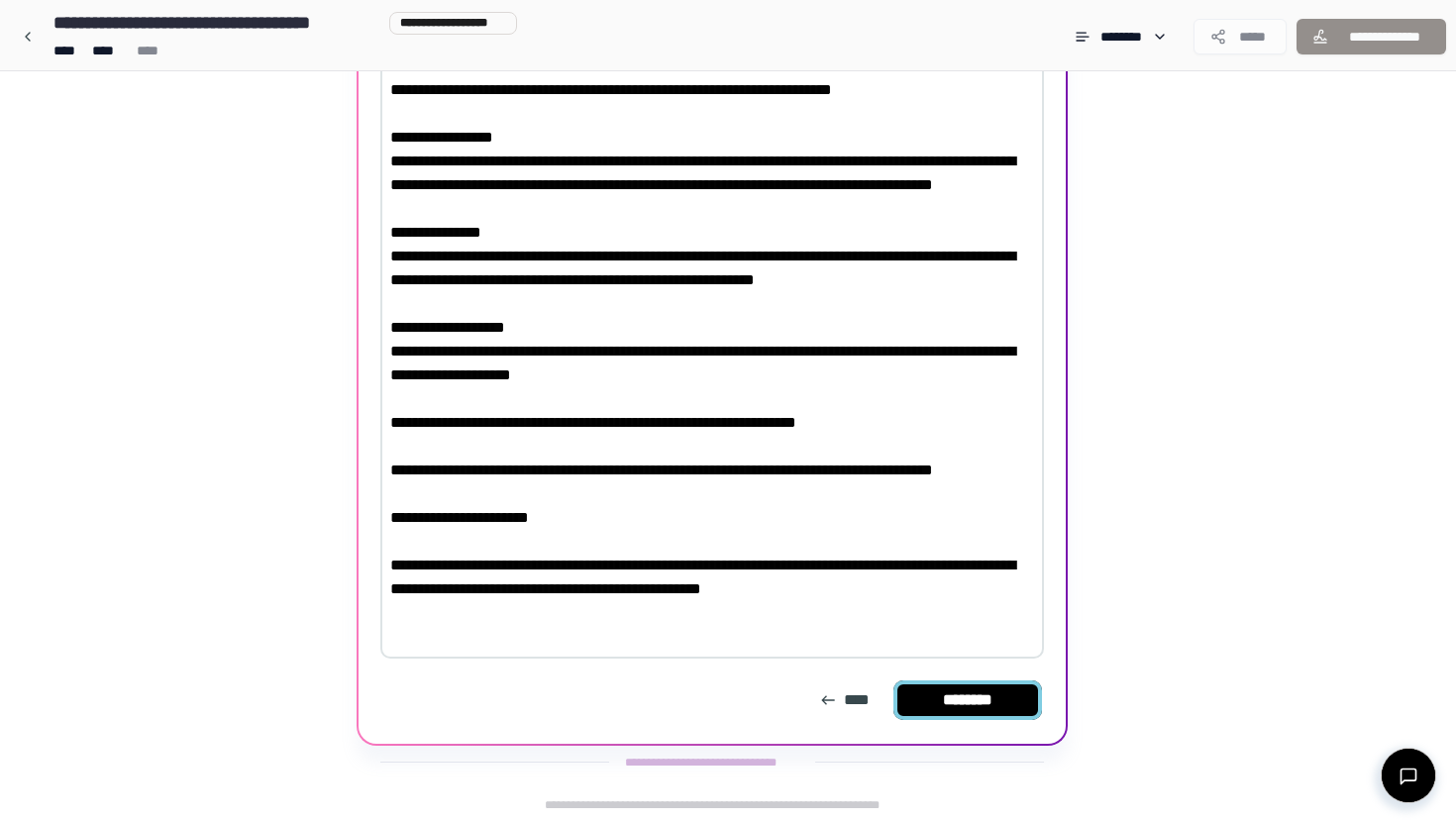 type on "**********" 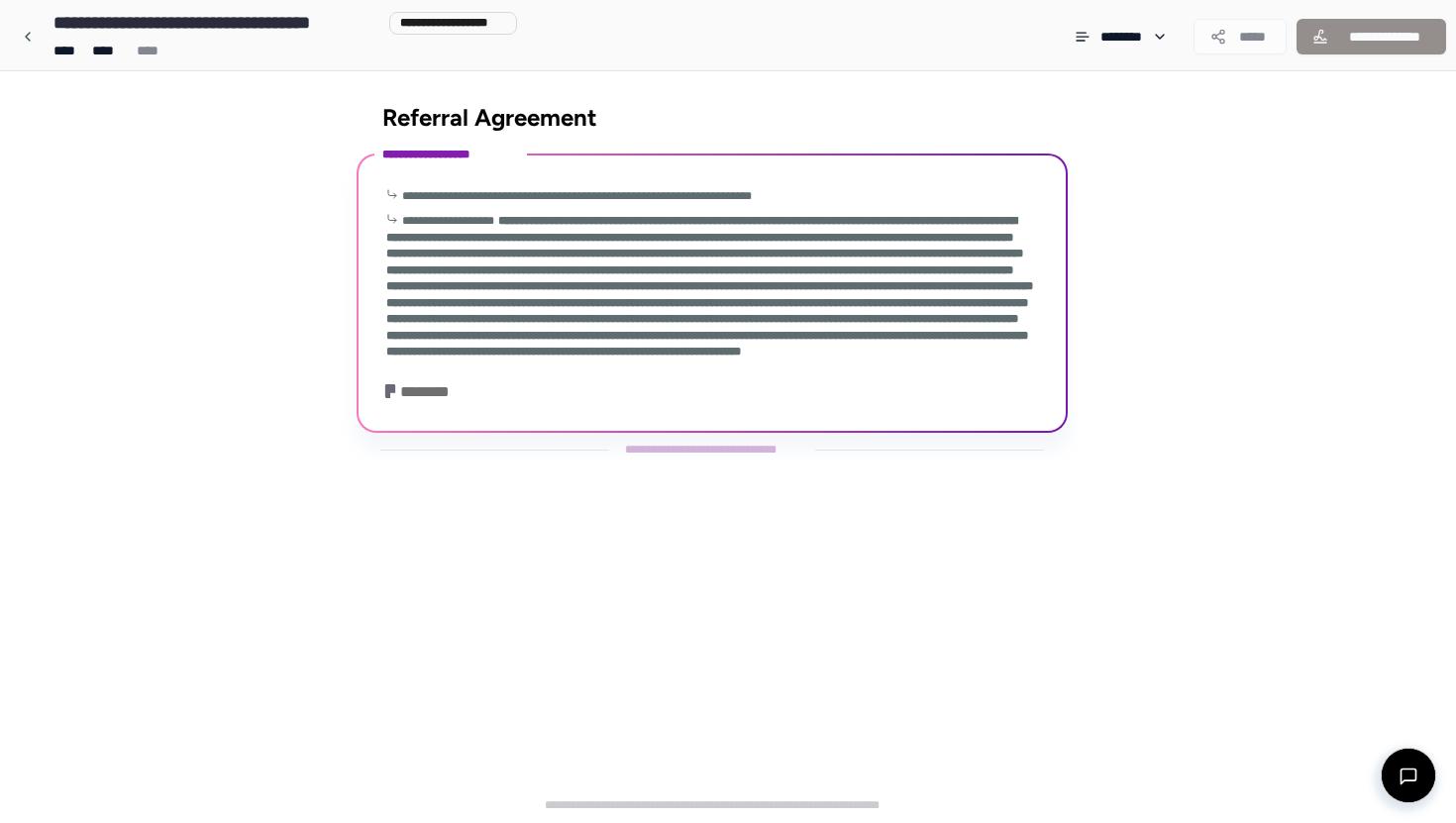 scroll, scrollTop: 75, scrollLeft: 0, axis: vertical 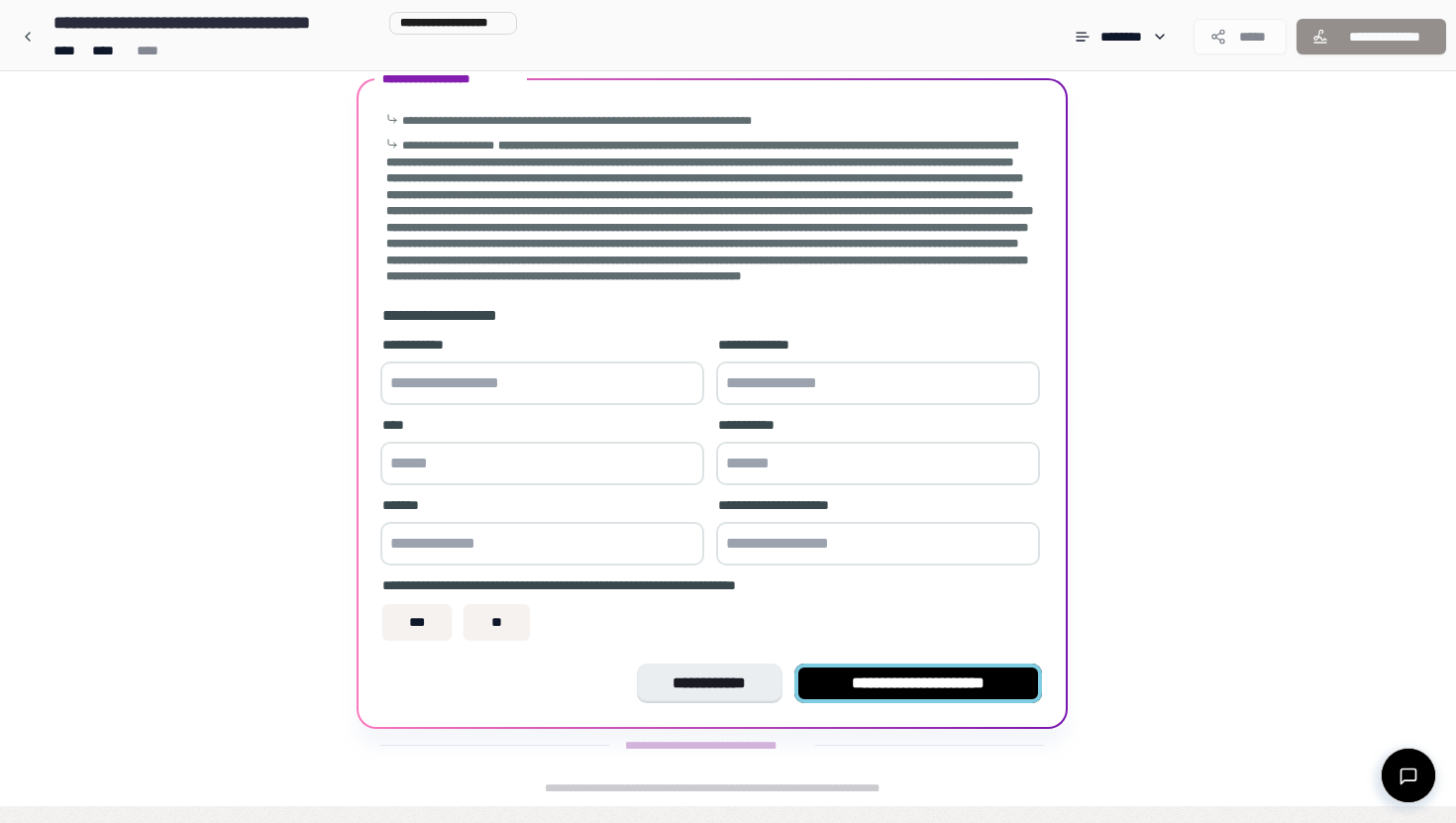 click on "**********" at bounding box center [918, 683] 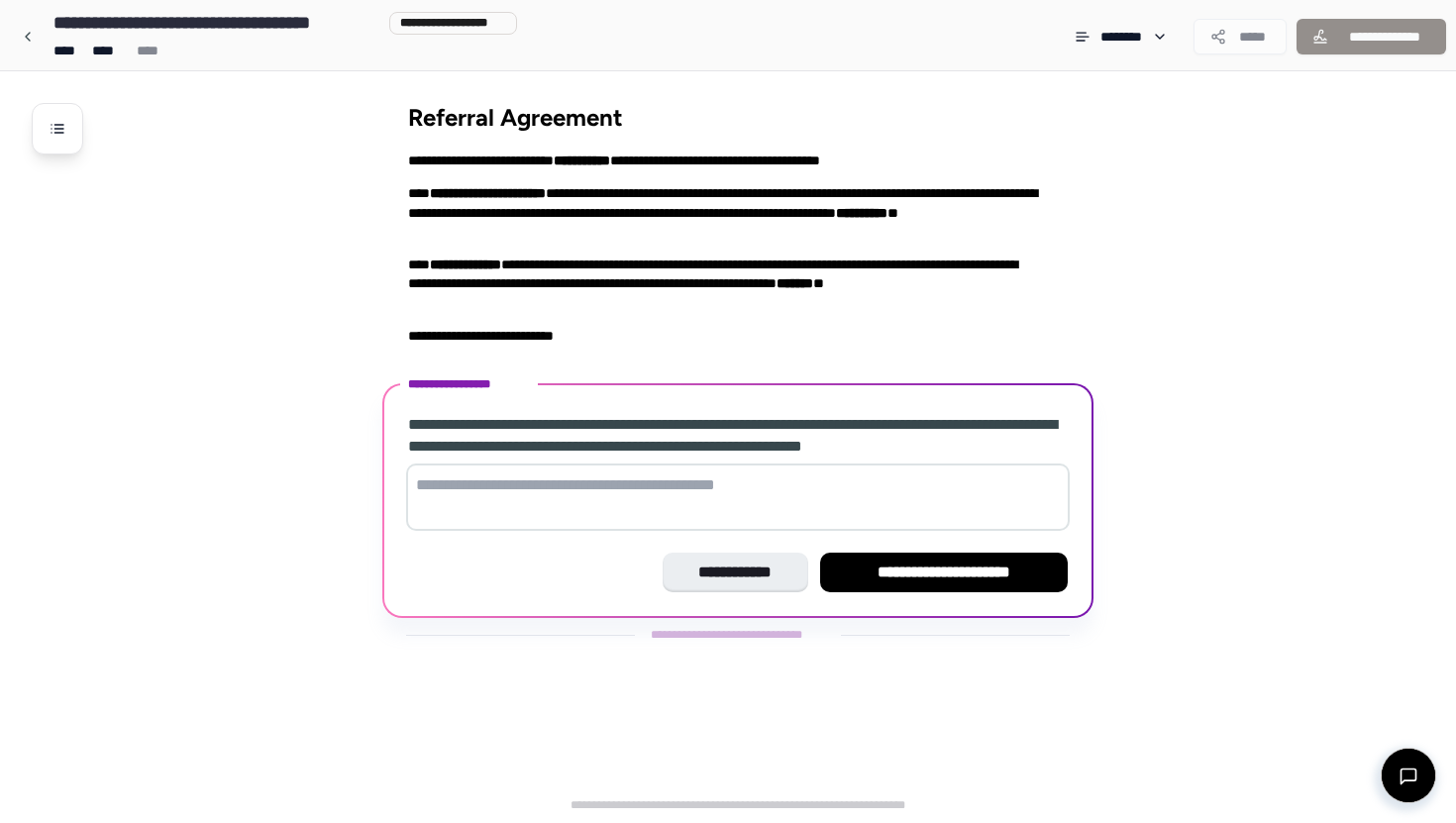 click at bounding box center [738, 497] 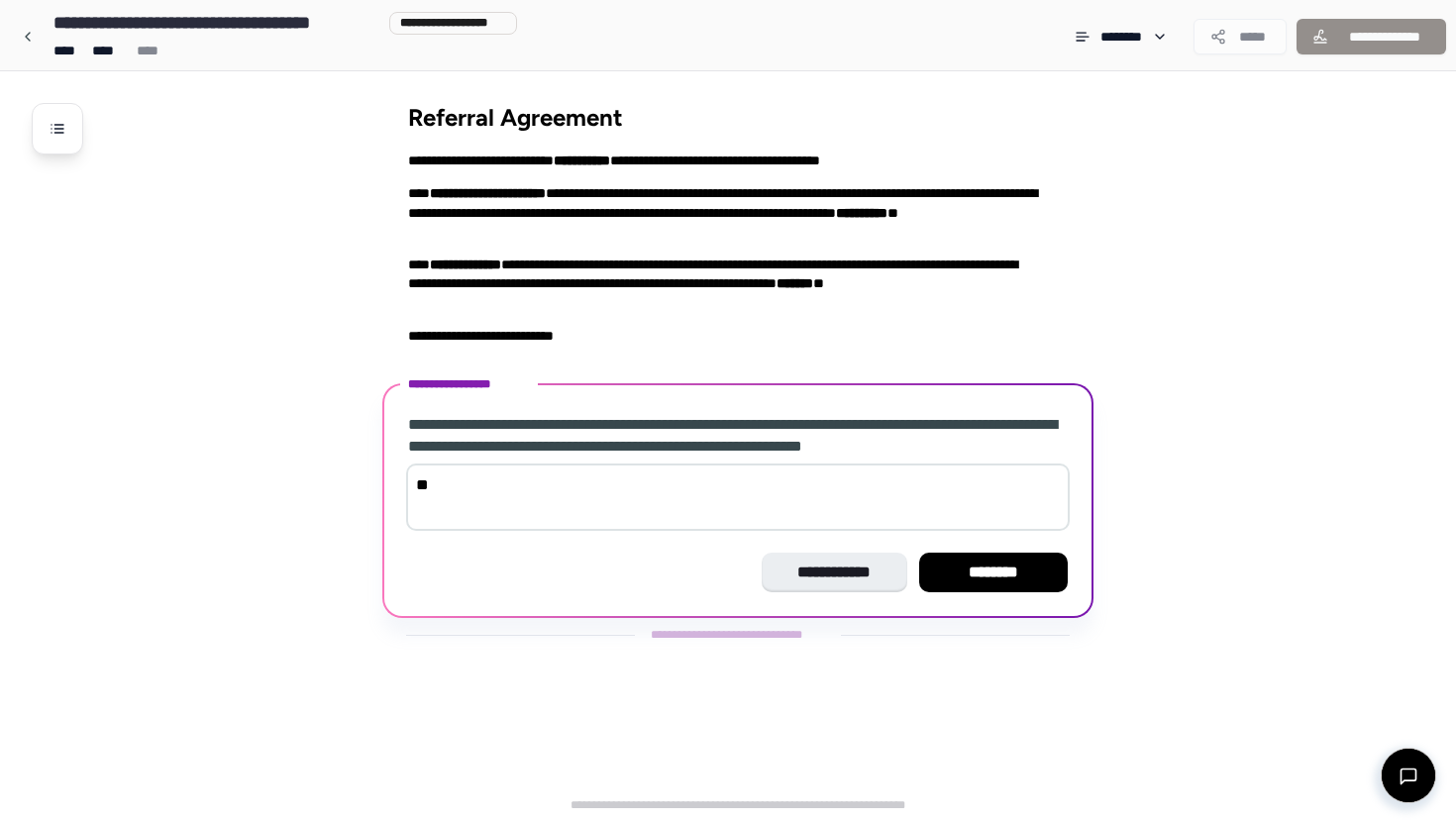 type on "*" 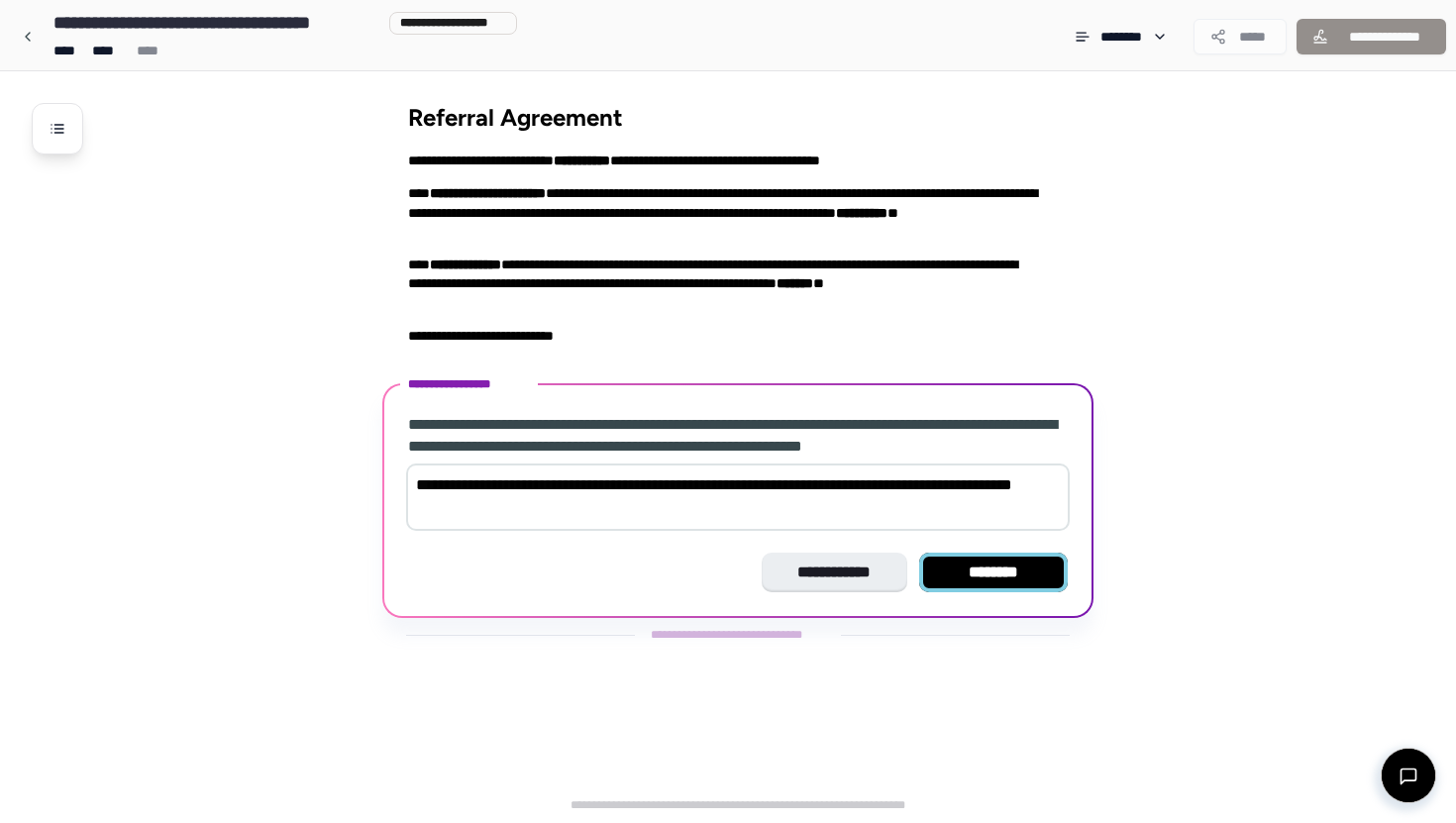 type on "**********" 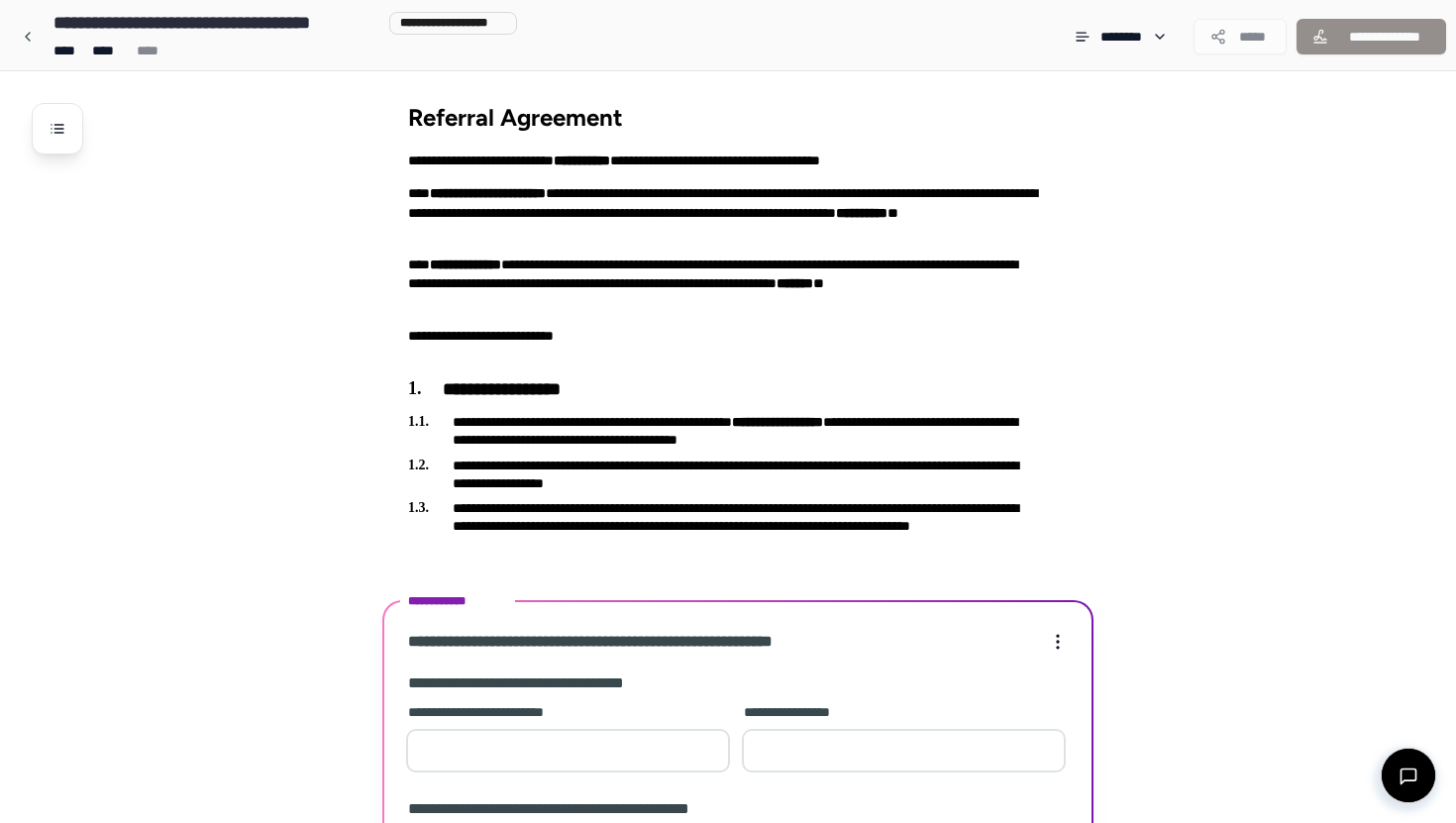 scroll, scrollTop: 391, scrollLeft: 0, axis: vertical 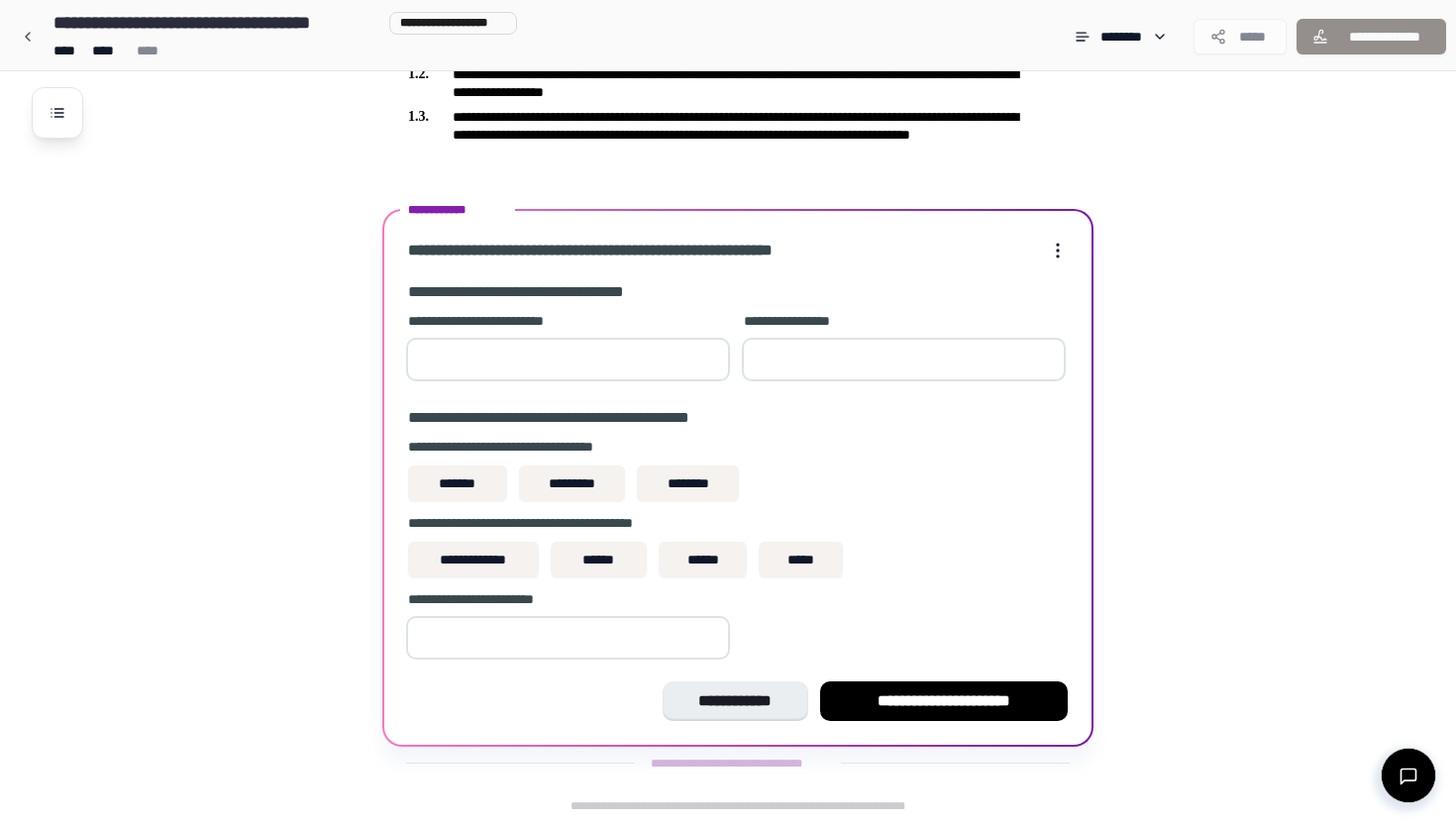 click at bounding box center (568, 360) 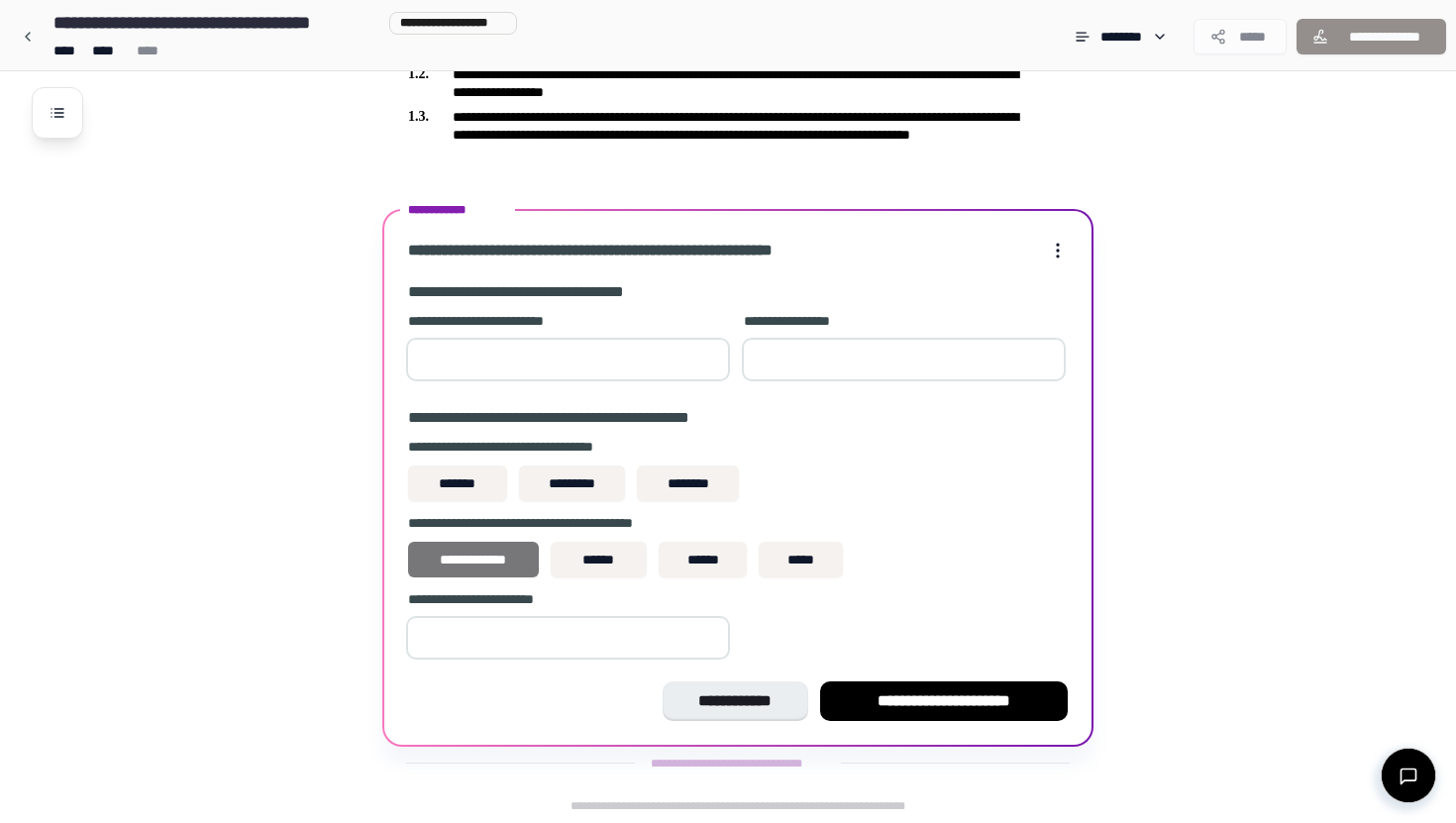 click on "**********" at bounding box center [473, 560] 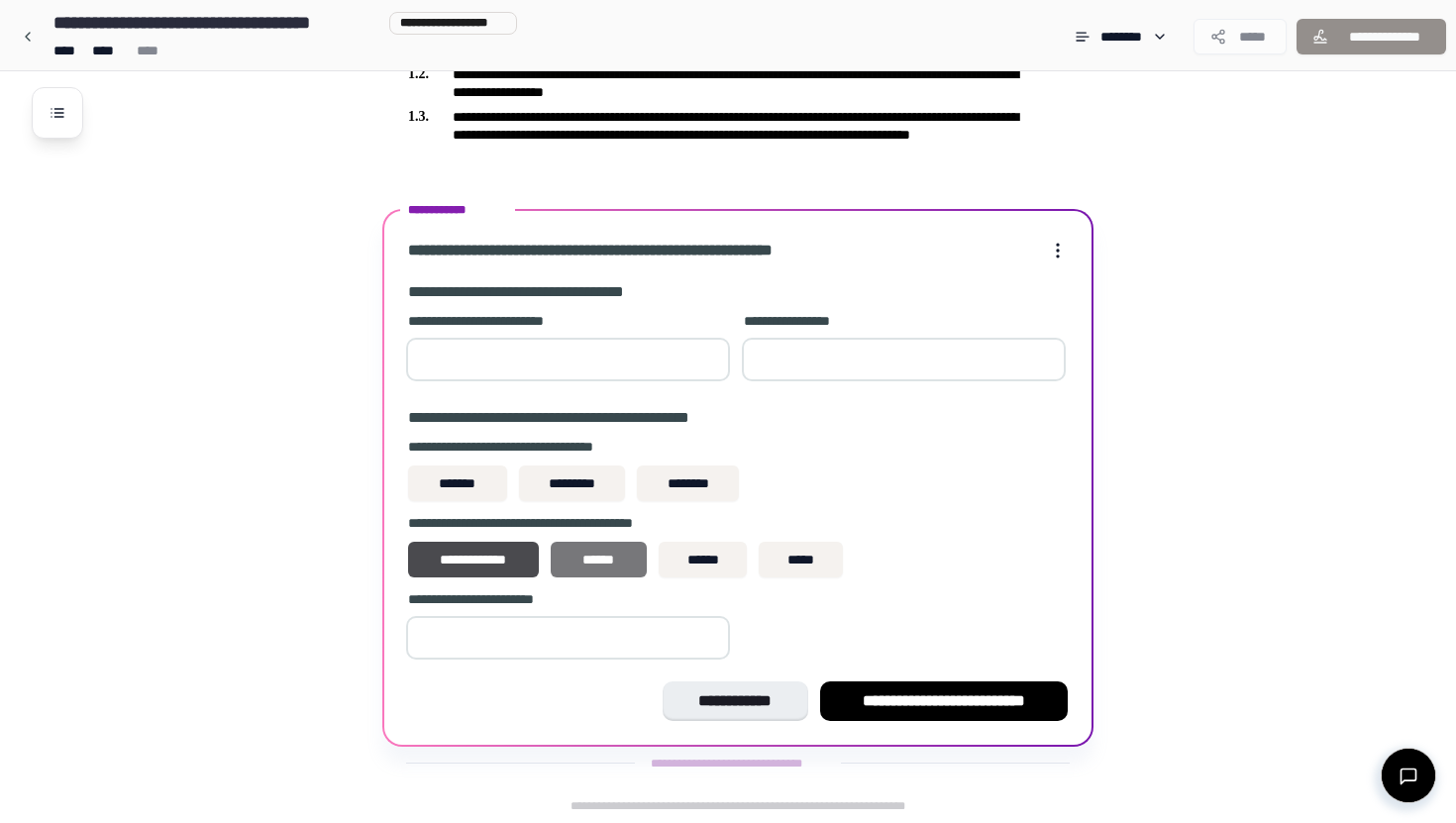 click on "******" at bounding box center [598, 560] 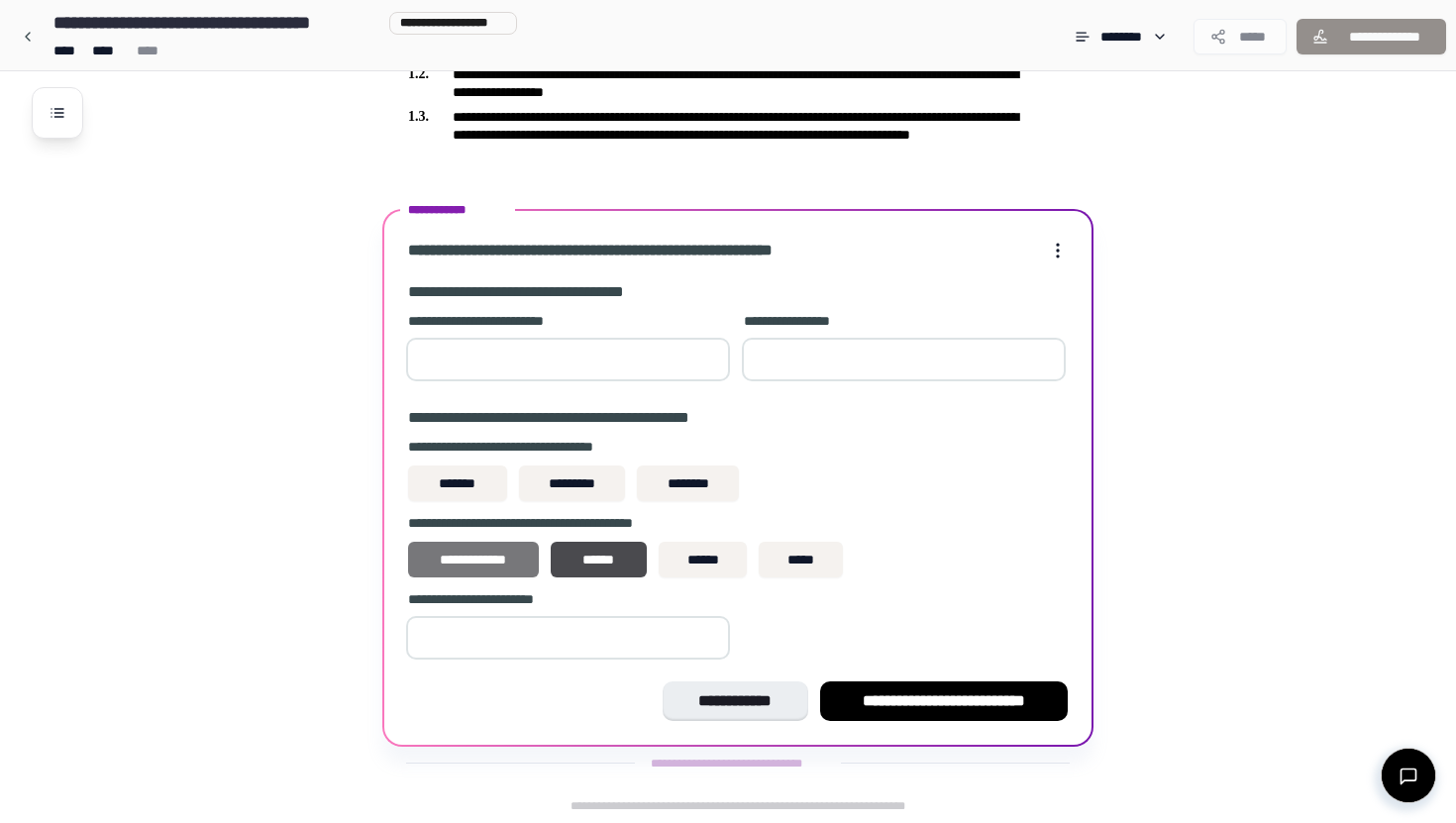 click on "**********" at bounding box center (473, 560) 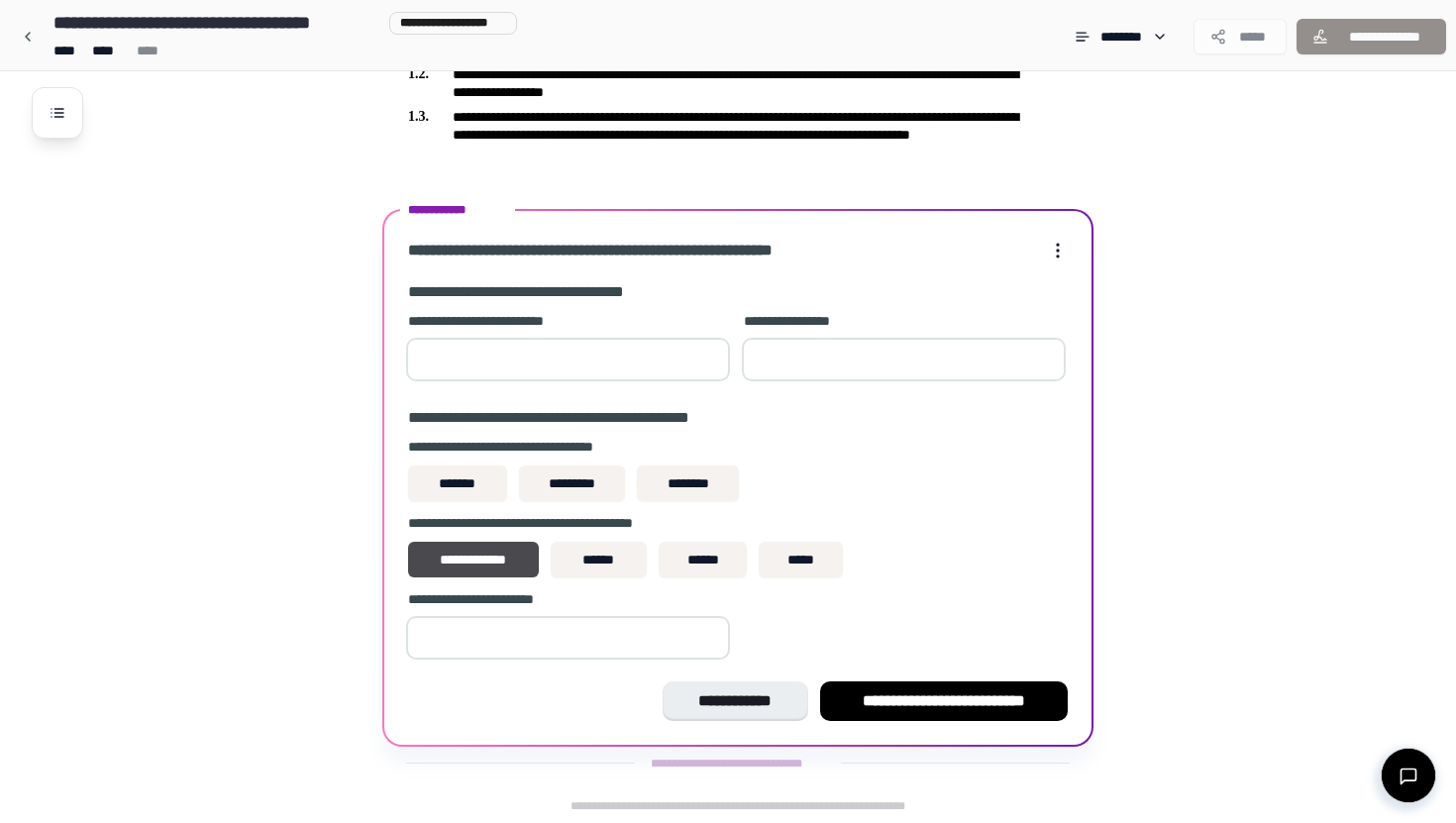 click at bounding box center (568, 360) 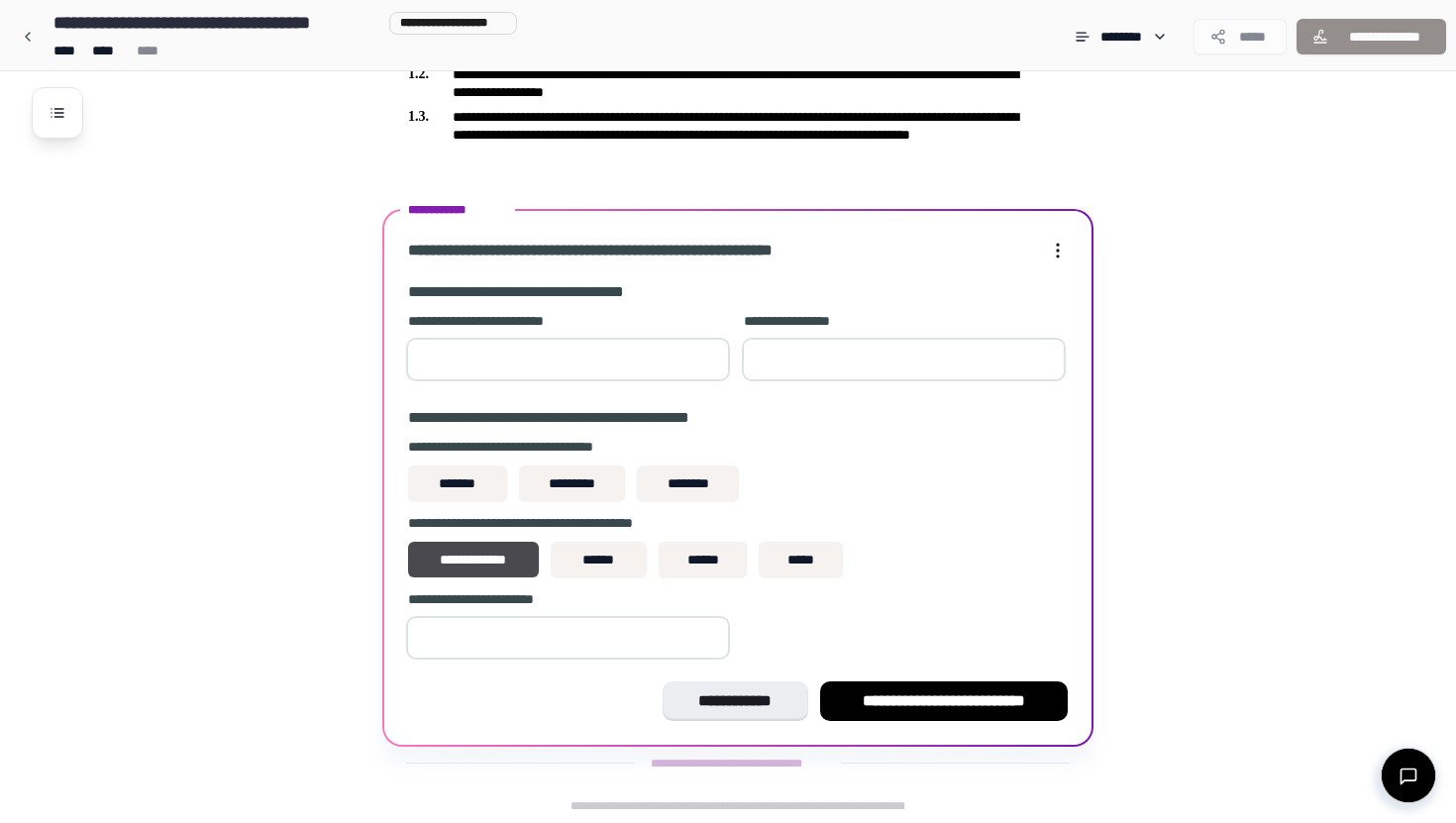 click on "*" at bounding box center (568, 360) 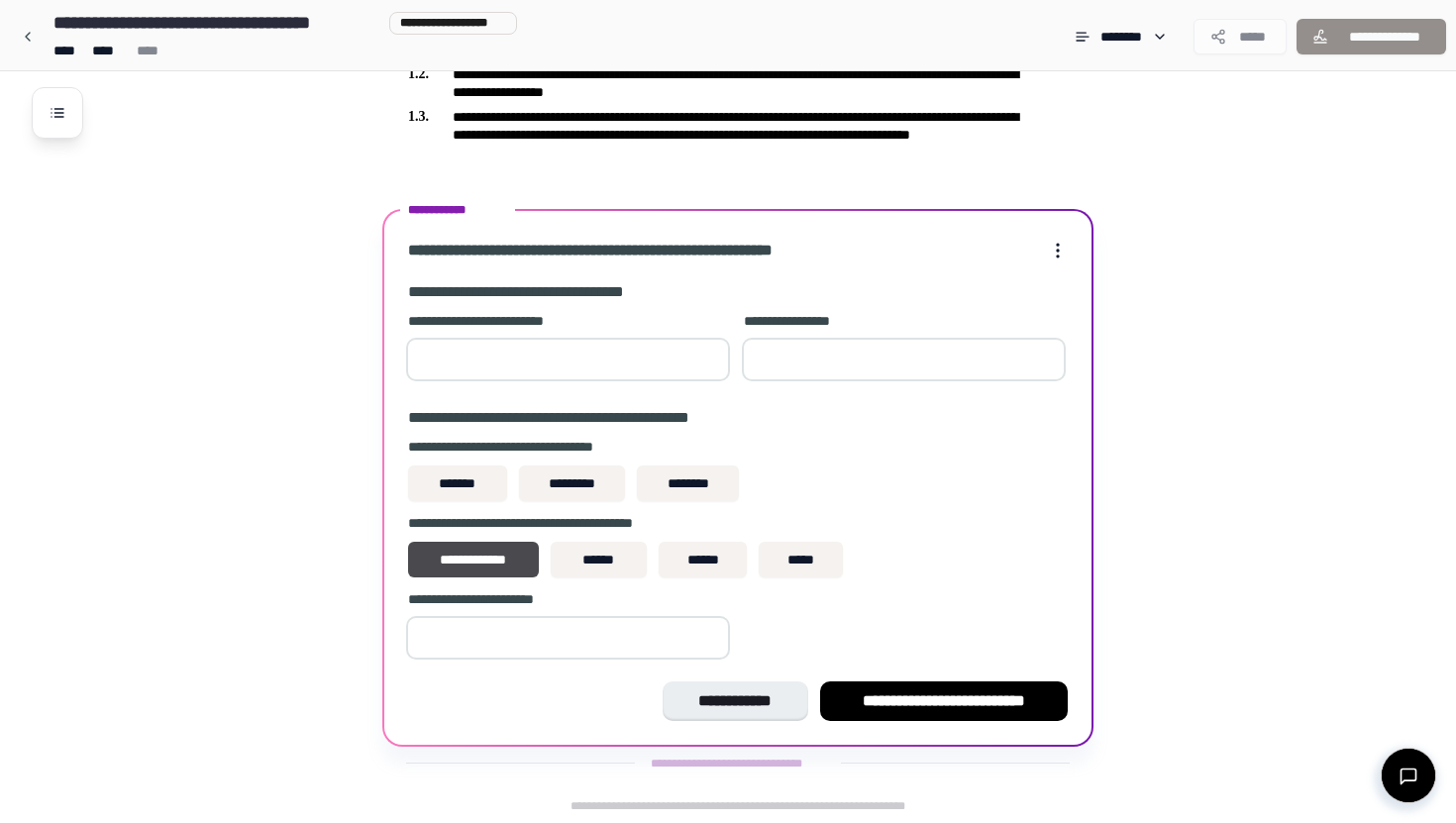 drag, startPoint x: 581, startPoint y: 360, endPoint x: 369, endPoint y: 361, distance: 212.00236 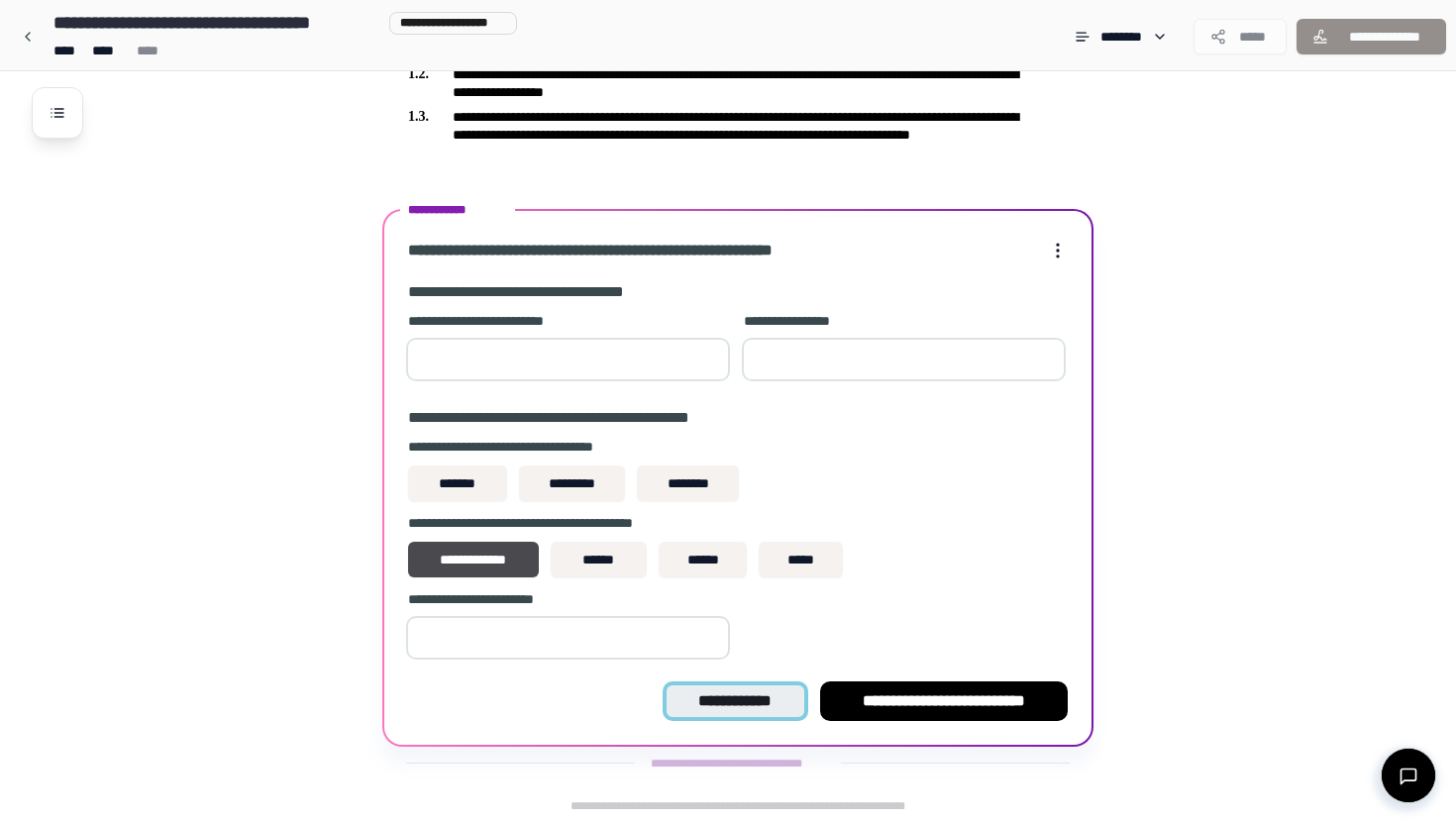 click on "**********" at bounding box center (735, 701) 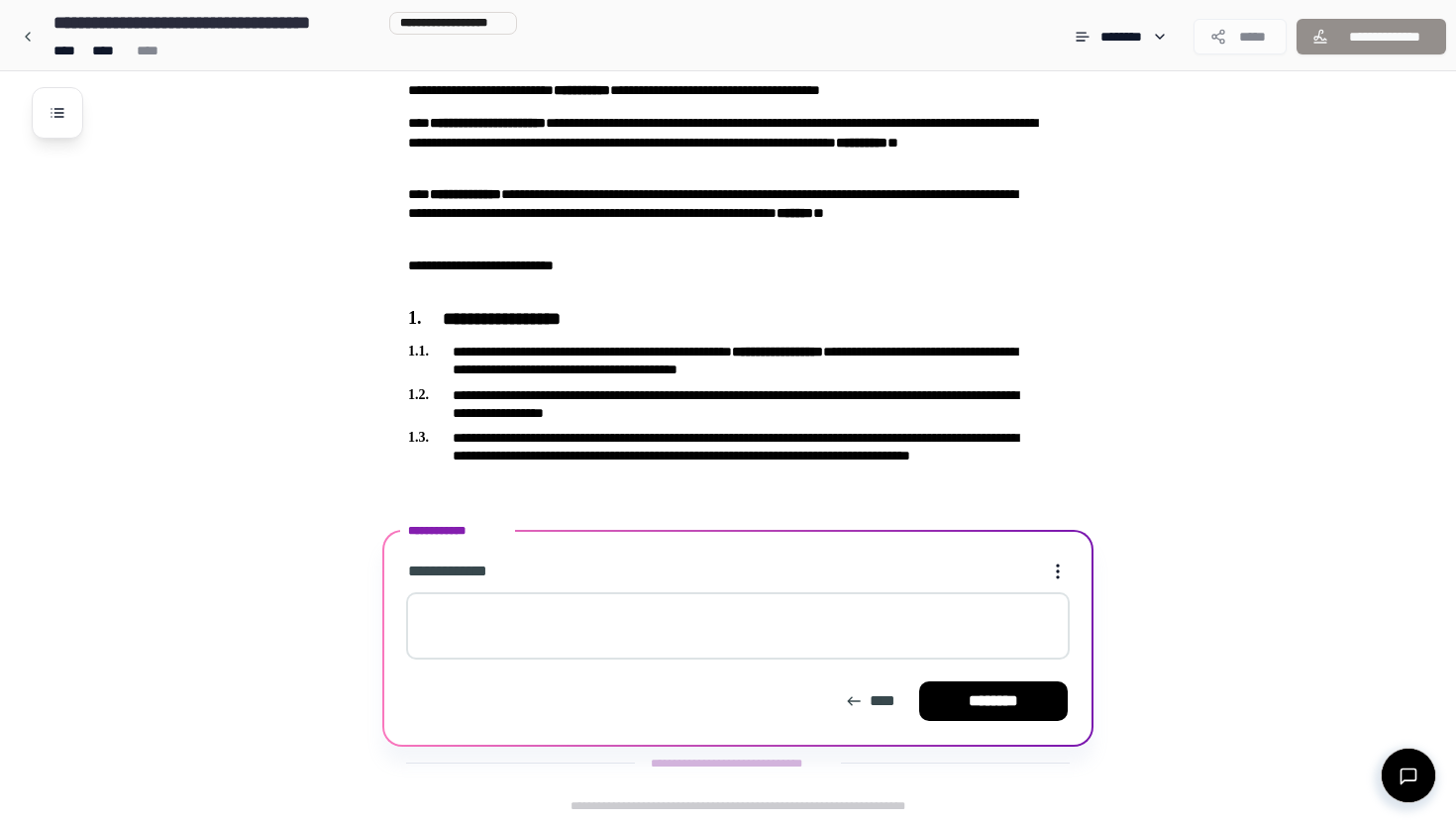 click at bounding box center [738, 626] 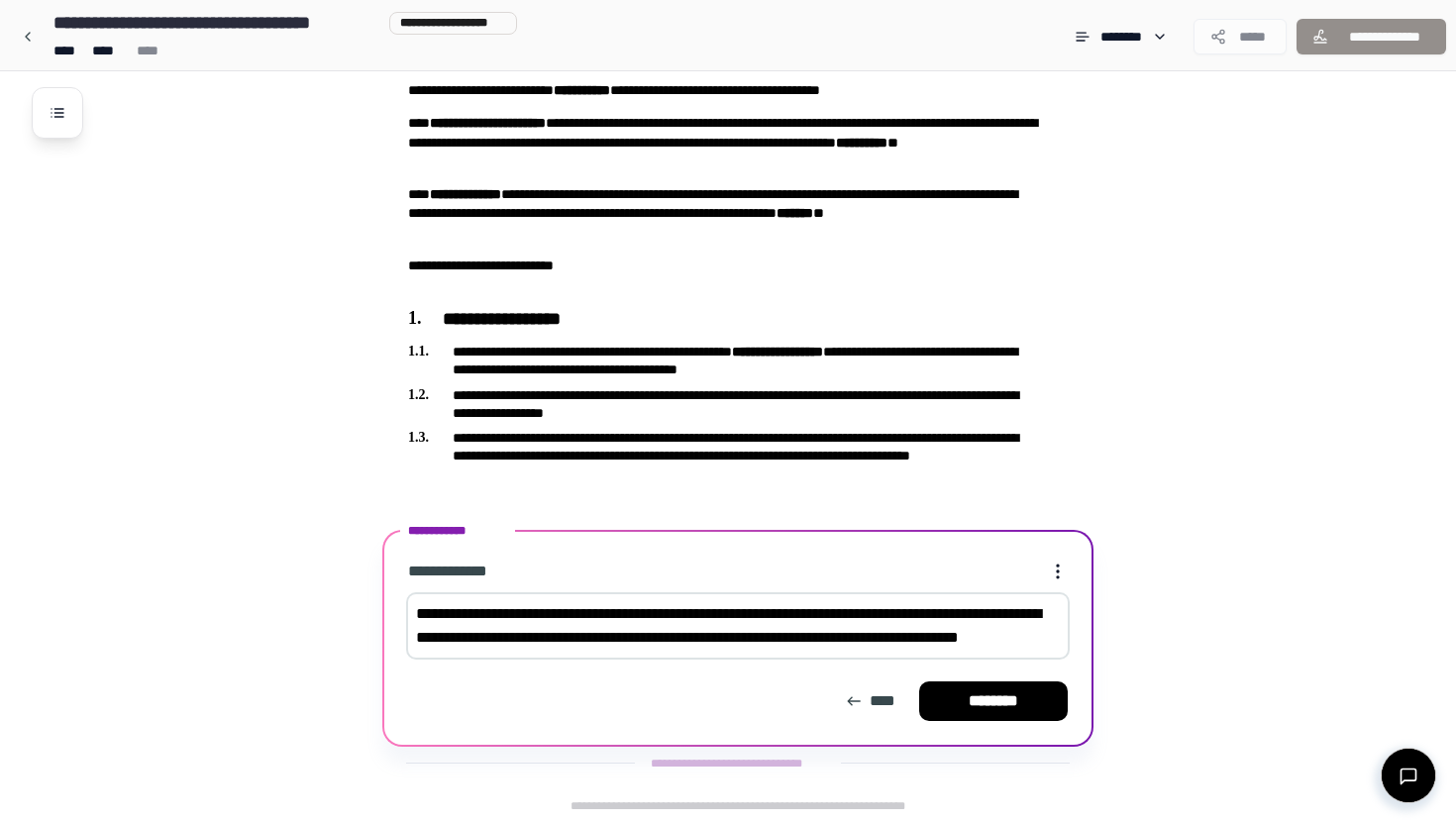 scroll, scrollTop: 94, scrollLeft: 0, axis: vertical 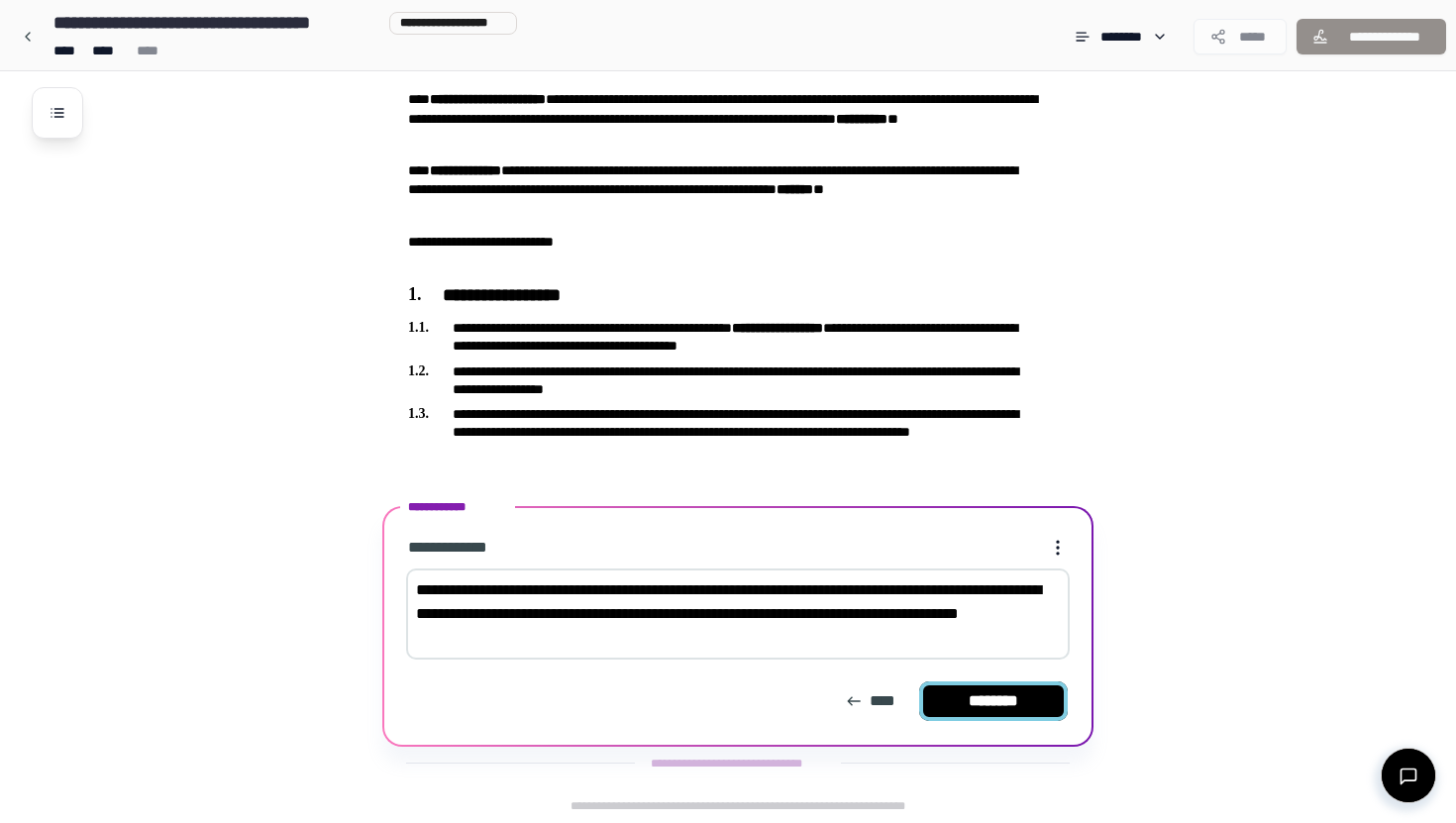 type on "**********" 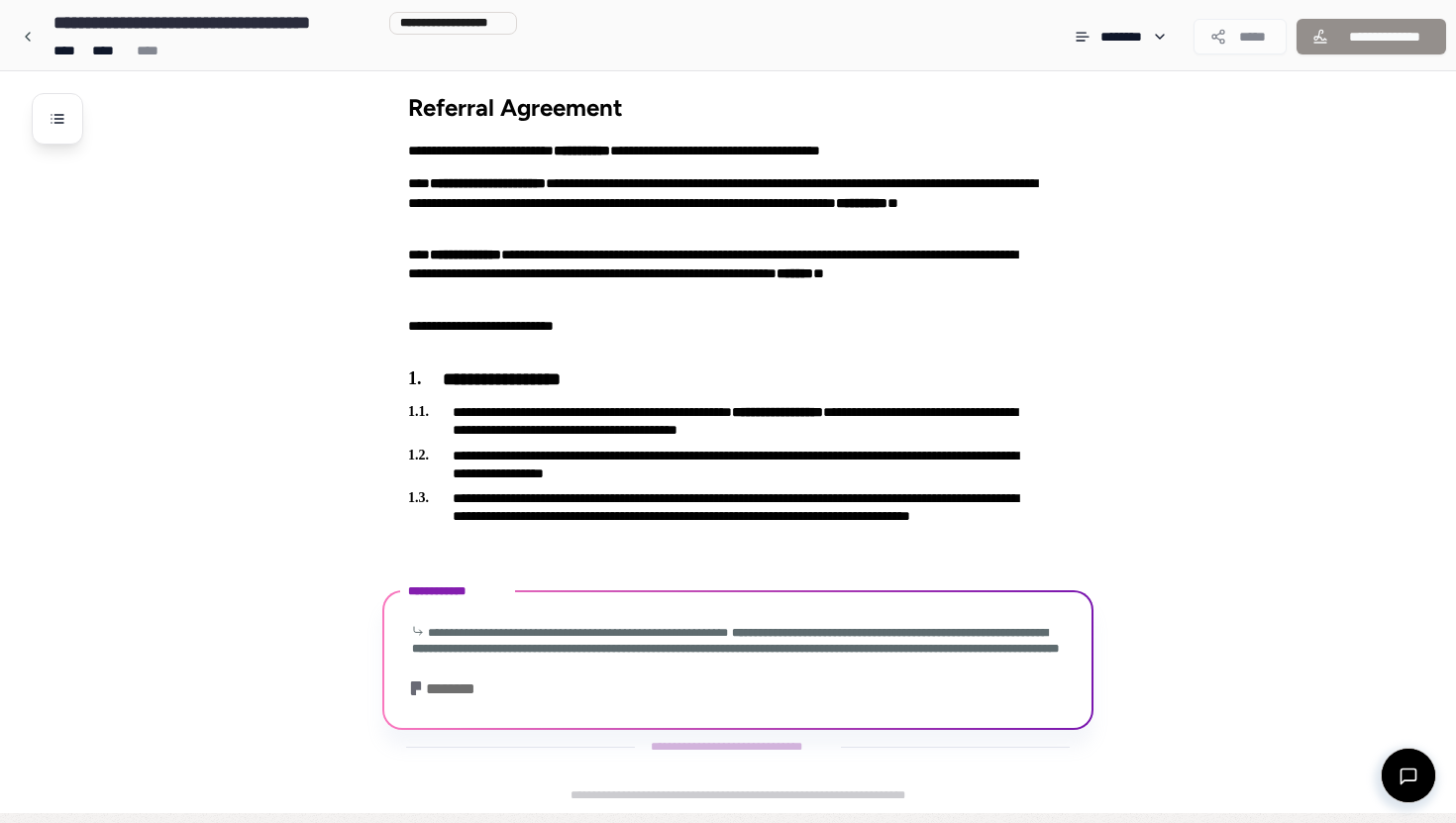 scroll, scrollTop: 378, scrollLeft: 0, axis: vertical 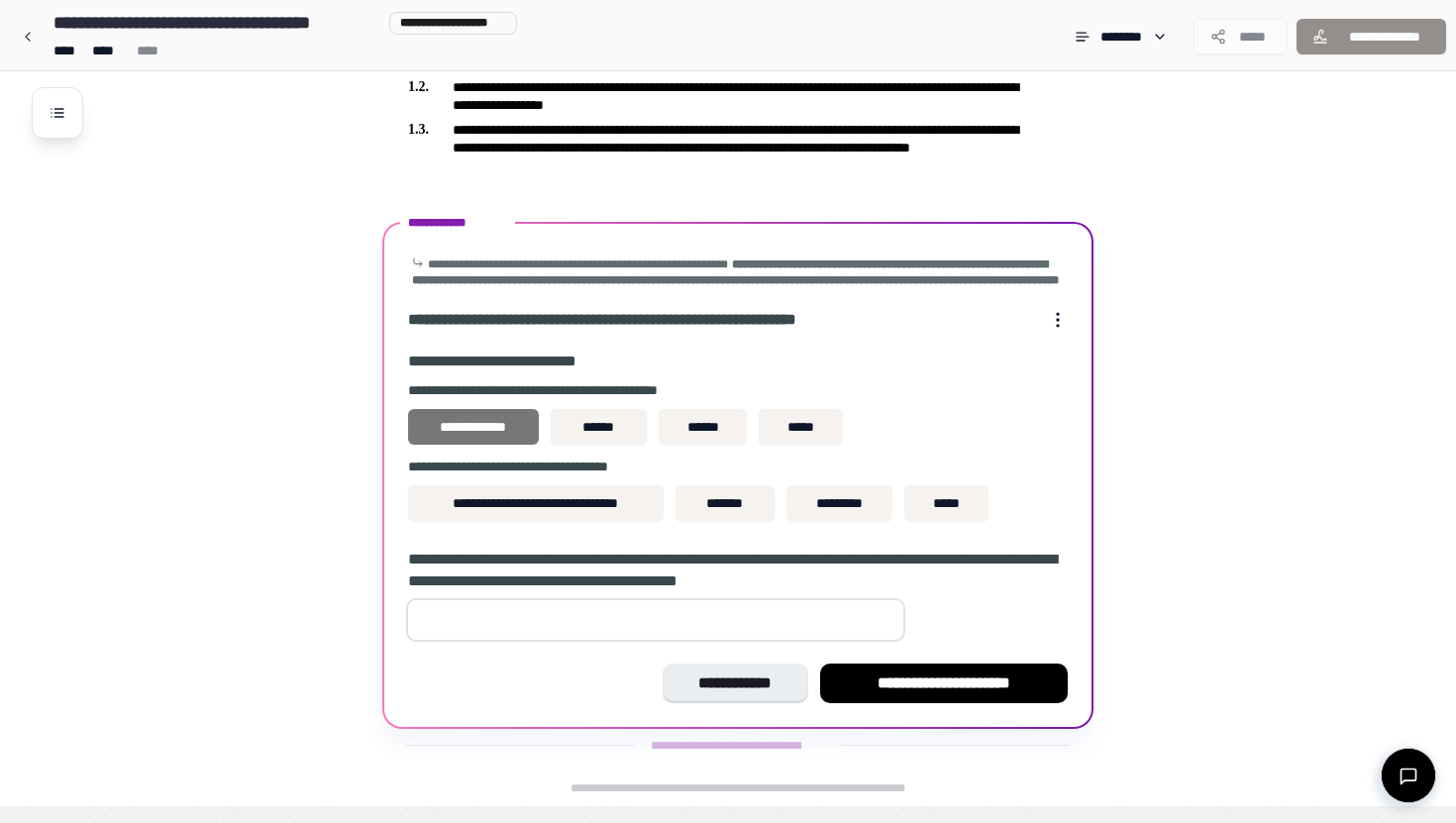 click on "**********" at bounding box center (473, 427) 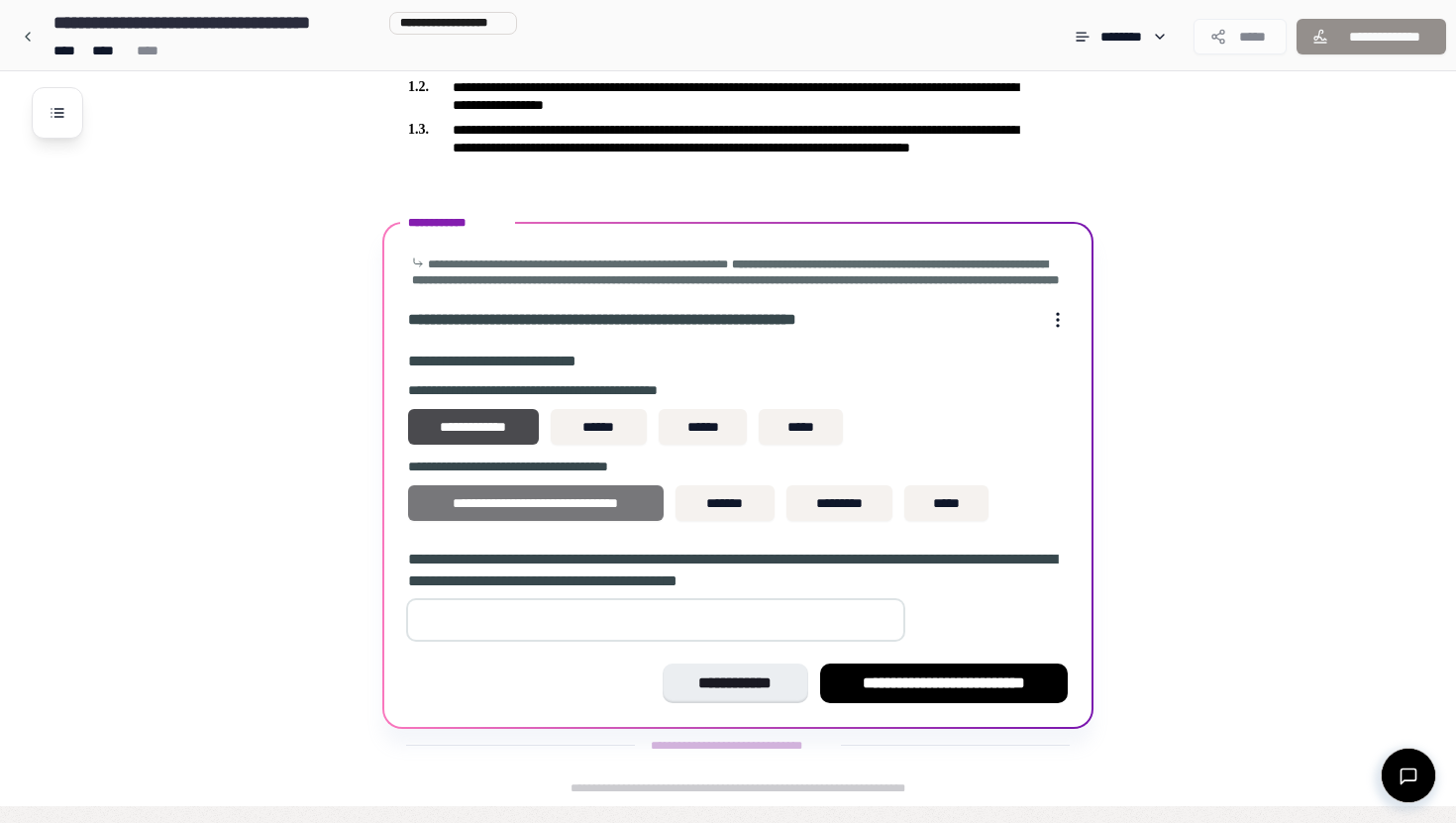 click on "**********" at bounding box center (536, 503) 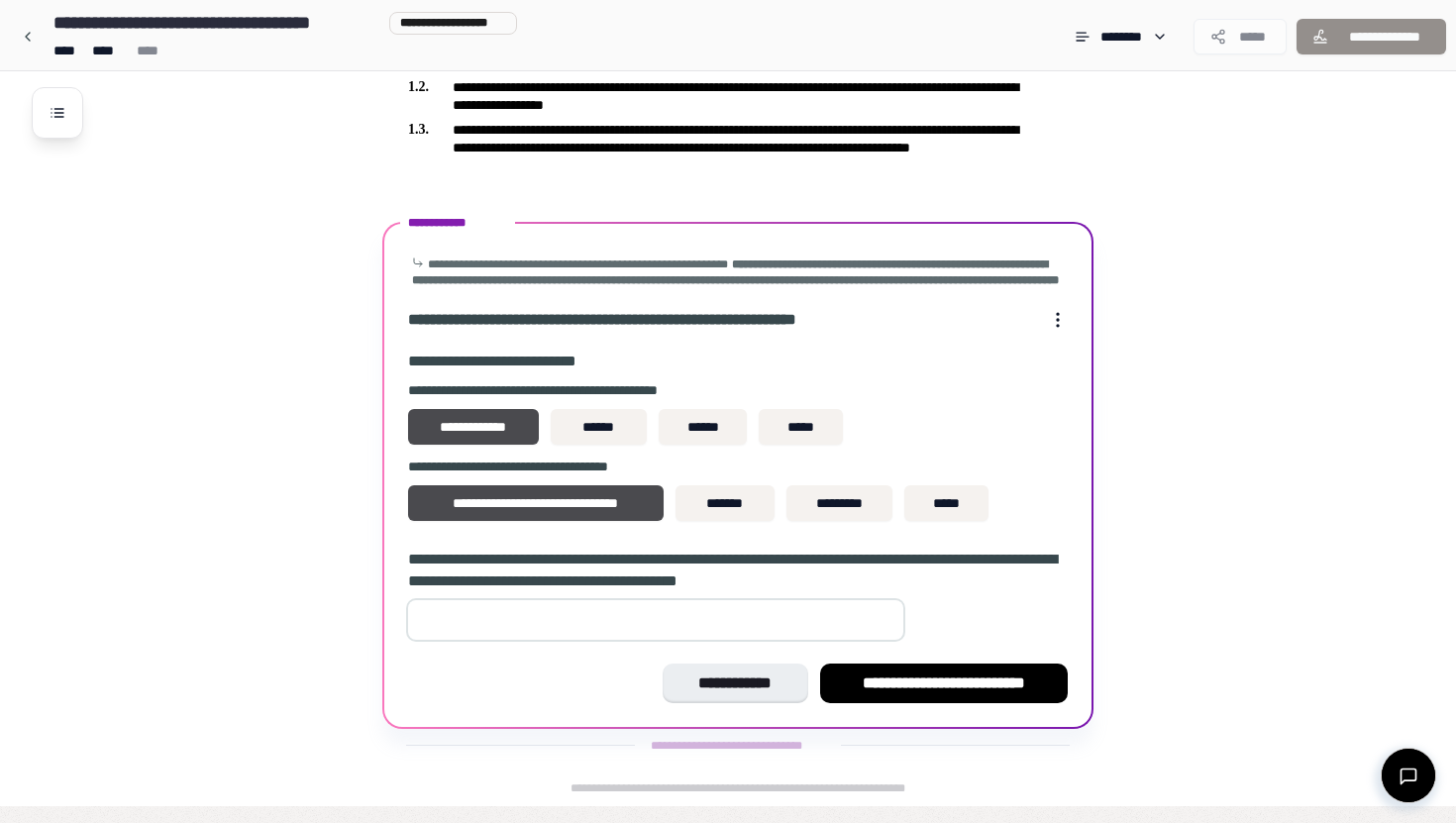 click at bounding box center [656, 620] 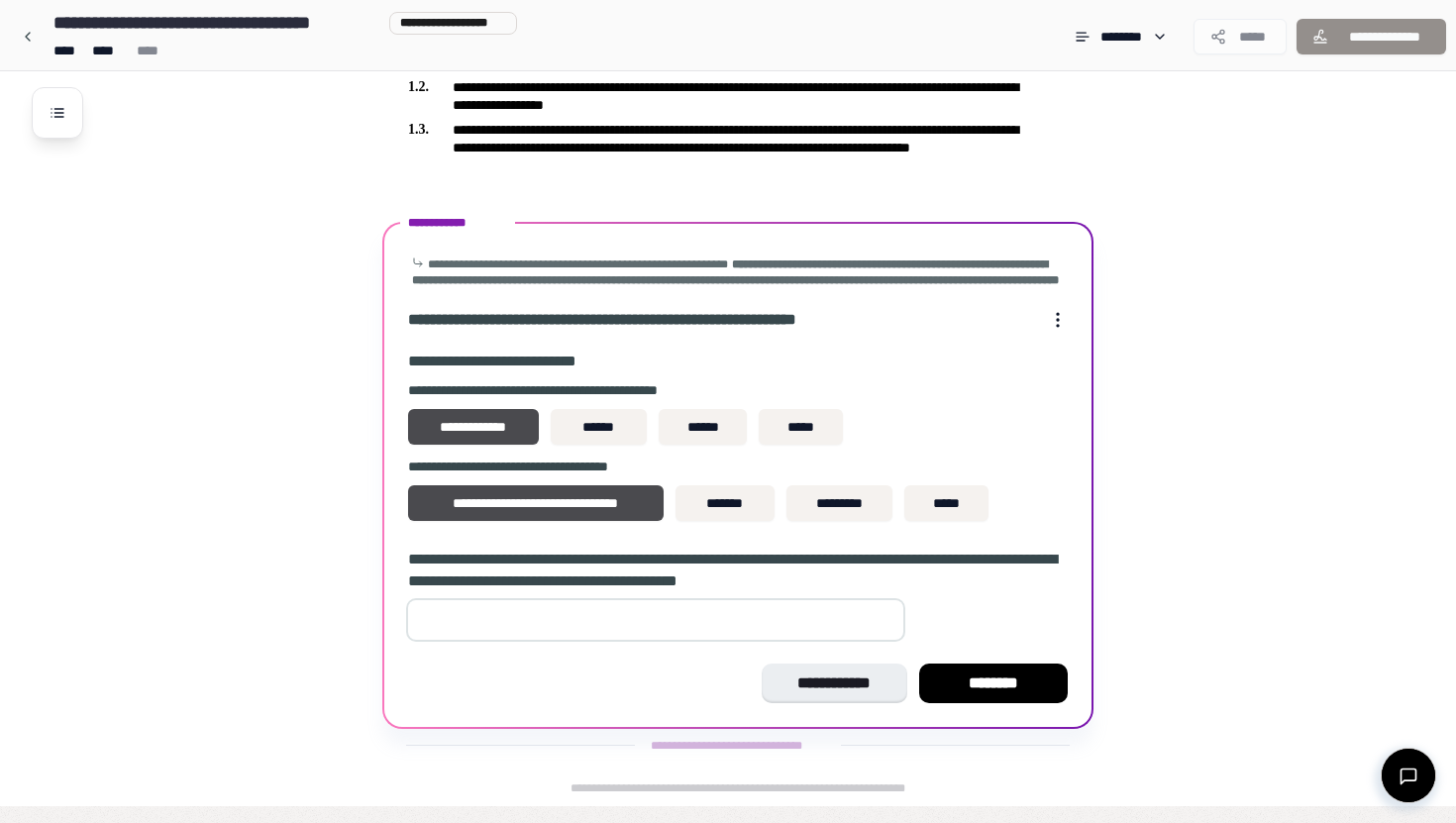 type on "*" 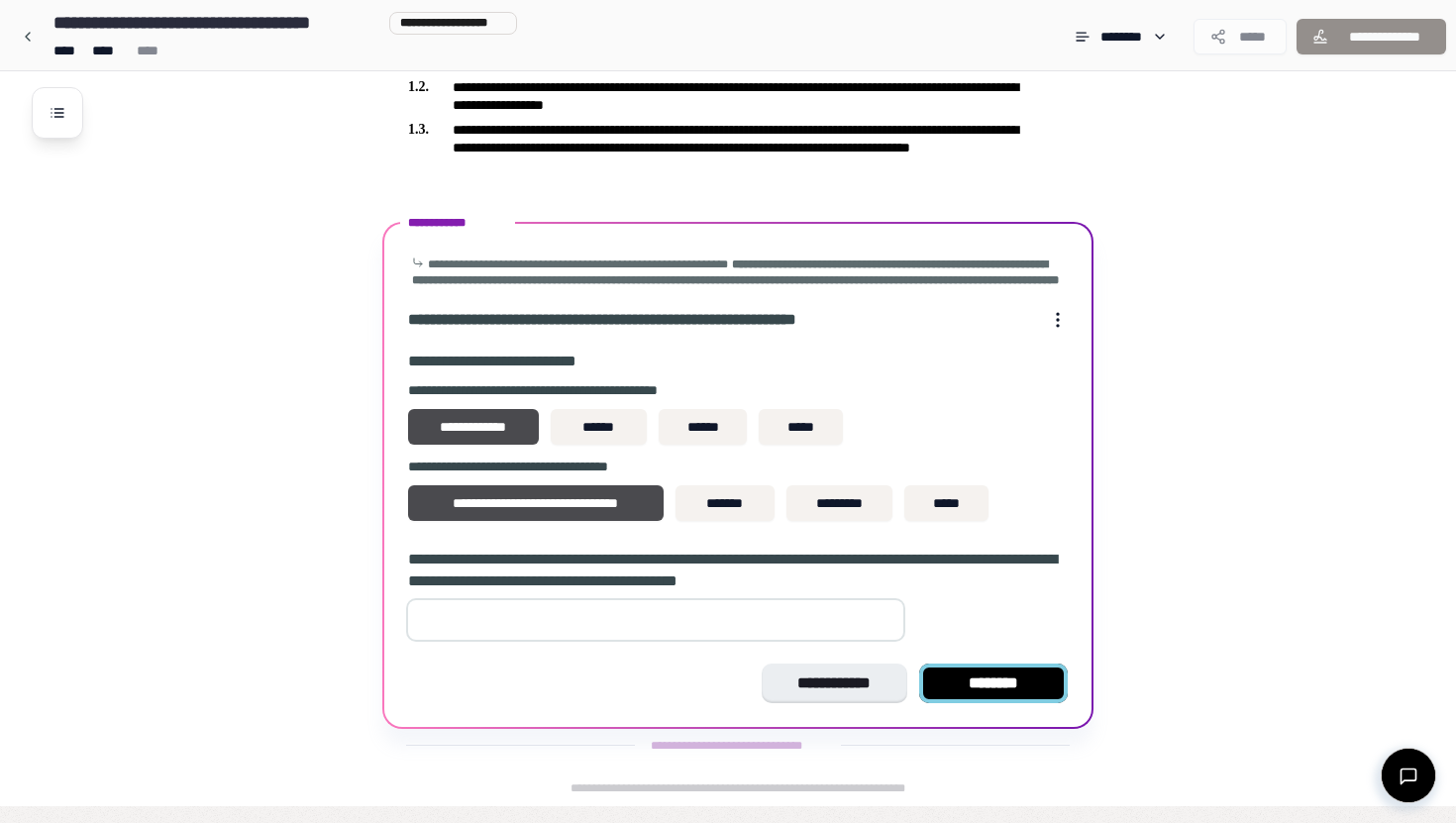 click on "********" at bounding box center [993, 683] 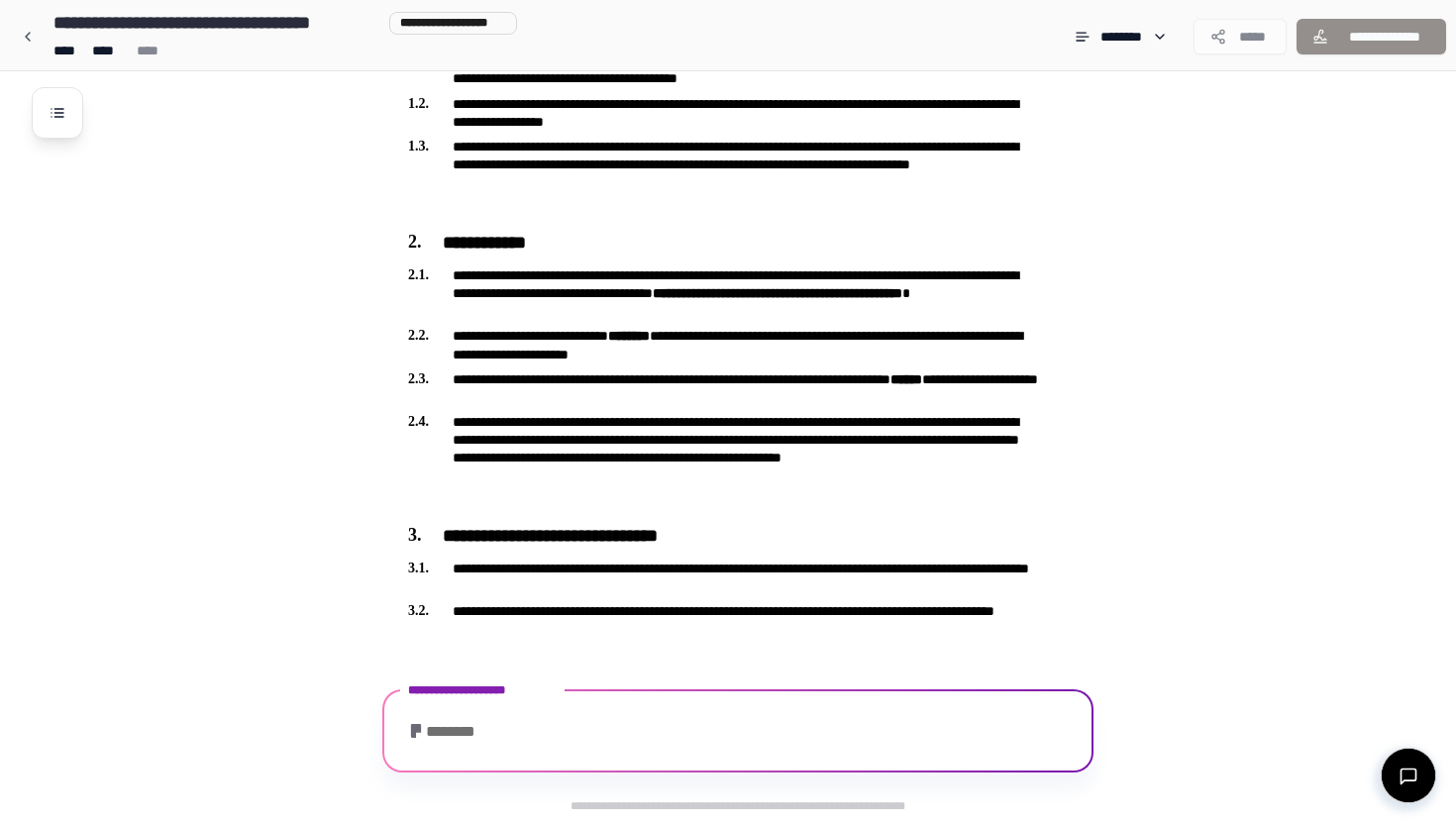 scroll, scrollTop: 523, scrollLeft: 0, axis: vertical 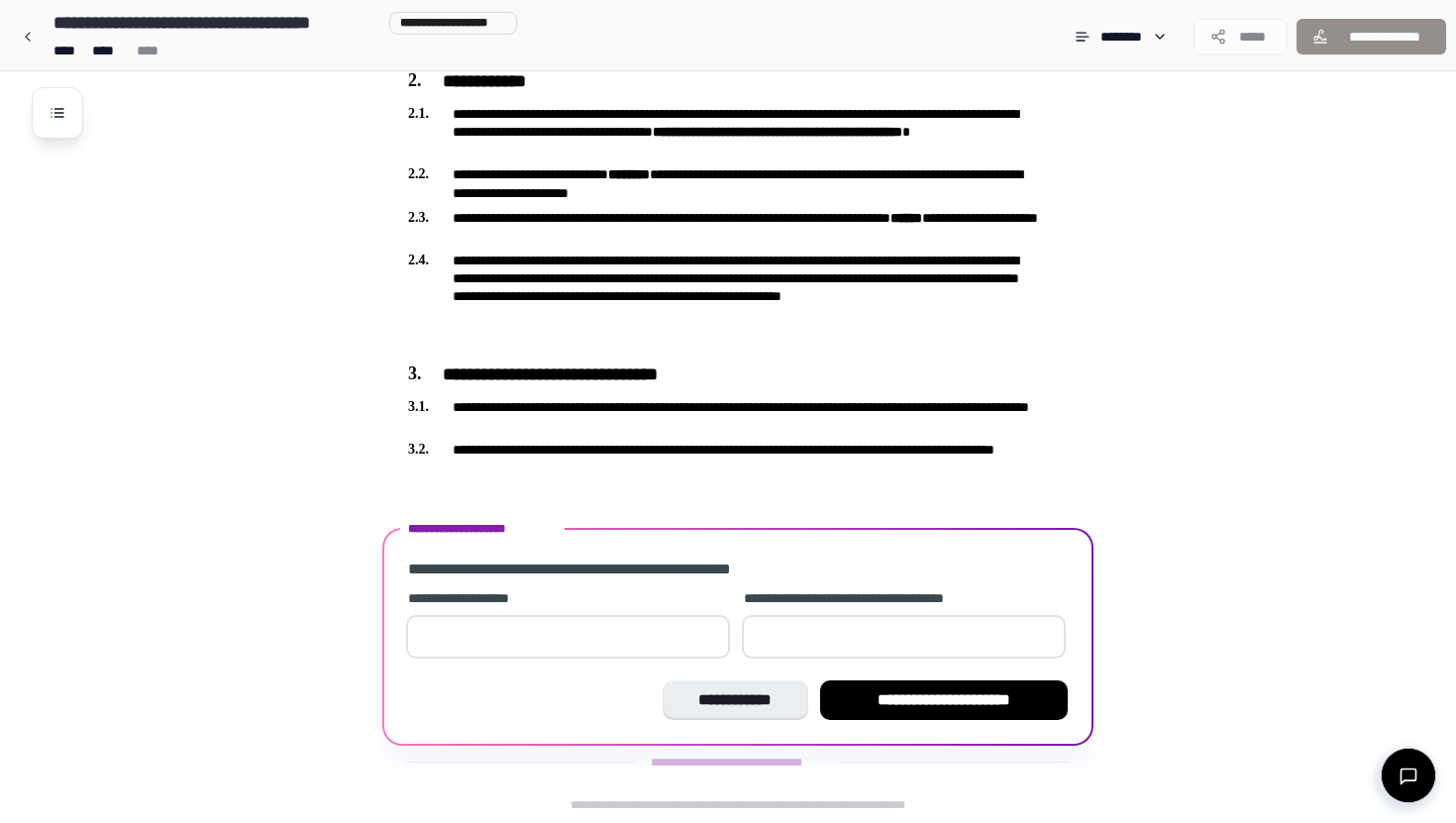 click at bounding box center (568, 637) 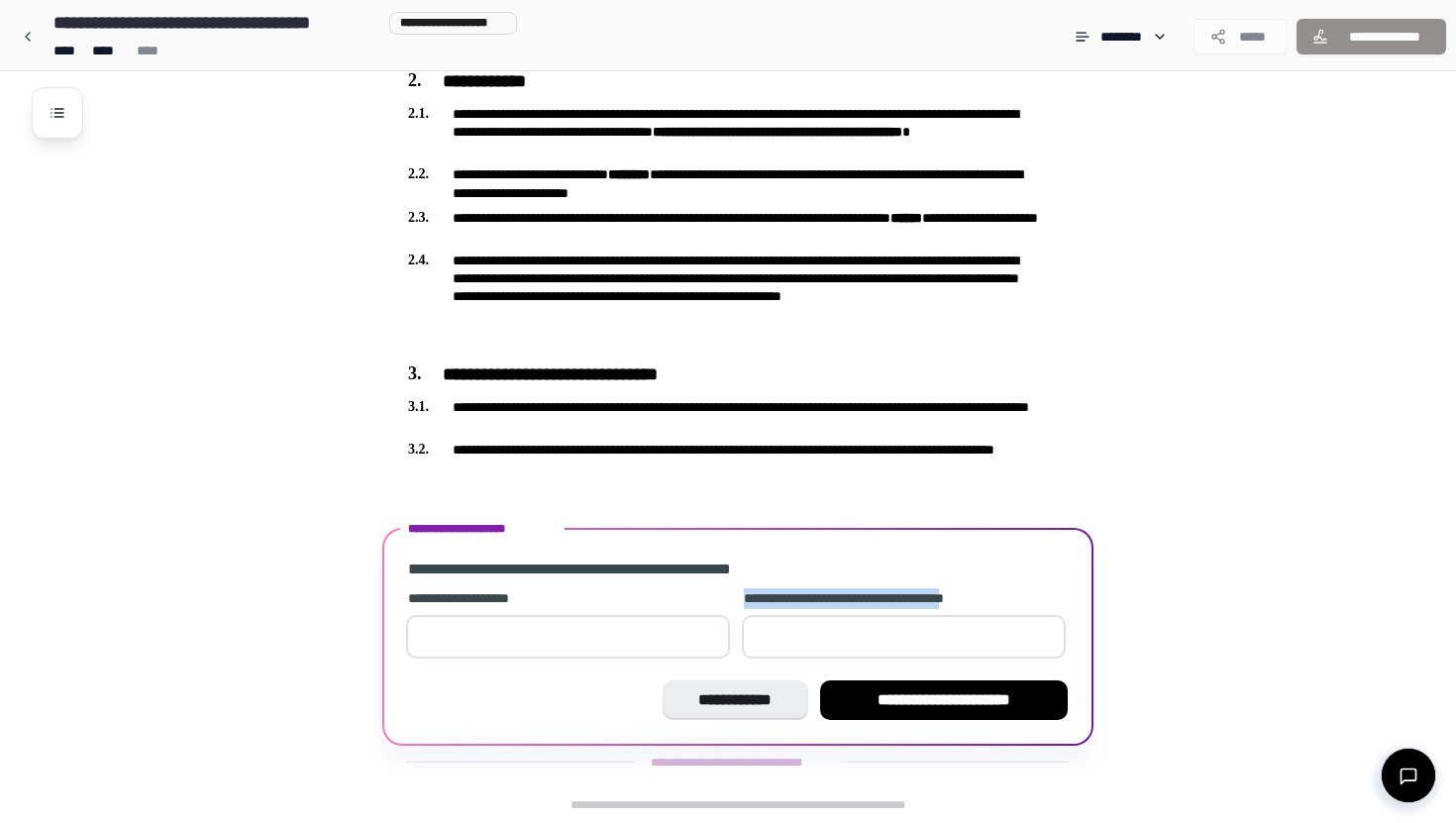 drag, startPoint x: 1005, startPoint y: 598, endPoint x: 741, endPoint y: 601, distance: 264.01704 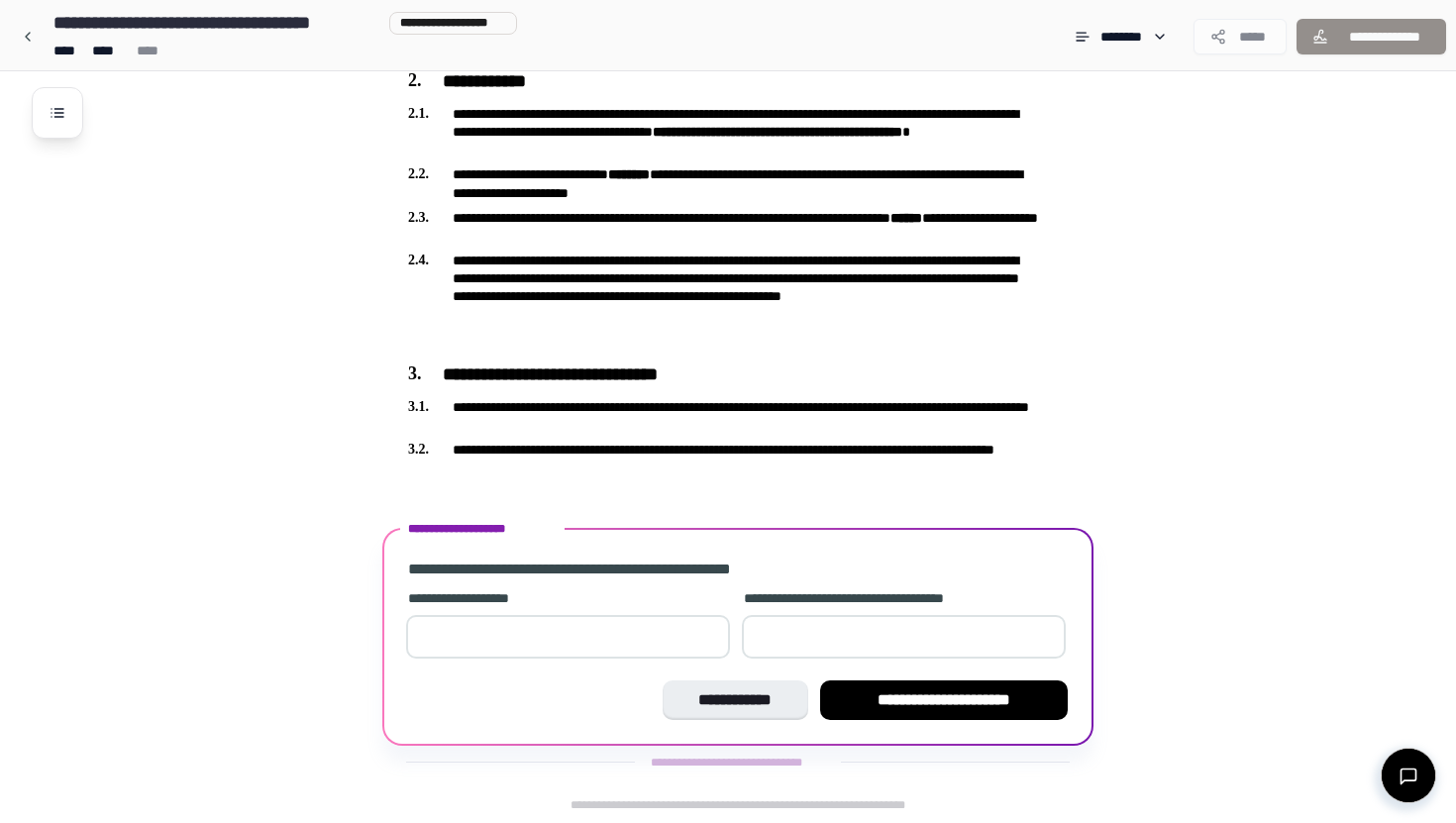 click at bounding box center (903, 637) 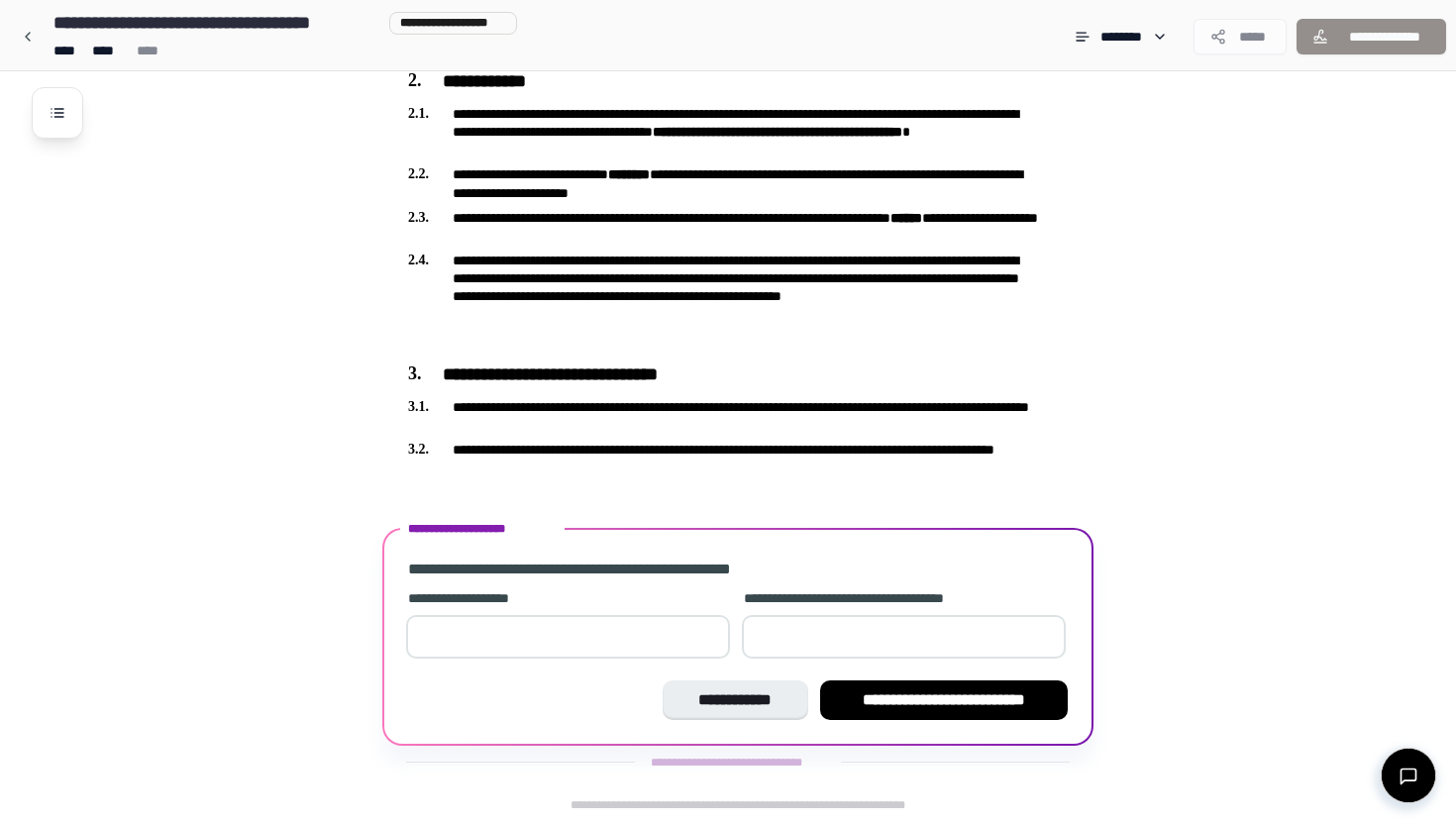type on "*" 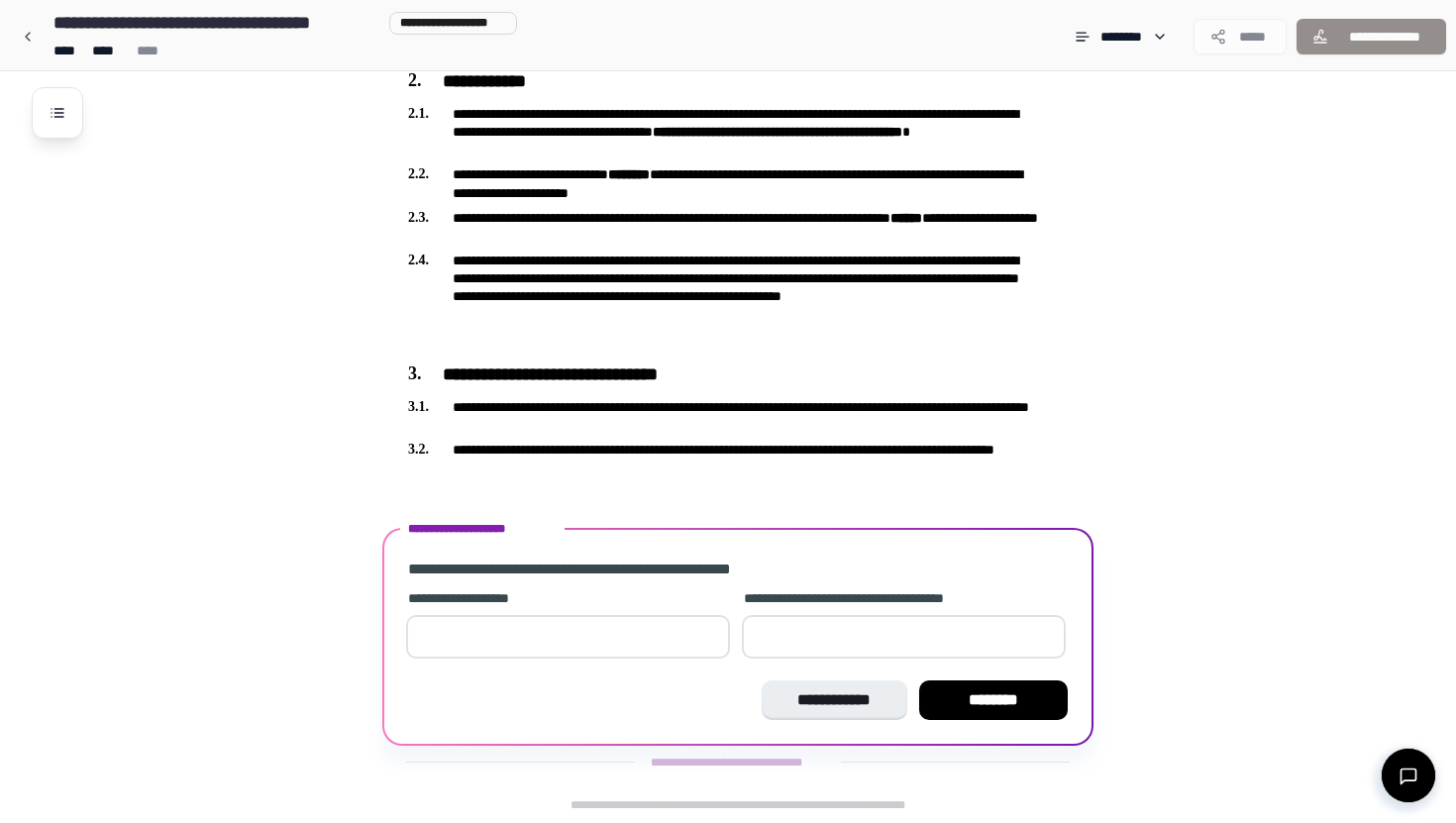 click on "*" at bounding box center (903, 637) 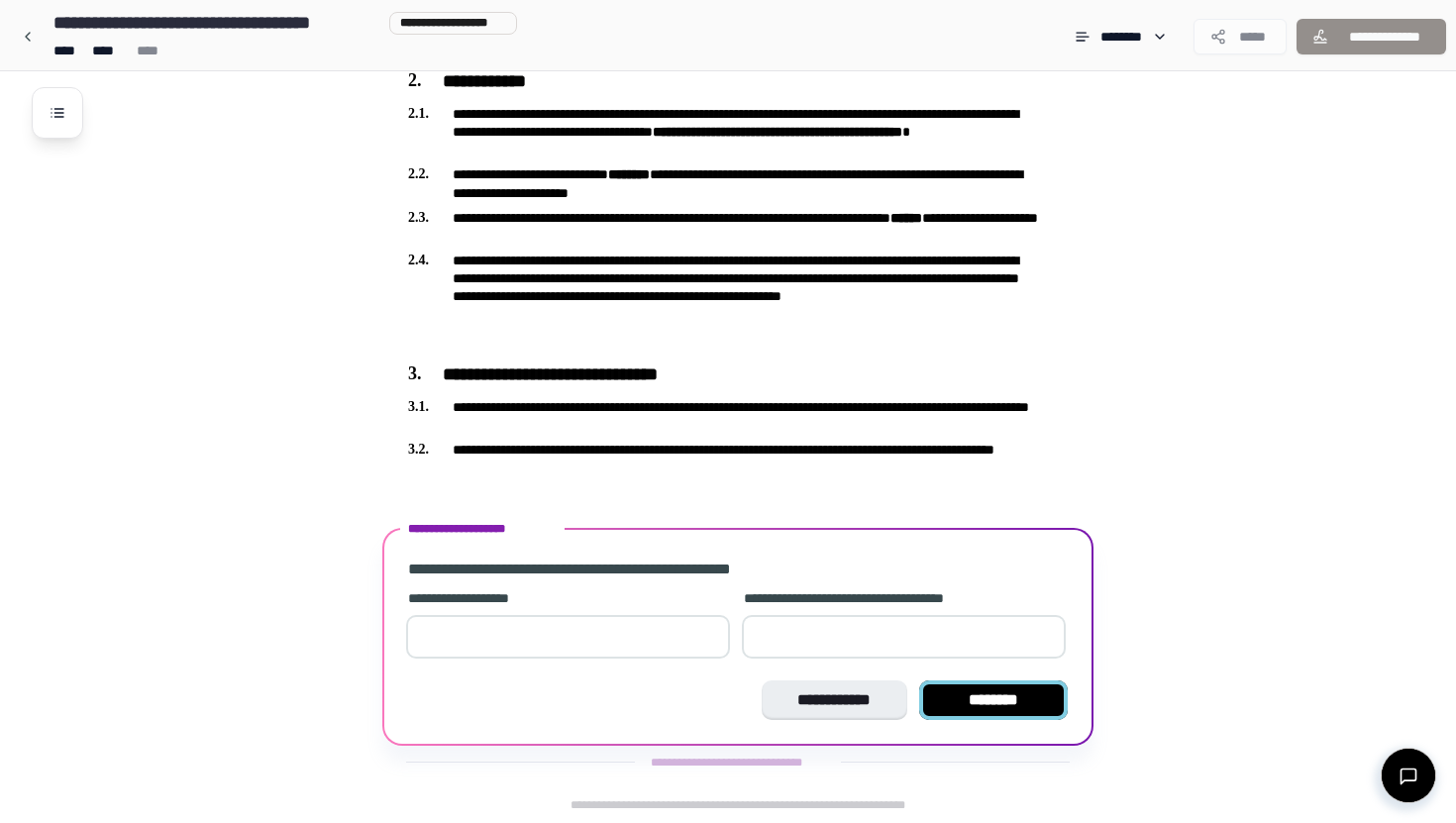 click on "********" at bounding box center [993, 700] 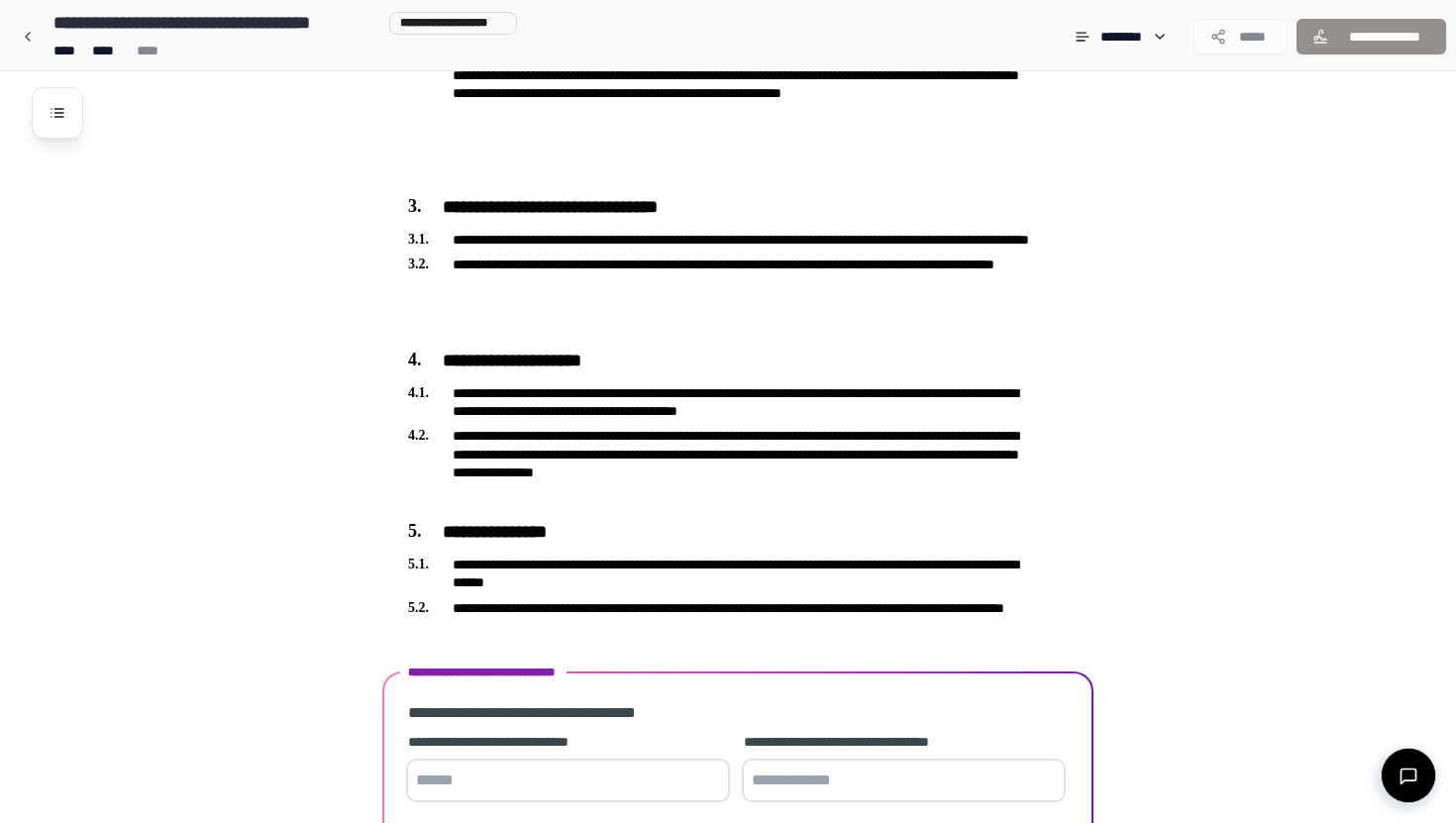 scroll, scrollTop: 852, scrollLeft: 0, axis: vertical 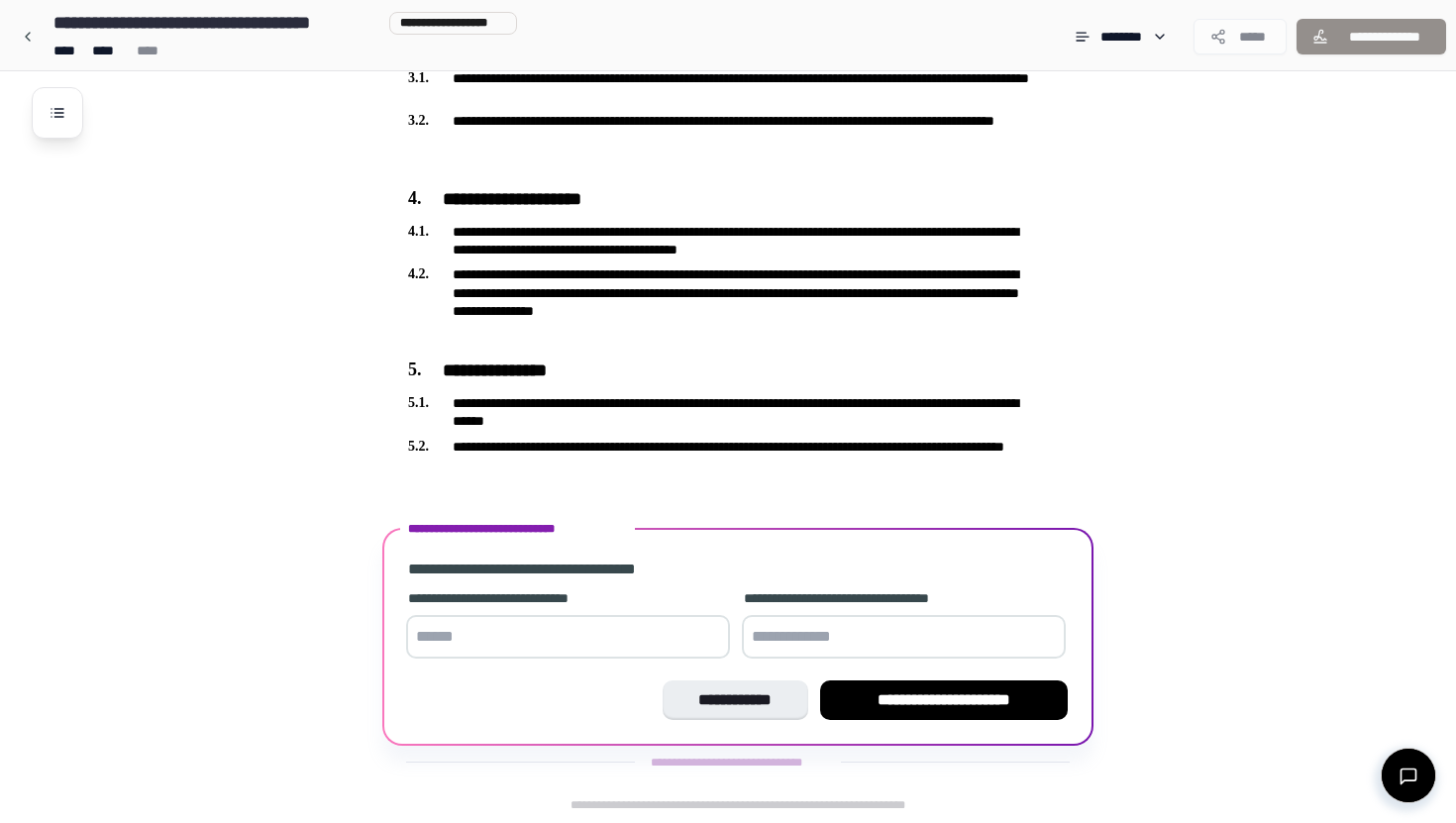 click at bounding box center [568, 637] 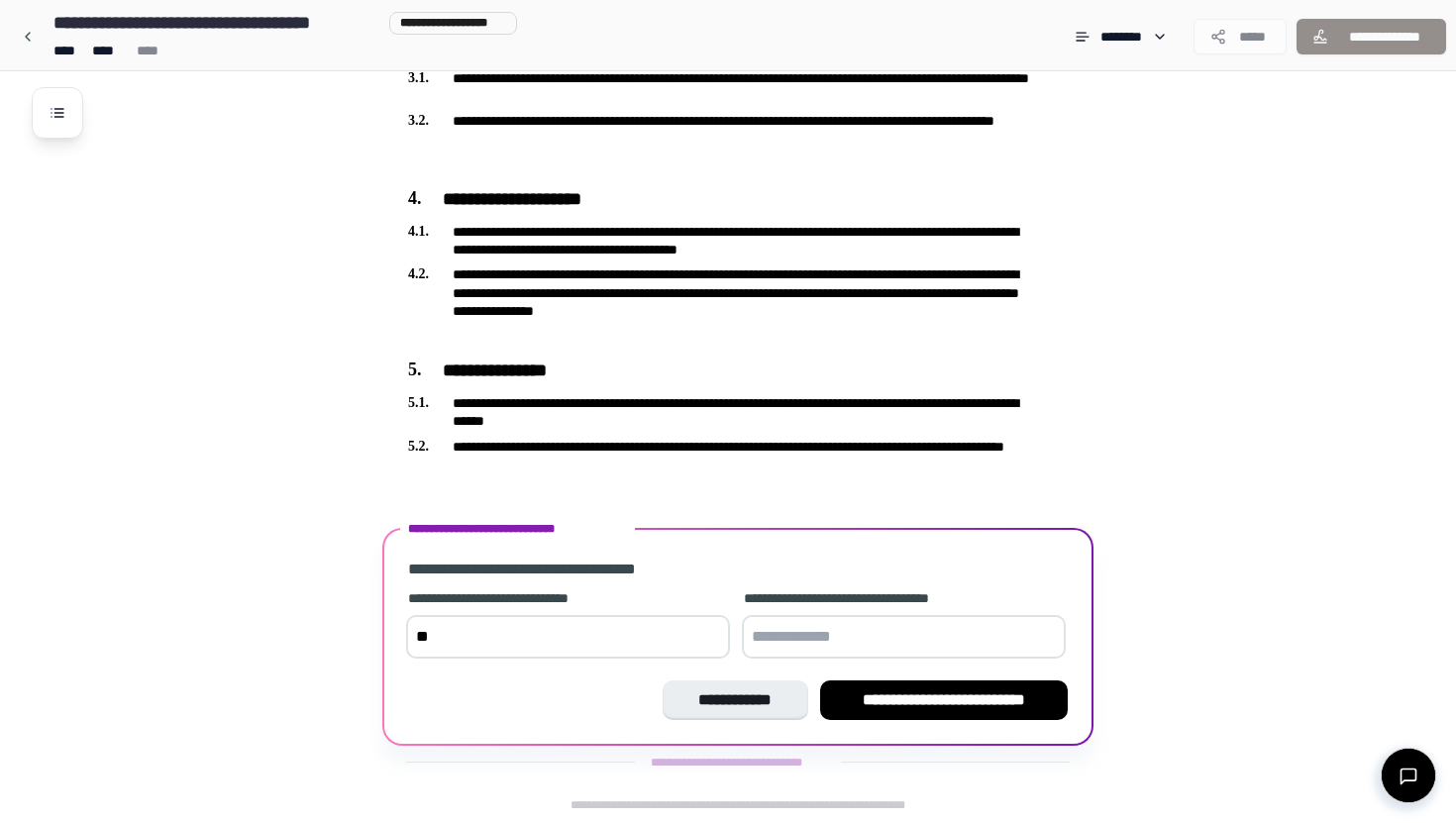 type on "*" 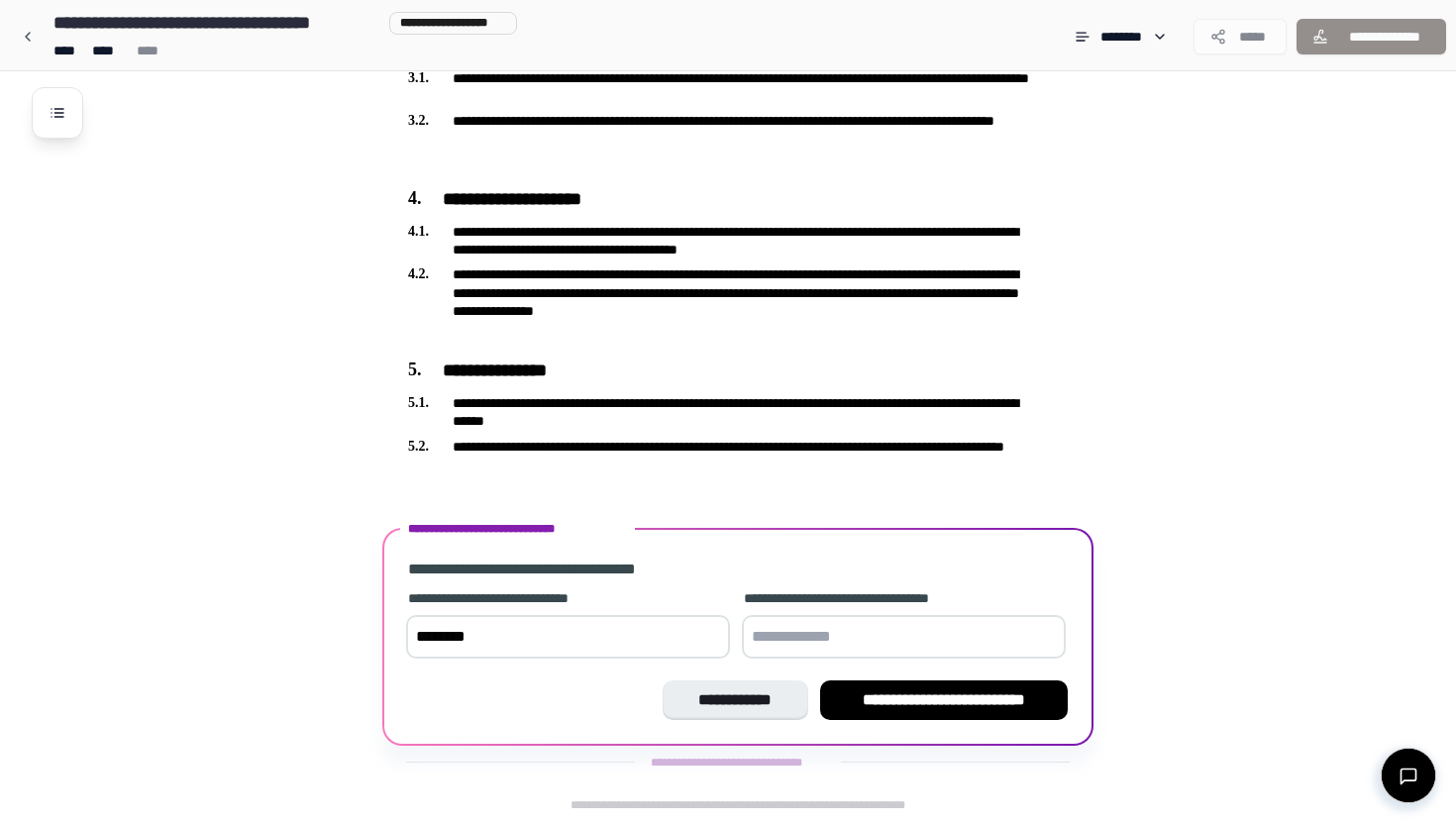 type on "********" 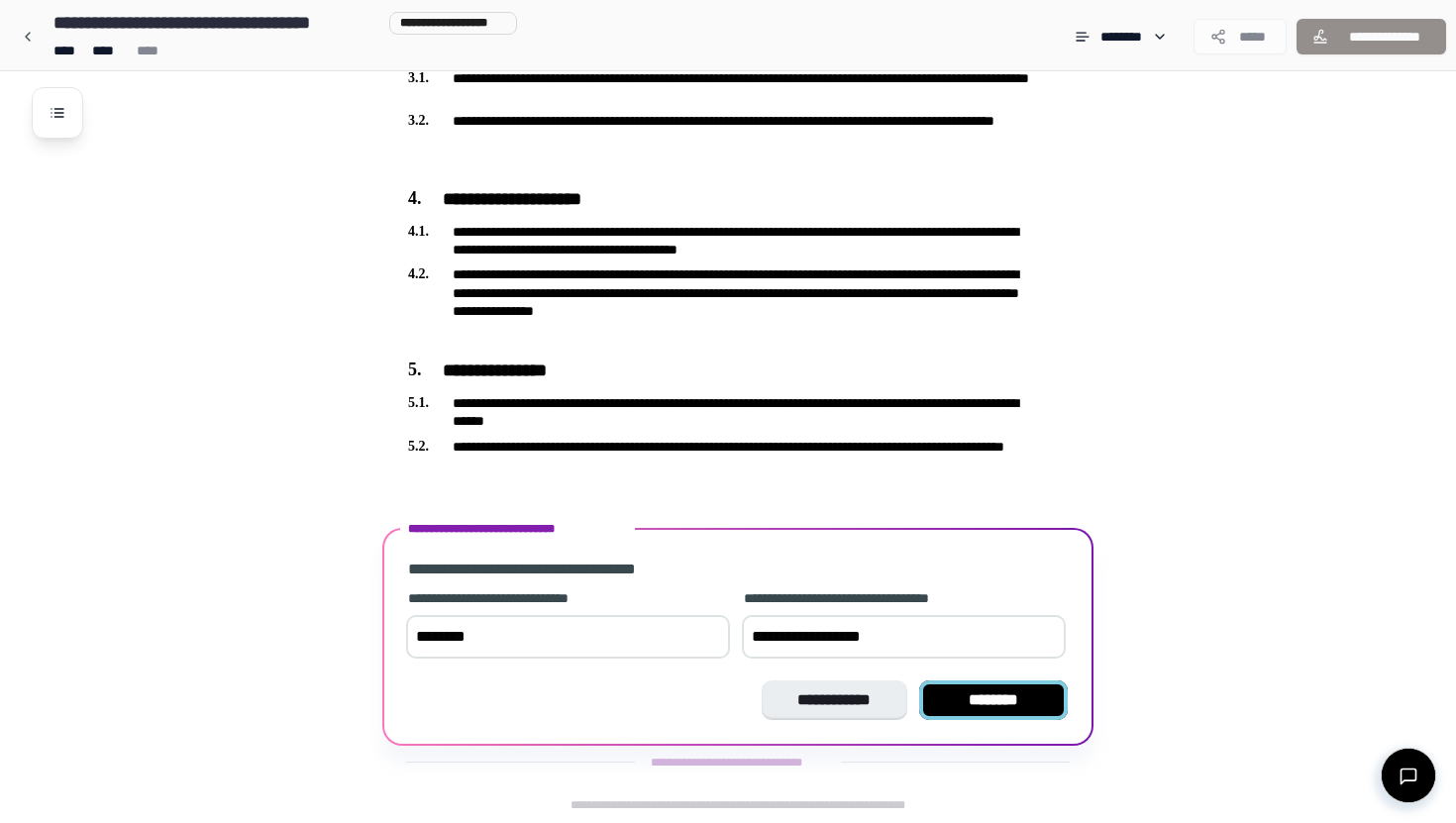 type on "**********" 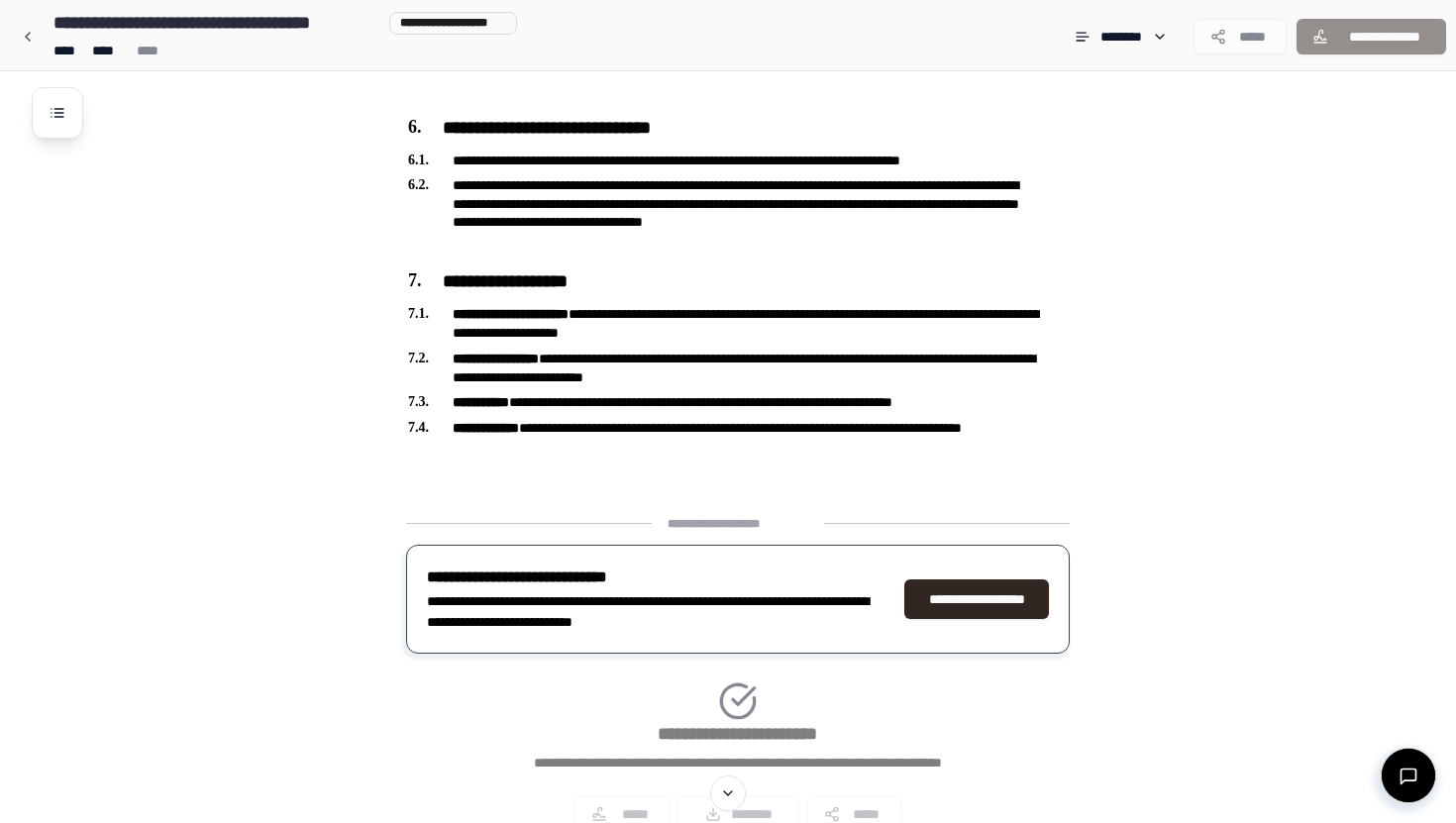 scroll, scrollTop: 1206, scrollLeft: 0, axis: vertical 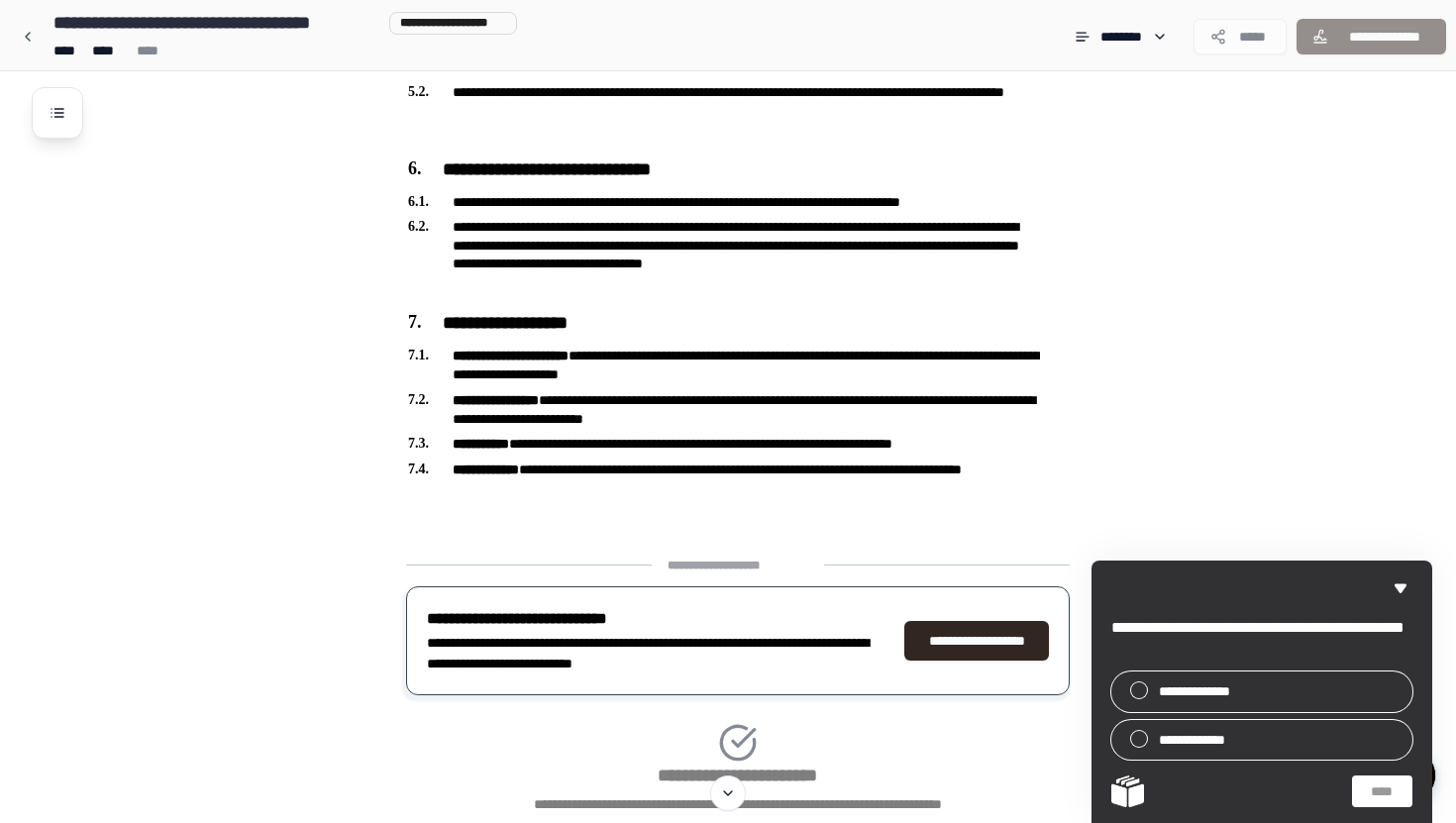 click on "**********" at bounding box center [754, -89] 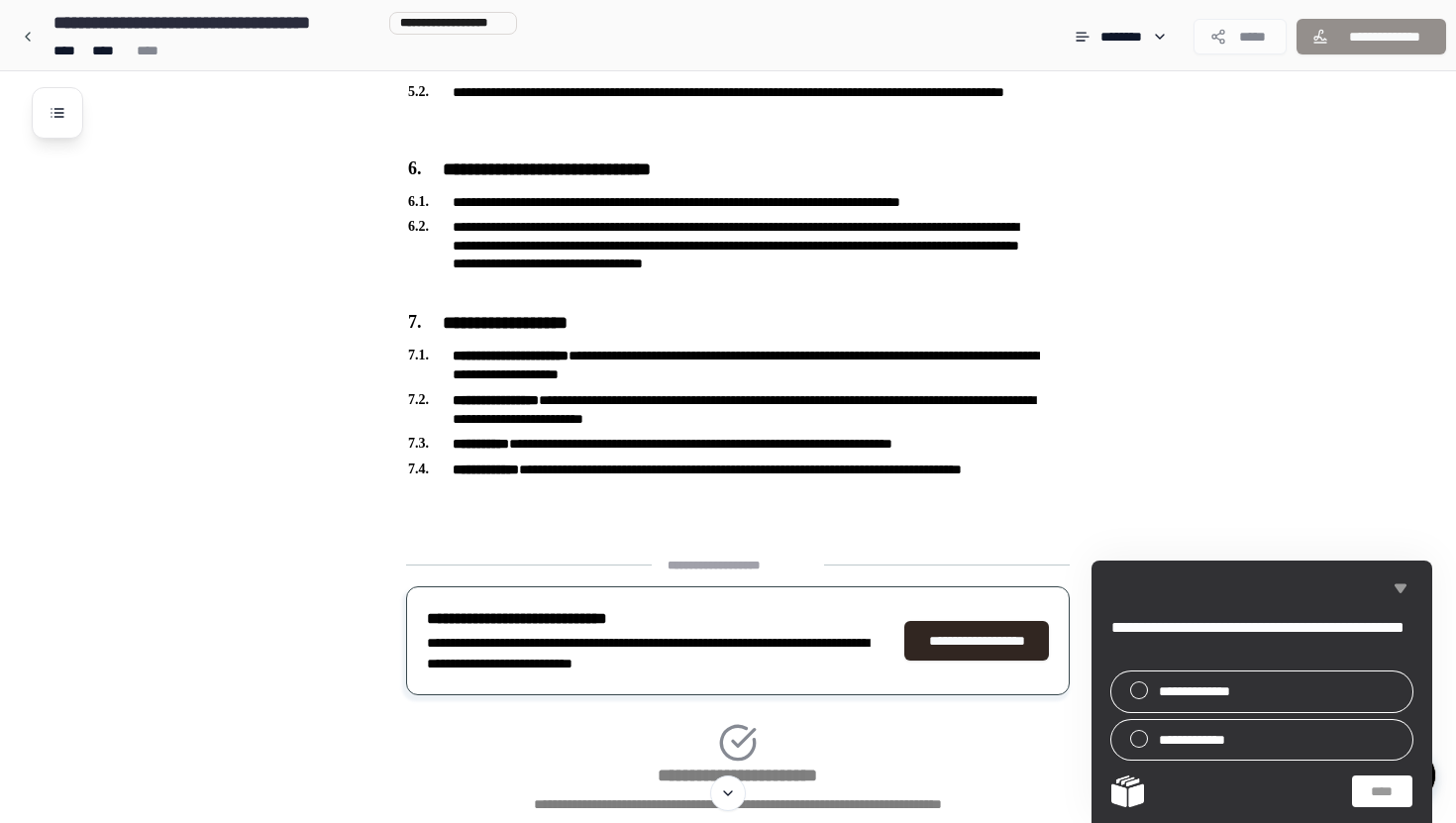 click 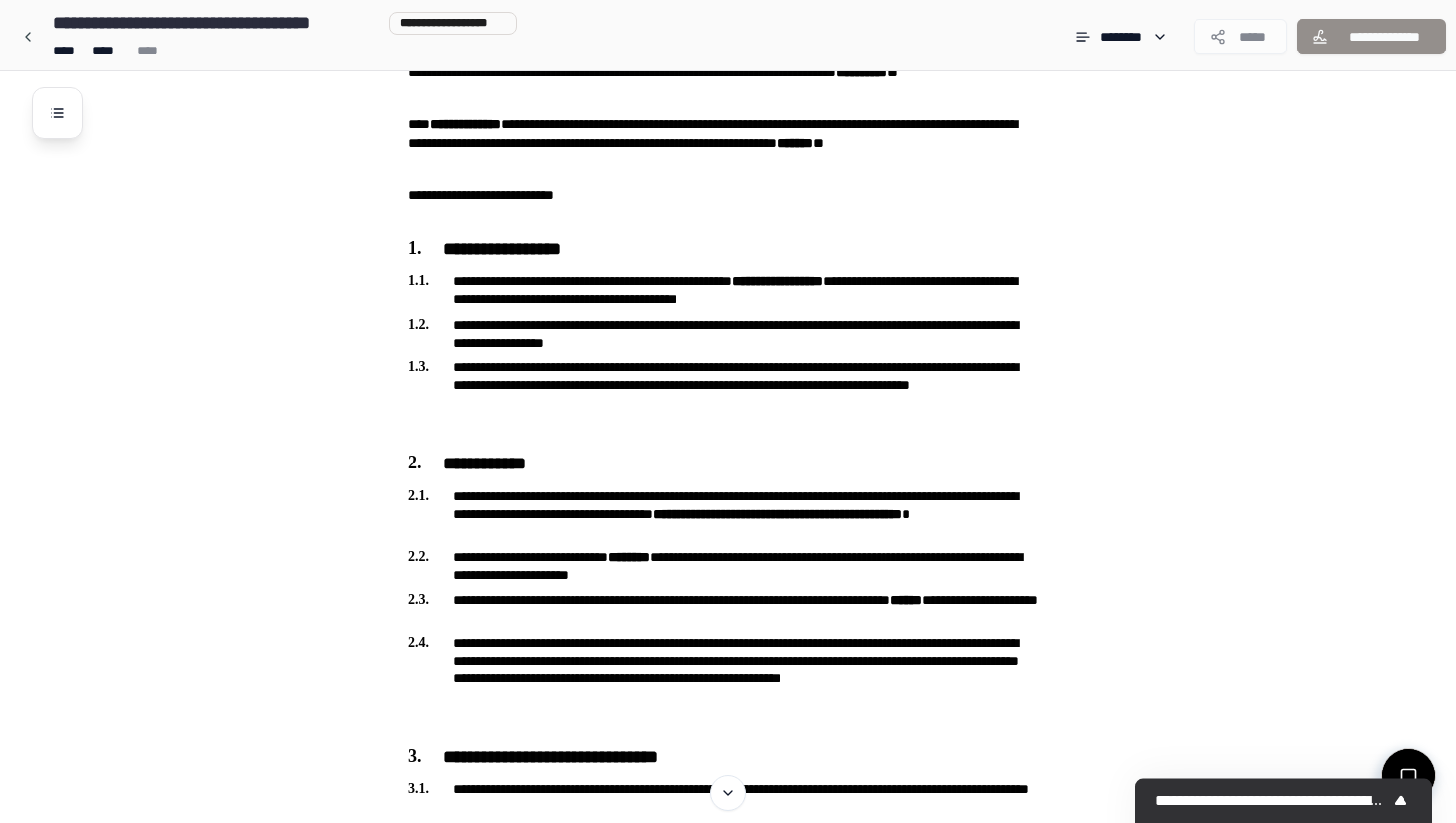 scroll, scrollTop: 0, scrollLeft: 0, axis: both 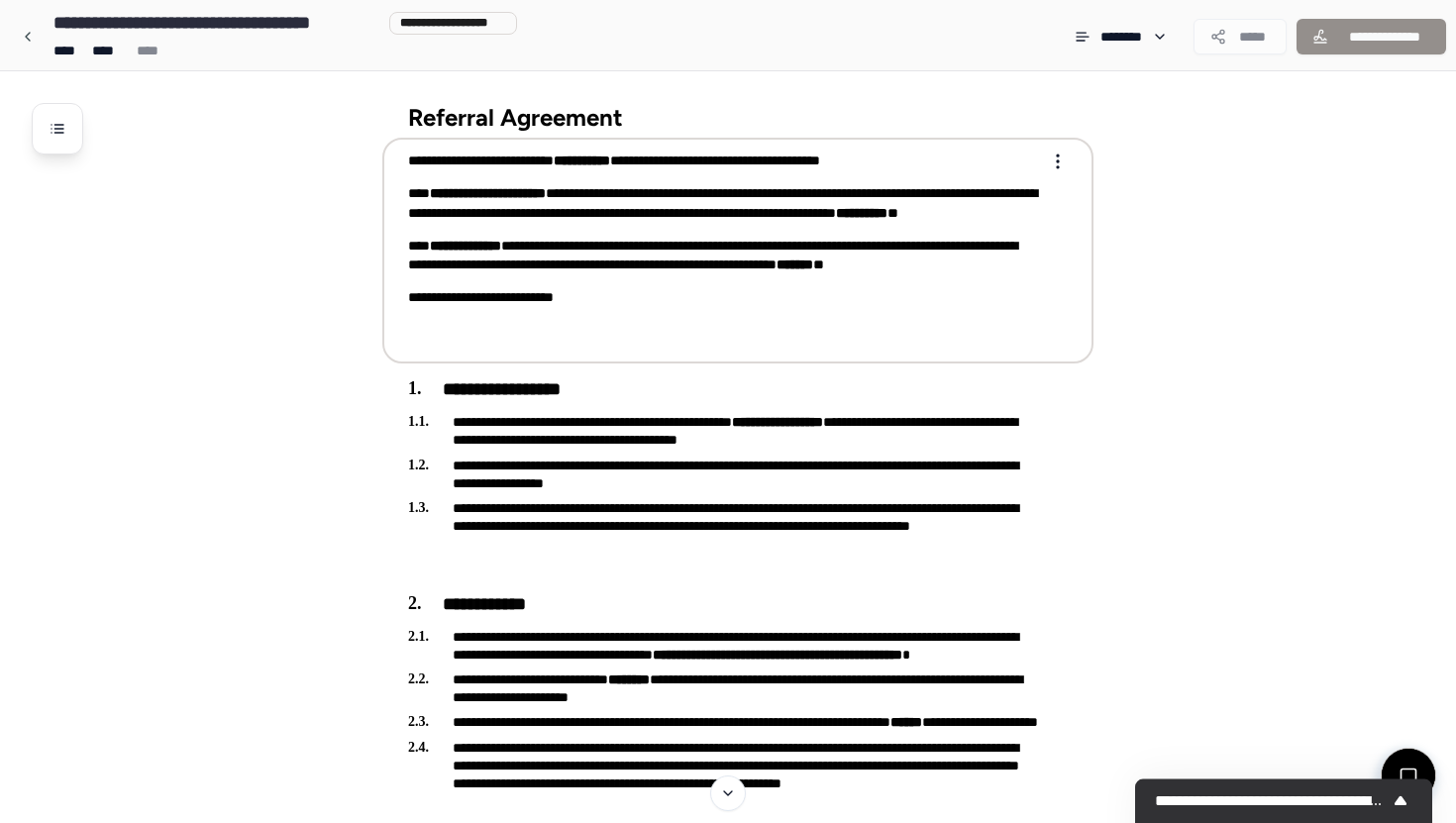 click on "**********" at bounding box center (728, 1081) 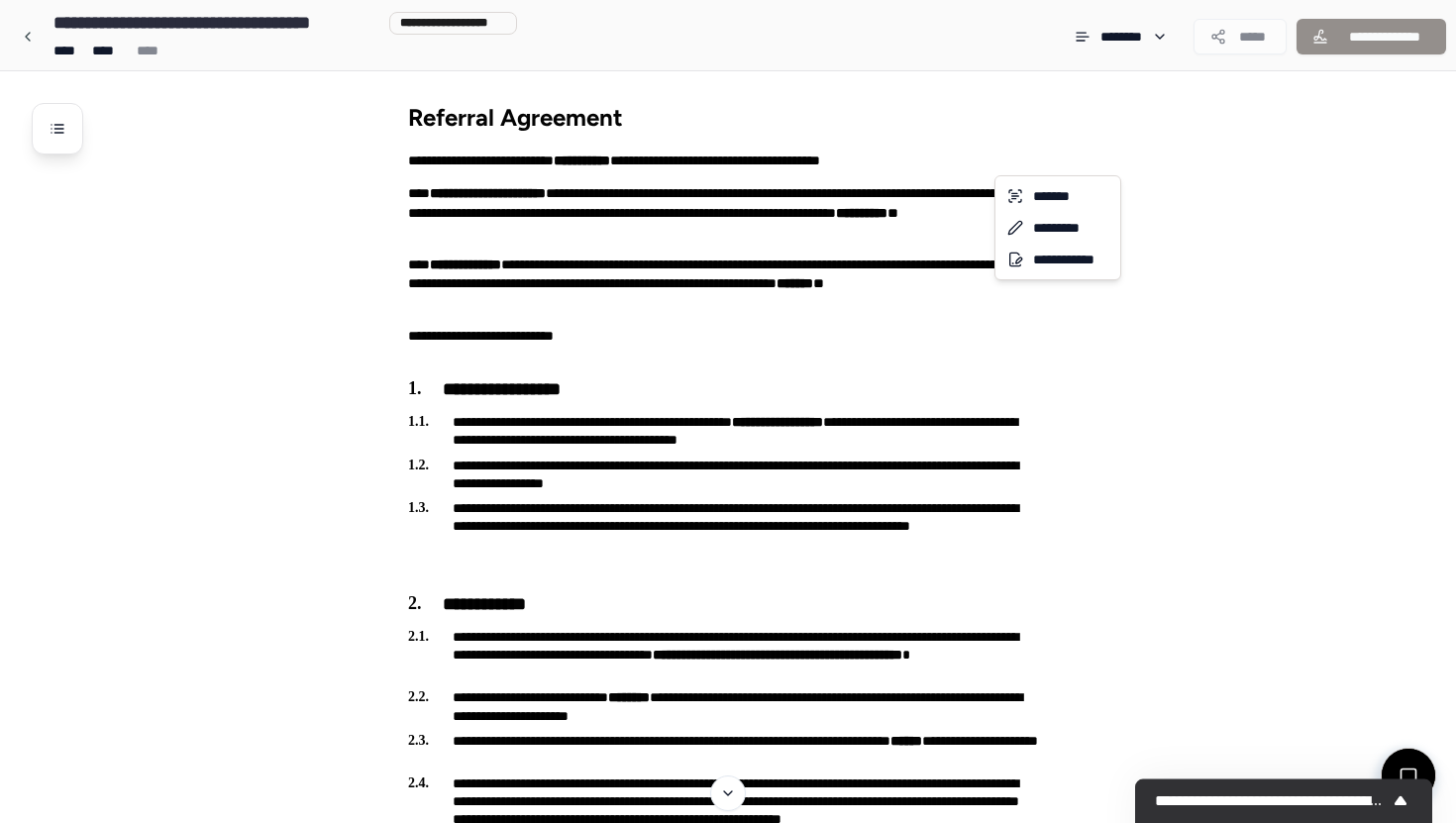 click on "**********" at bounding box center [728, 1081] 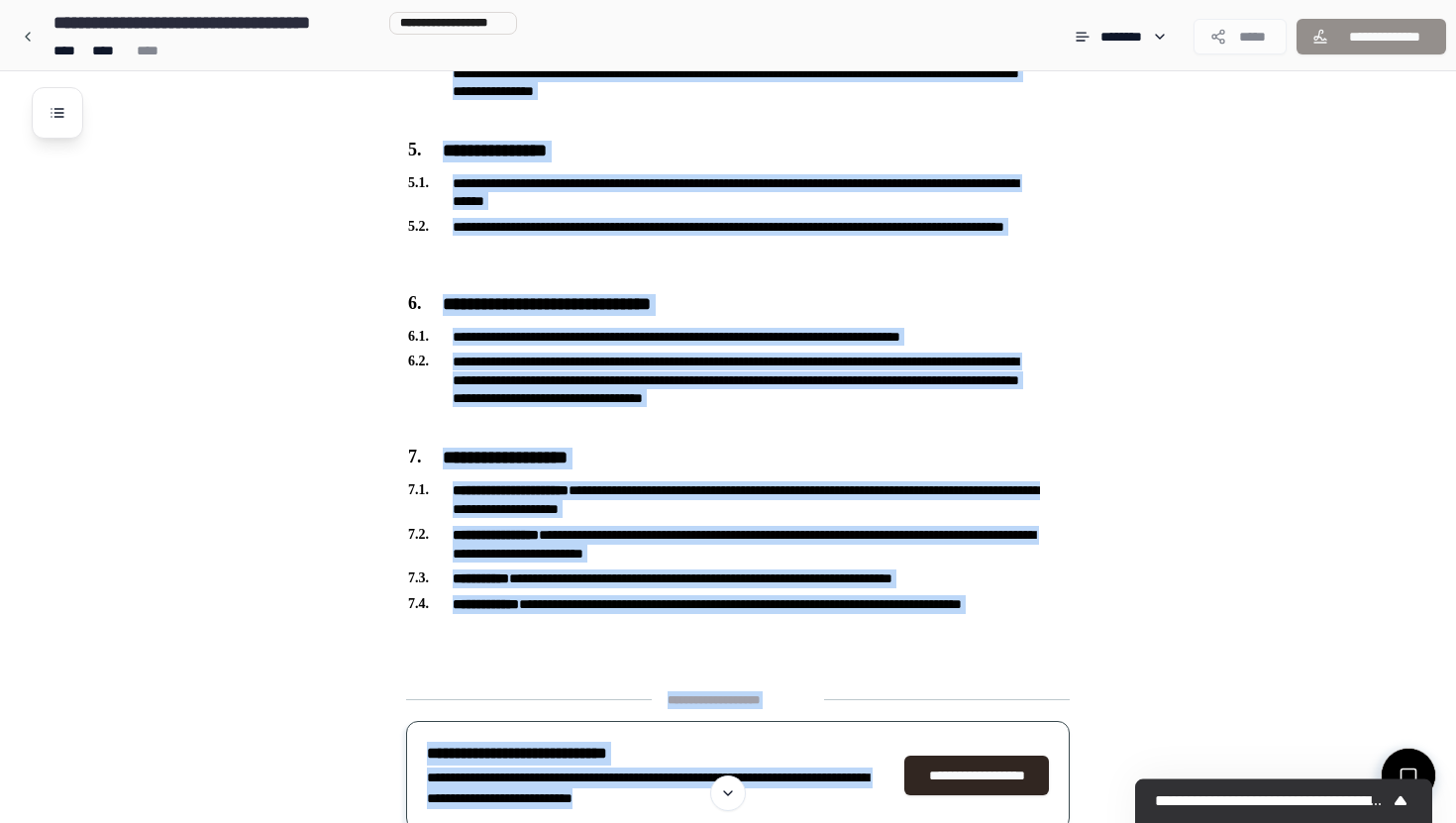 scroll, scrollTop: 1077, scrollLeft: 0, axis: vertical 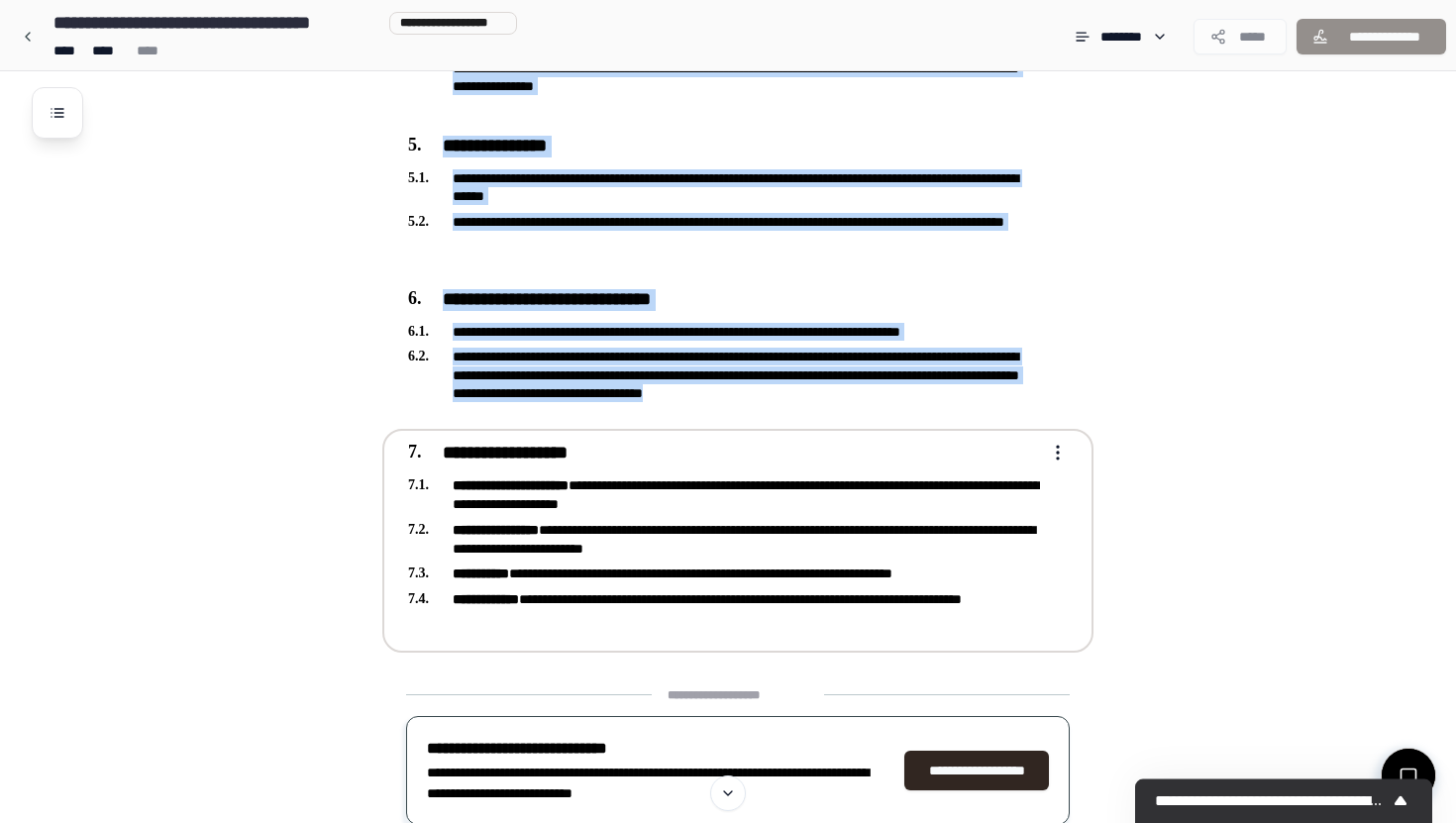 drag, startPoint x: 405, startPoint y: 111, endPoint x: 647, endPoint y: 647, distance: 588.0986 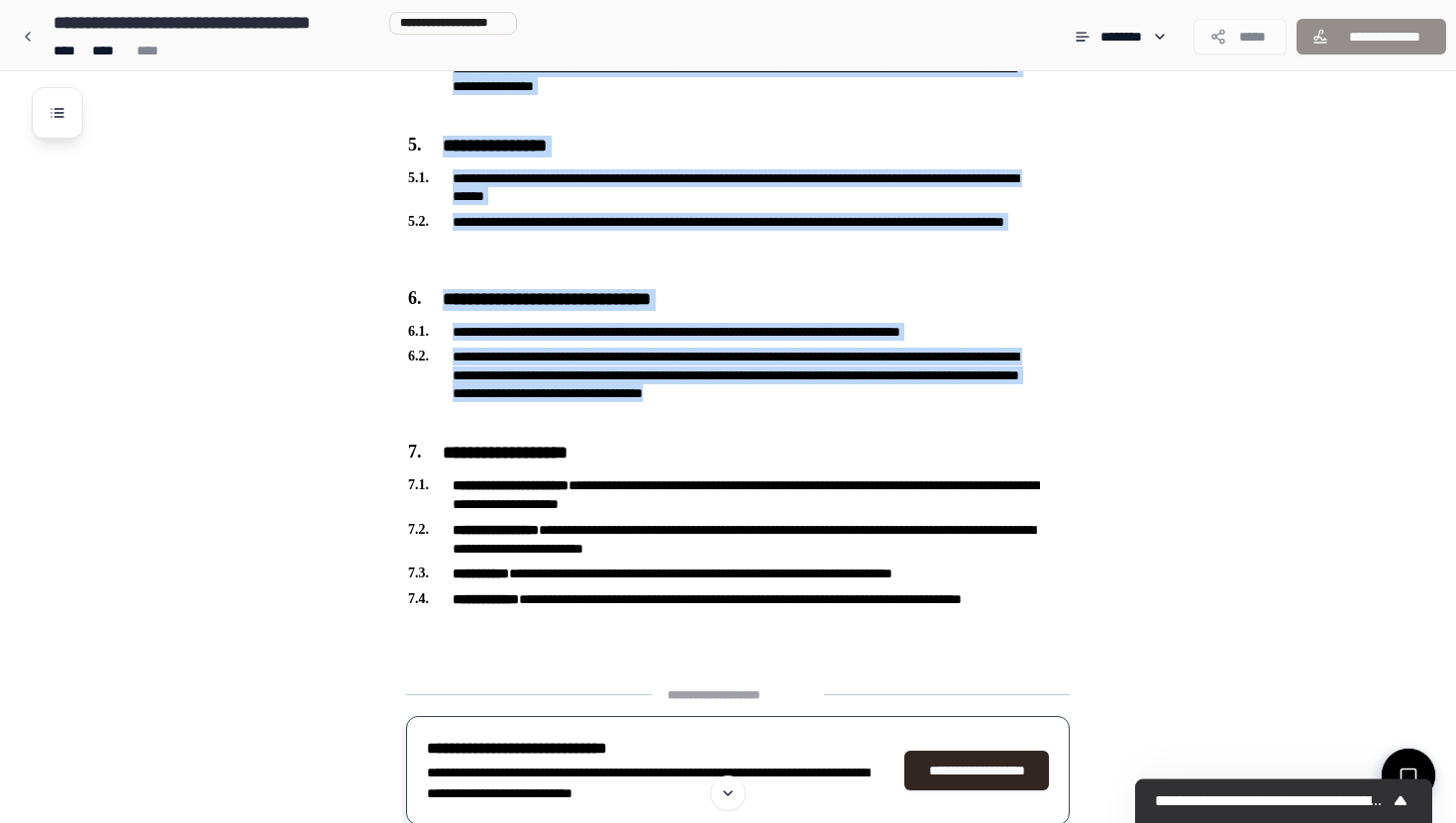 click on "**********" at bounding box center (754, 41) 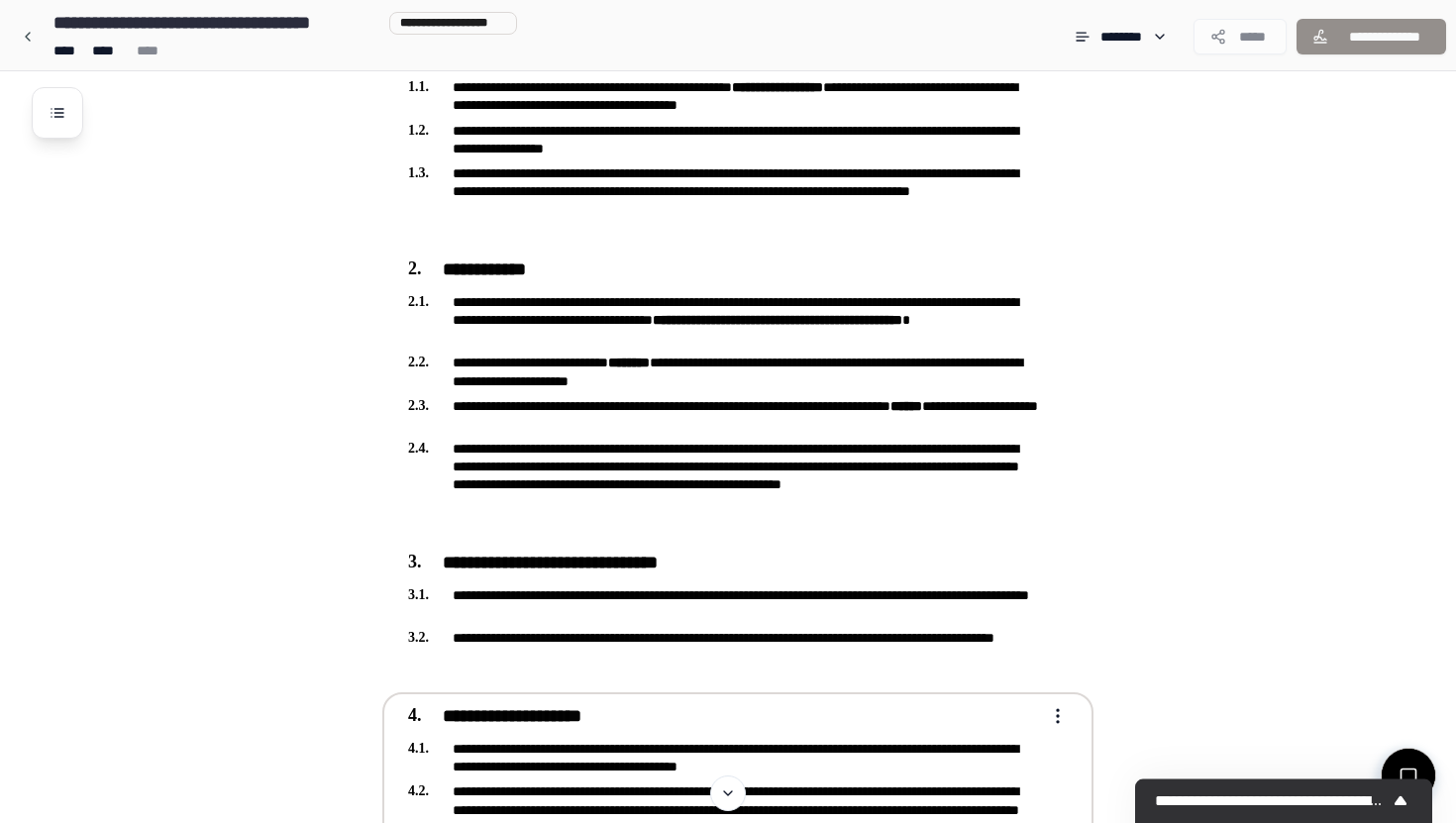 scroll, scrollTop: 0, scrollLeft: 0, axis: both 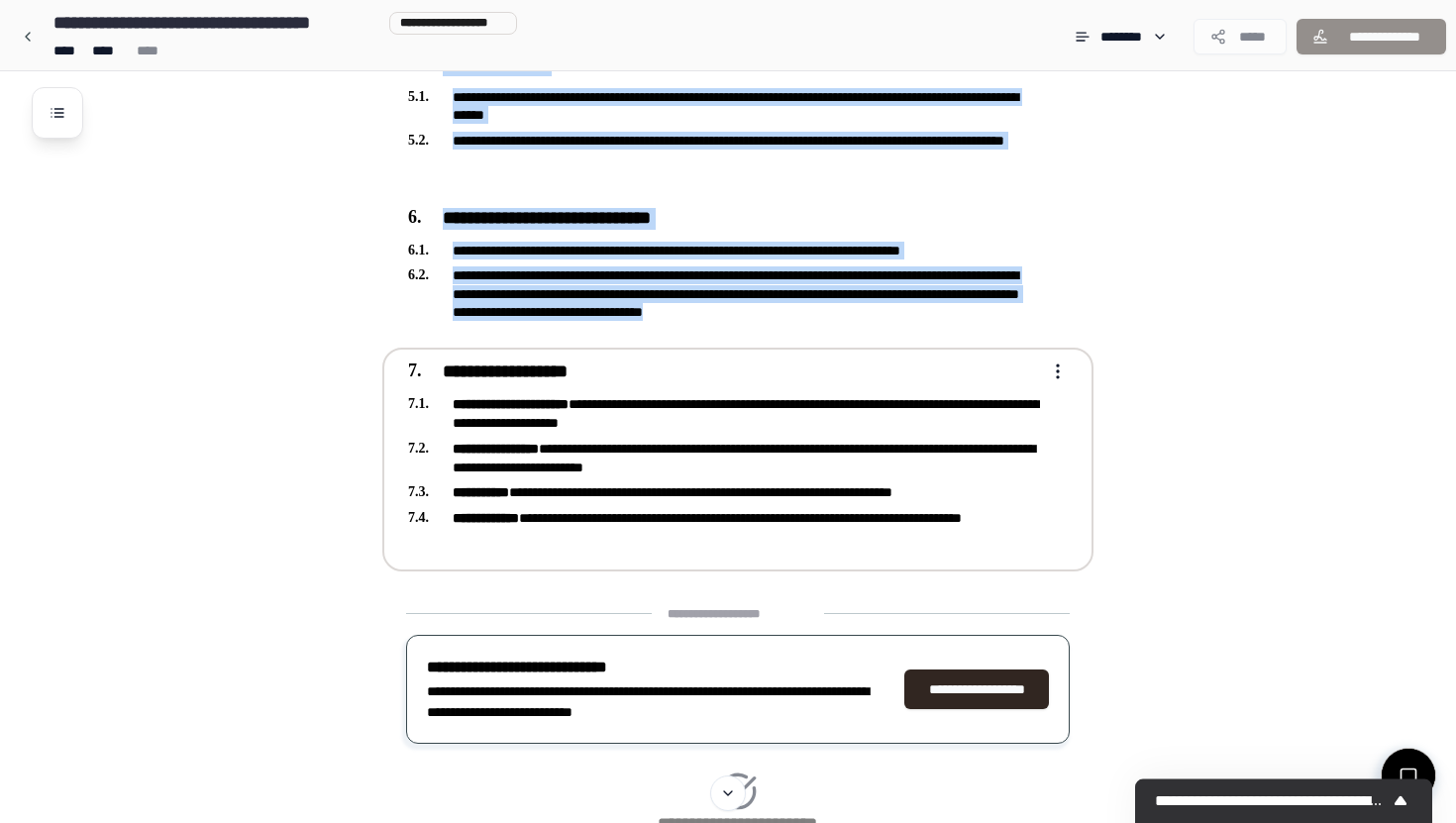 drag, startPoint x: 407, startPoint y: 106, endPoint x: 659, endPoint y: 566, distance: 524.5 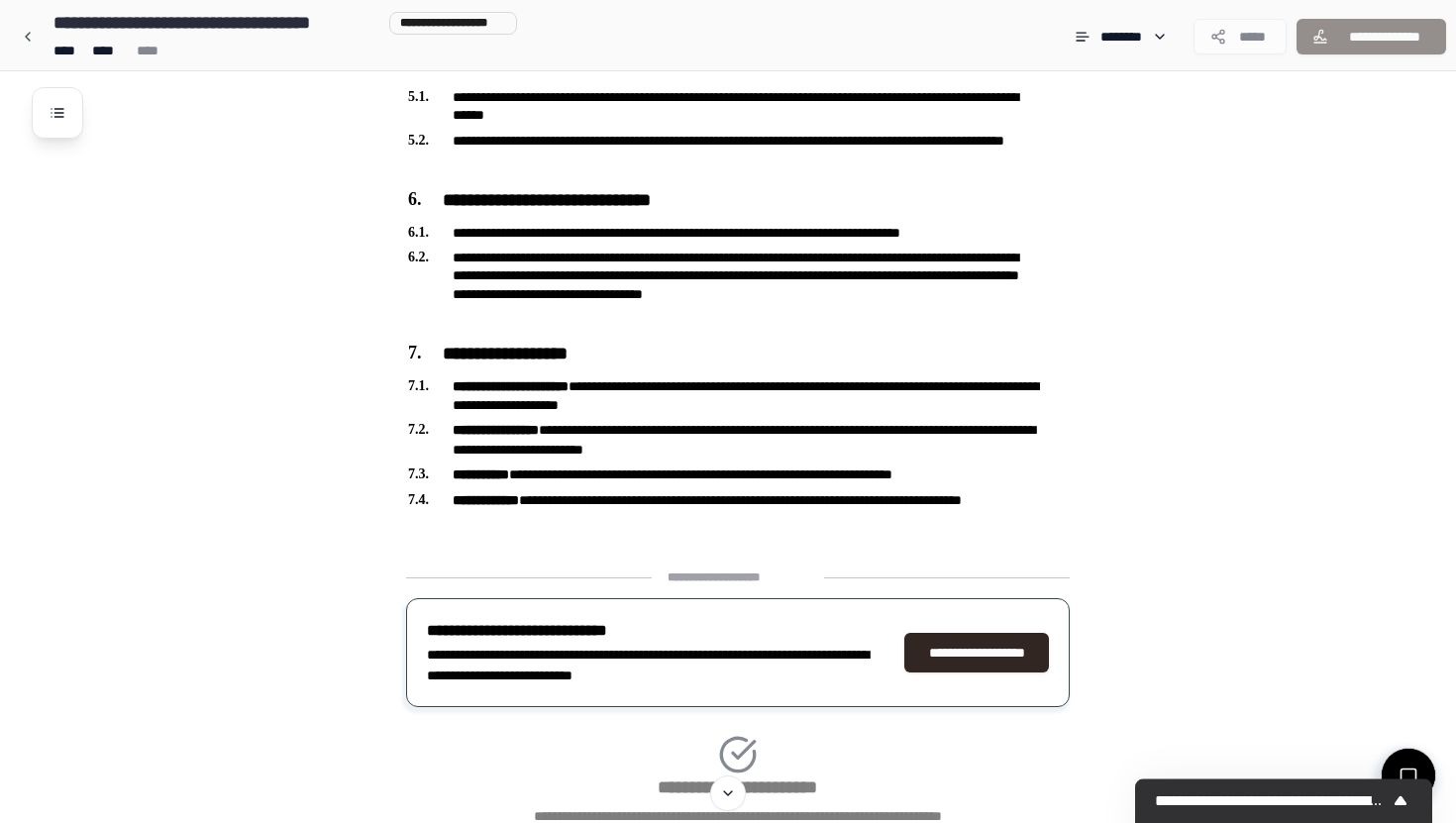 click on "**********" at bounding box center [754, -58] 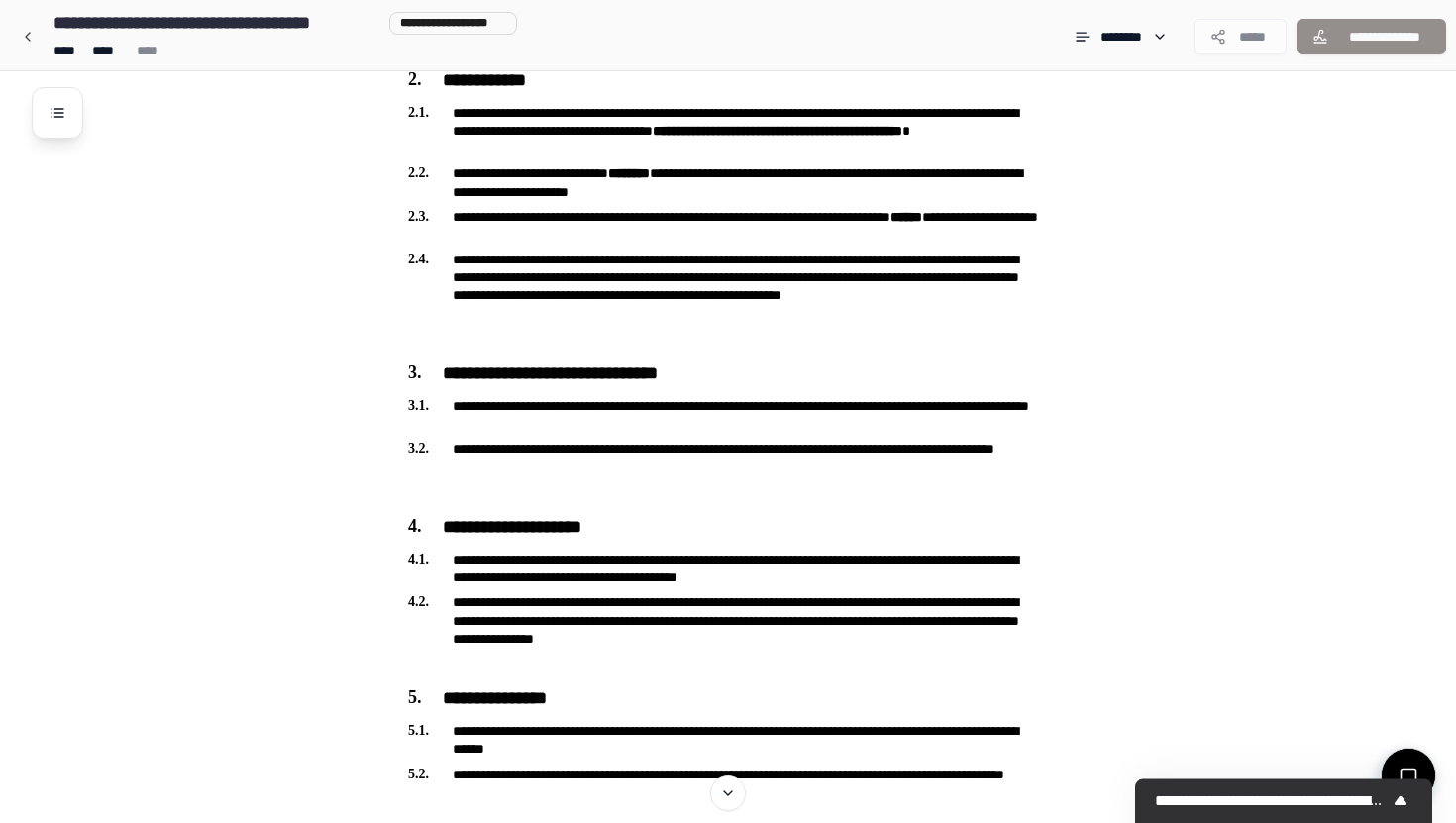 scroll, scrollTop: 0, scrollLeft: 0, axis: both 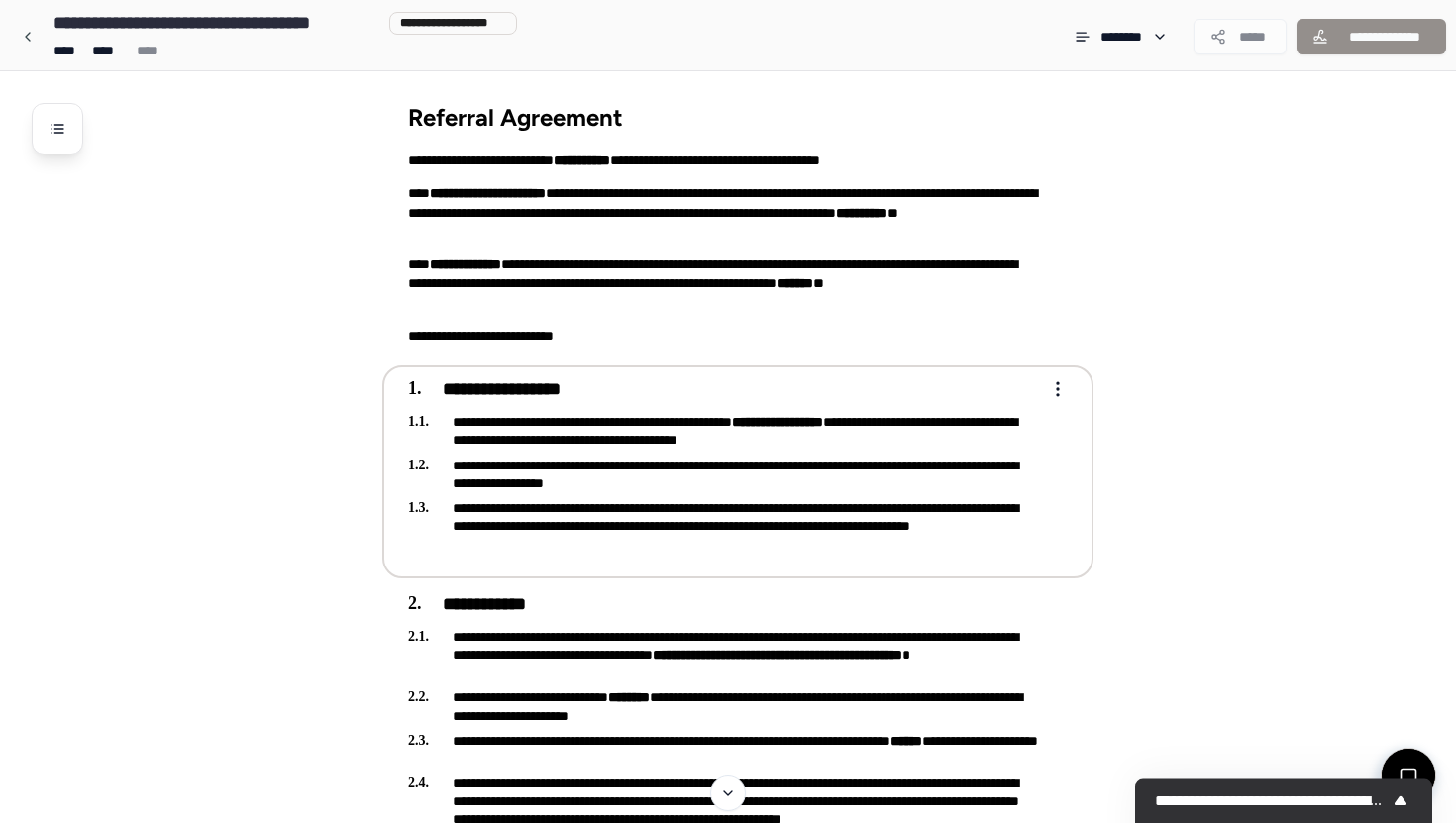 click on "**********" at bounding box center (728, 1081) 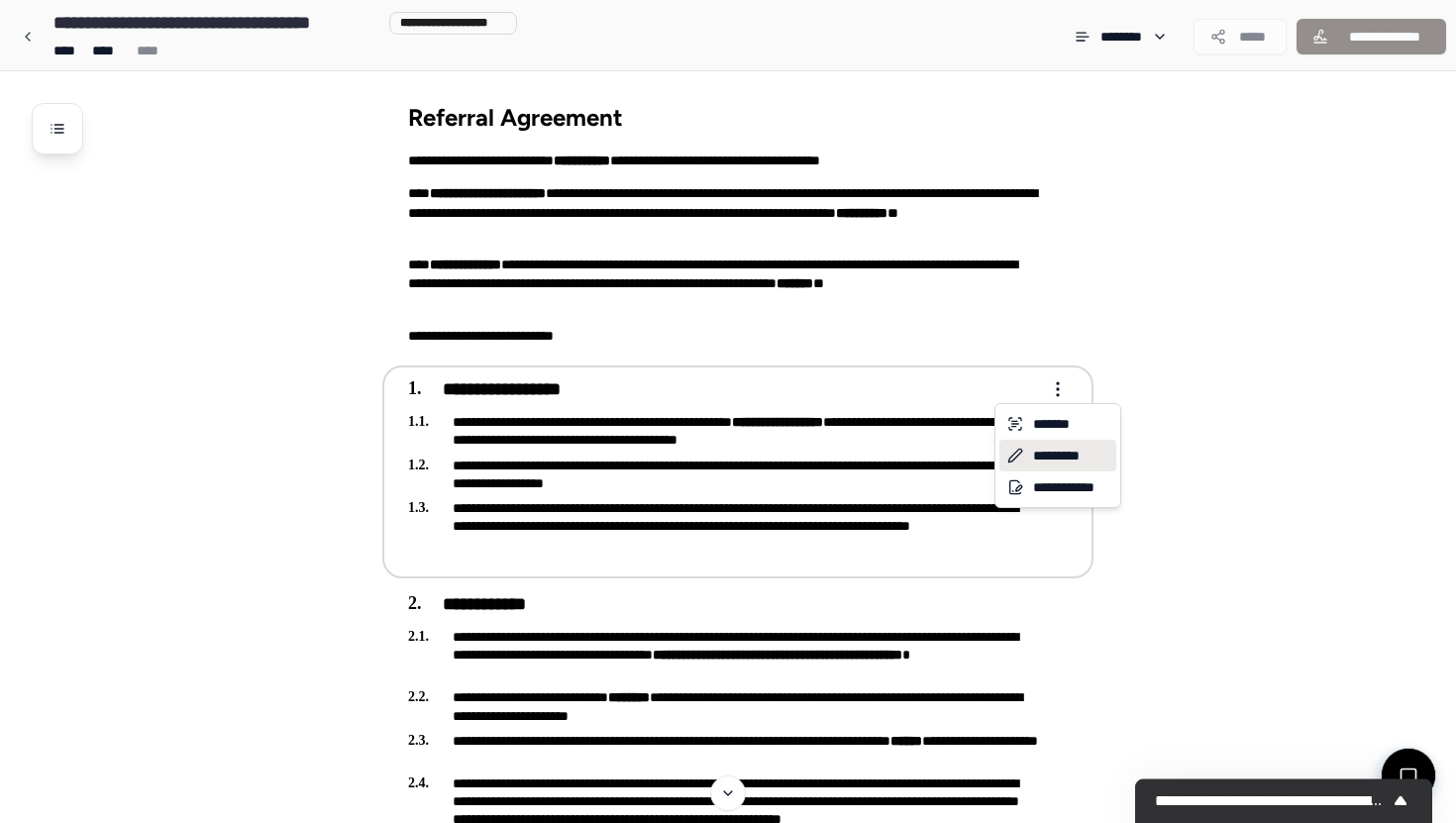 click on "*********" at bounding box center [1058, 456] 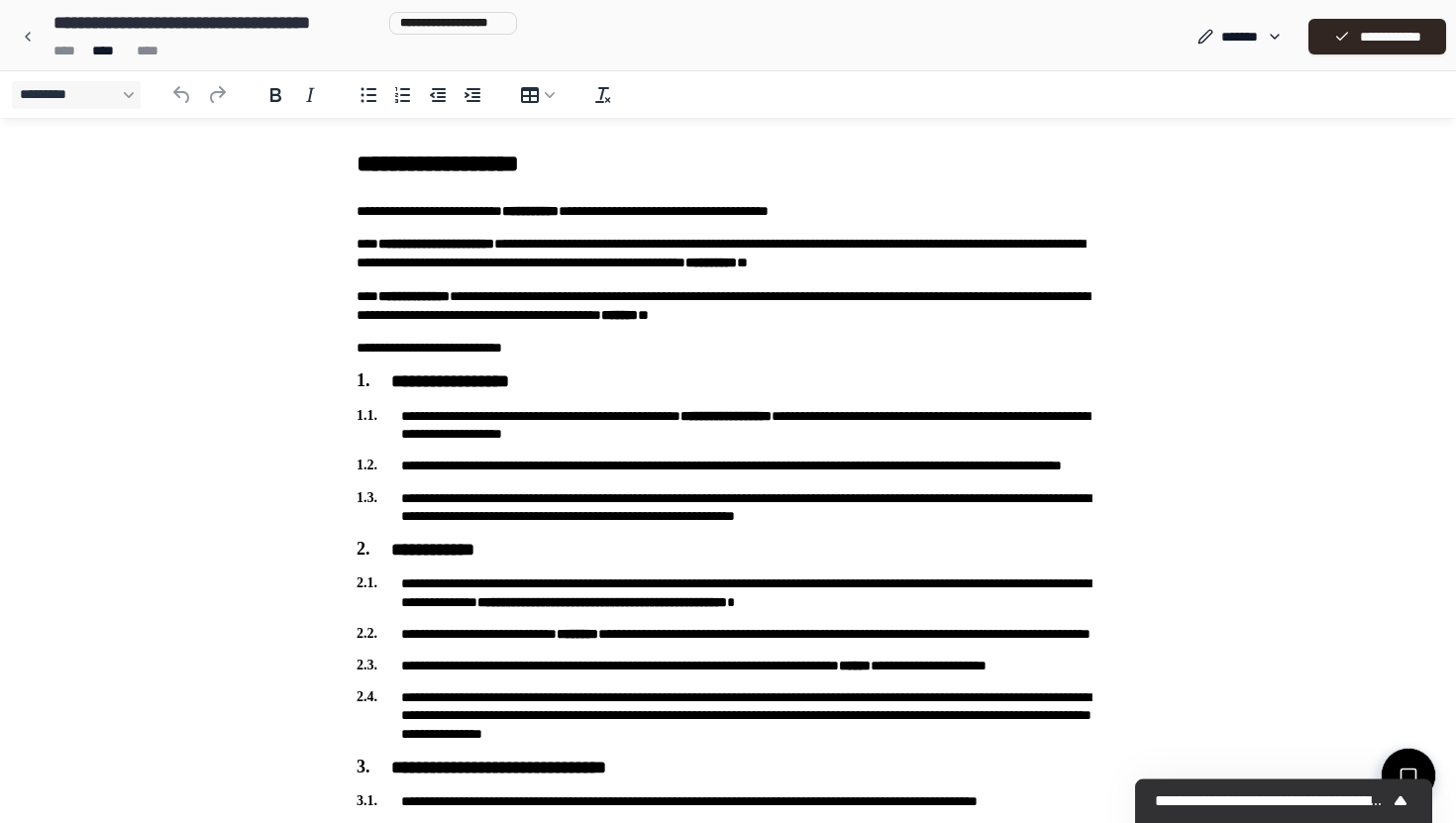 scroll, scrollTop: 0, scrollLeft: 0, axis: both 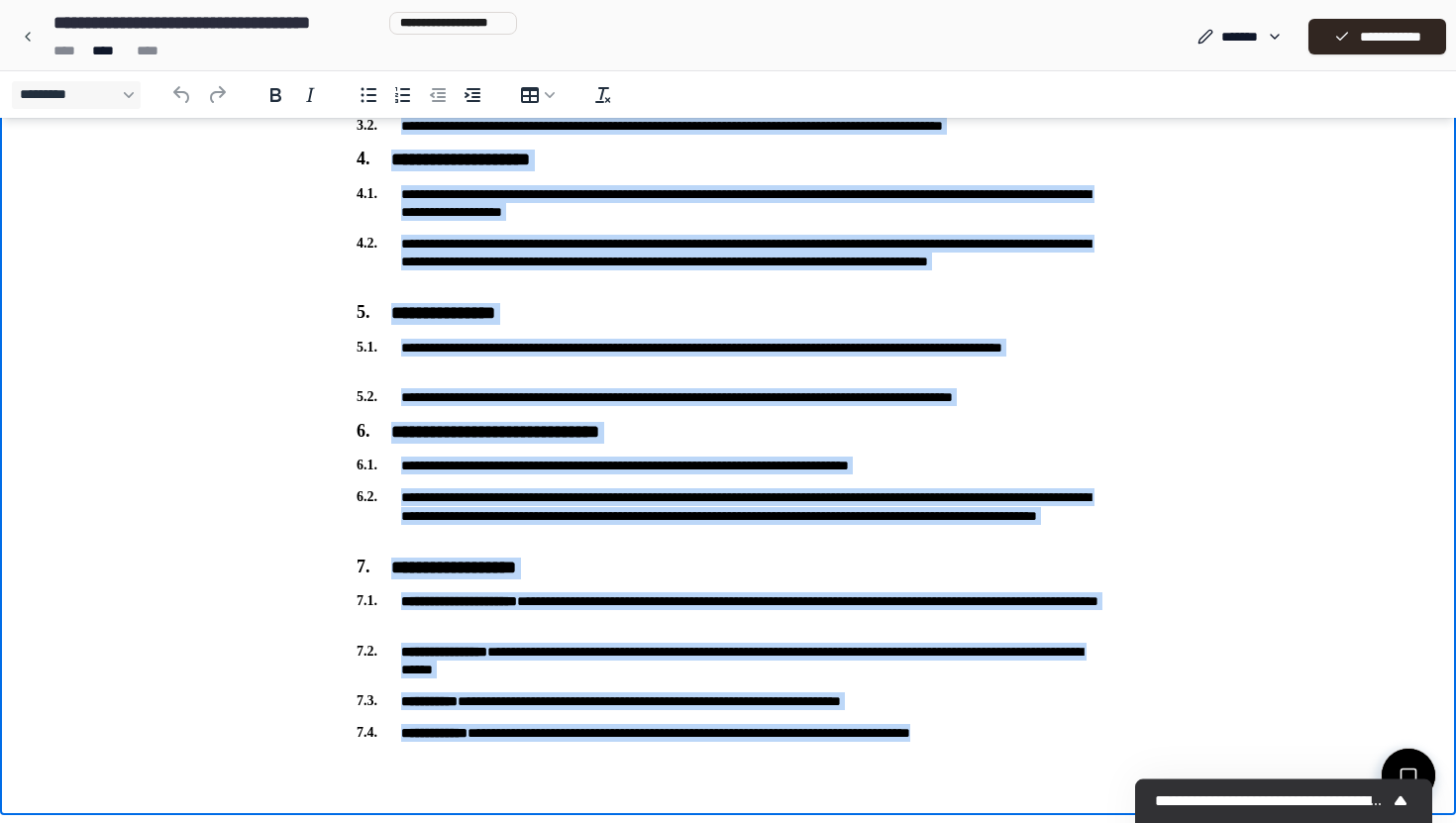 drag, startPoint x: 356, startPoint y: -652, endPoint x: 1012, endPoint y: 742, distance: 1540.6401 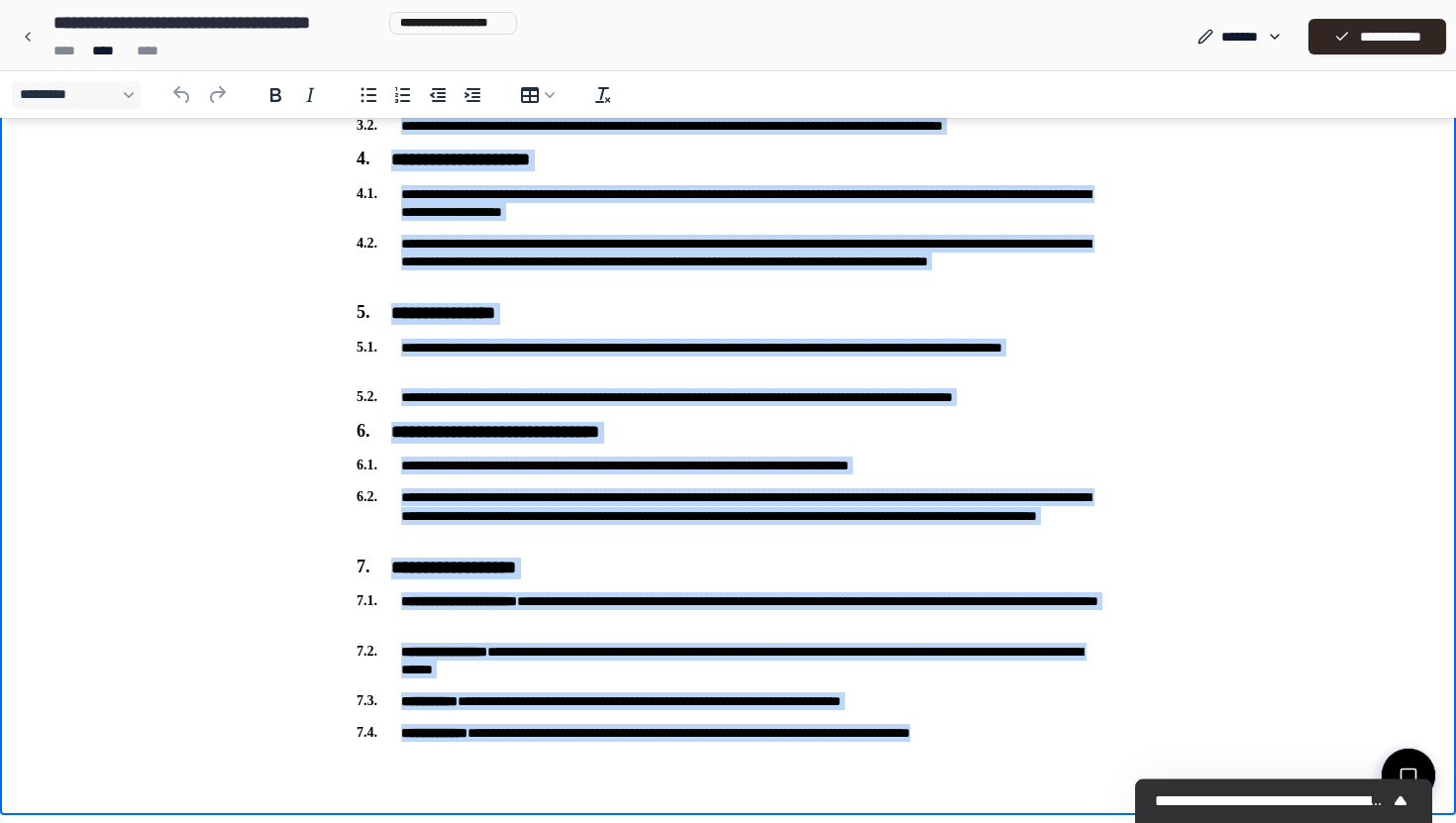 copy on "**********" 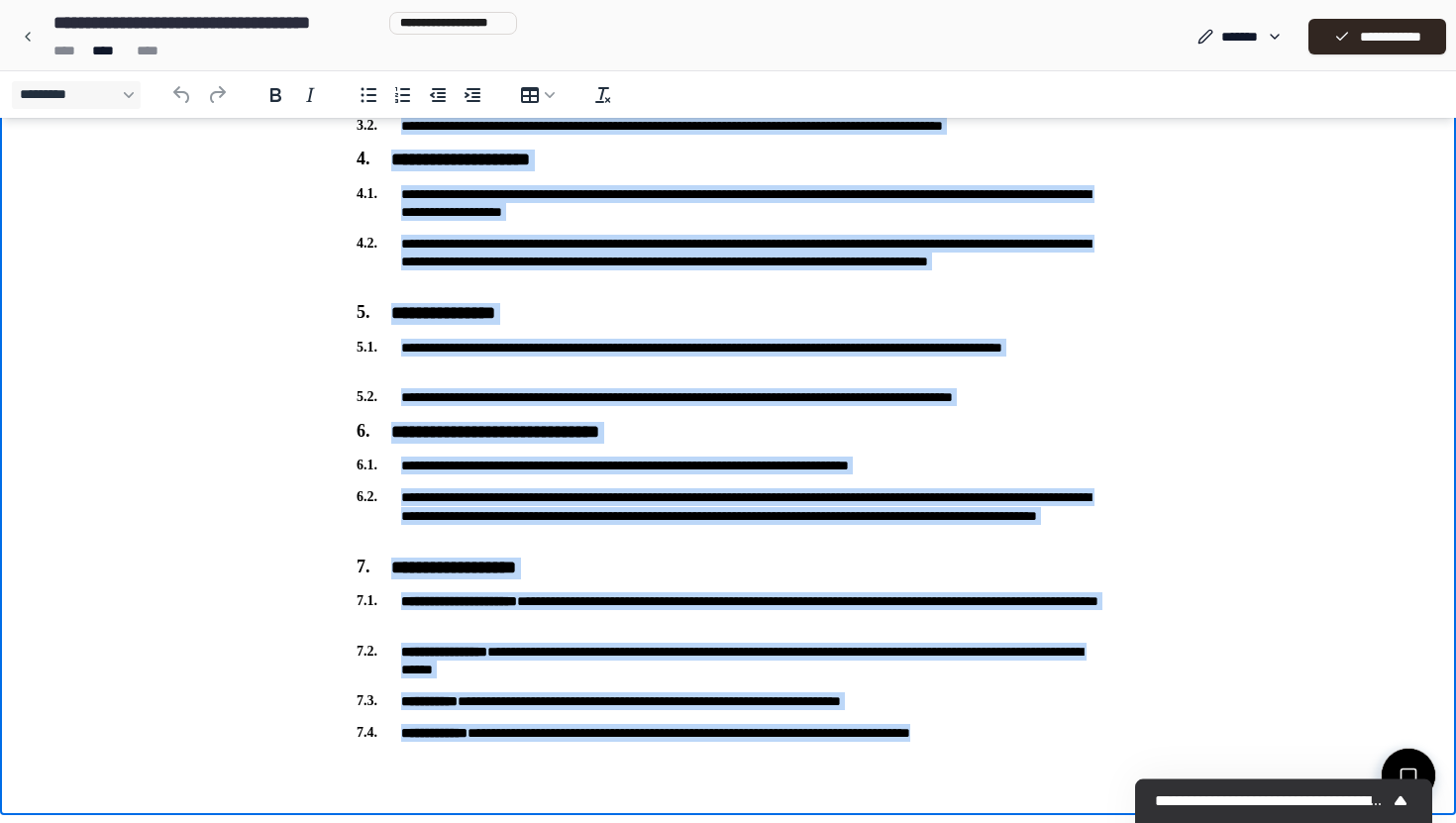 click on "**********" at bounding box center [728, 733] 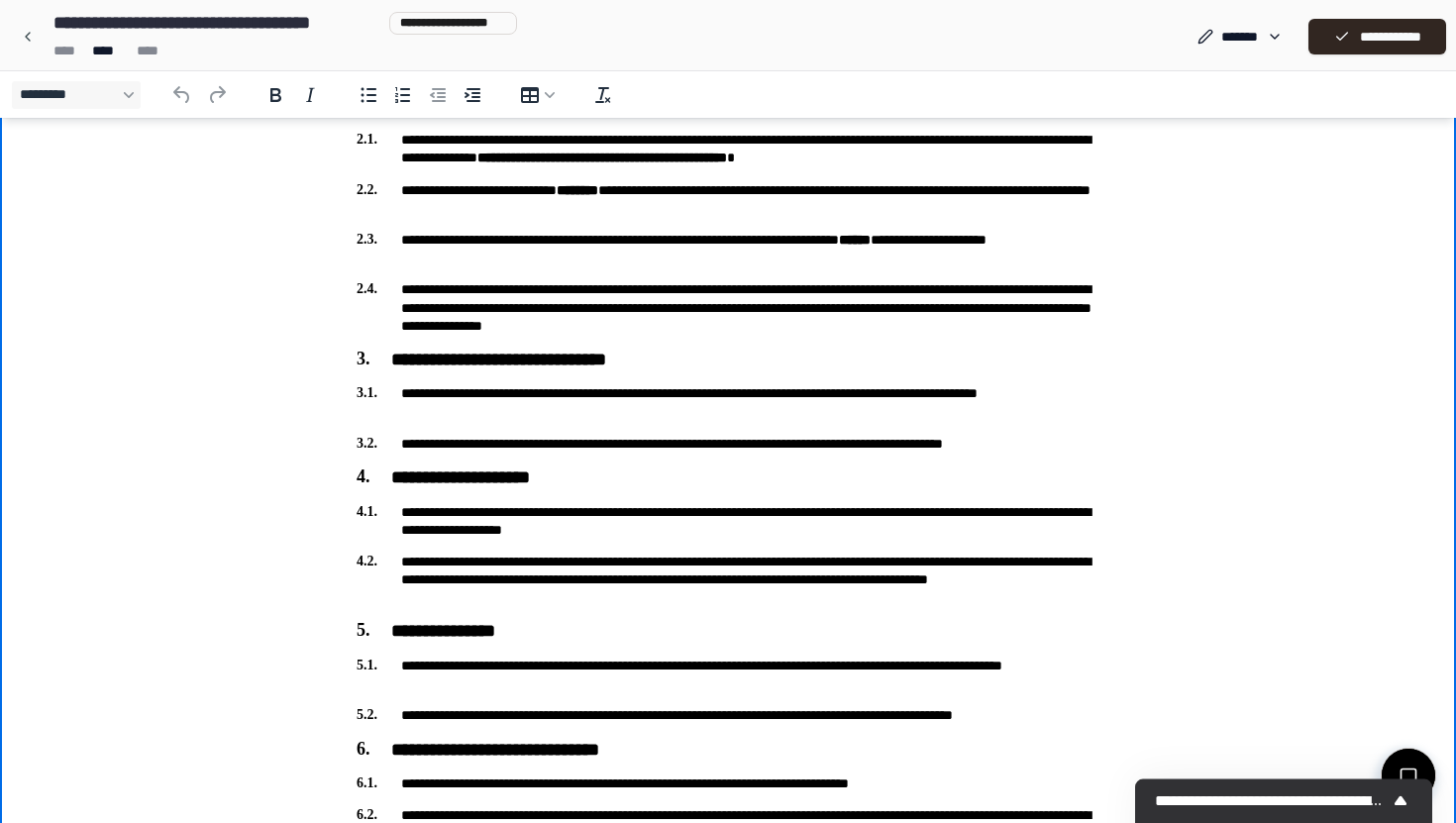 scroll, scrollTop: 0, scrollLeft: 0, axis: both 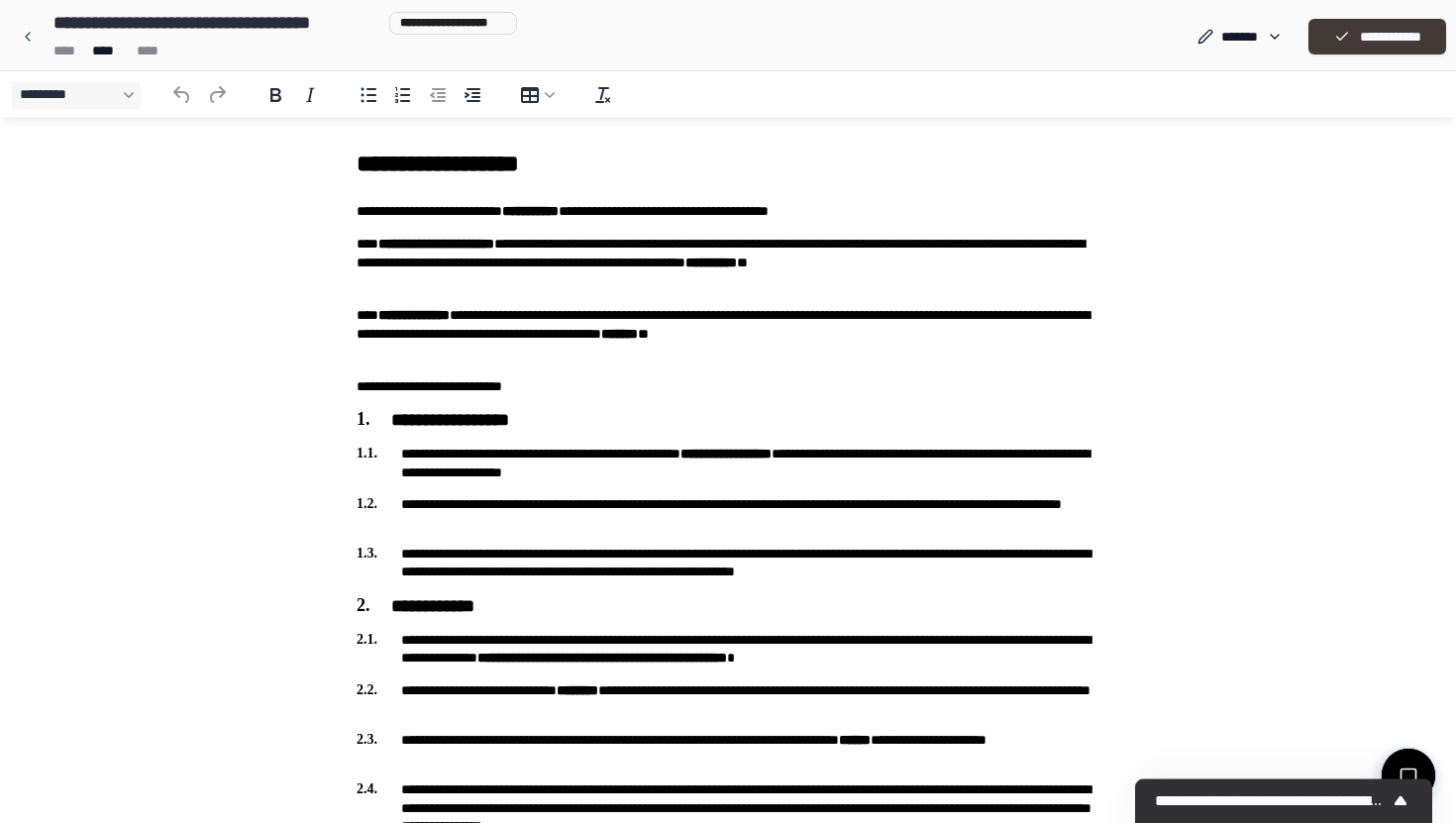 click on "**********" at bounding box center [1377, 37] 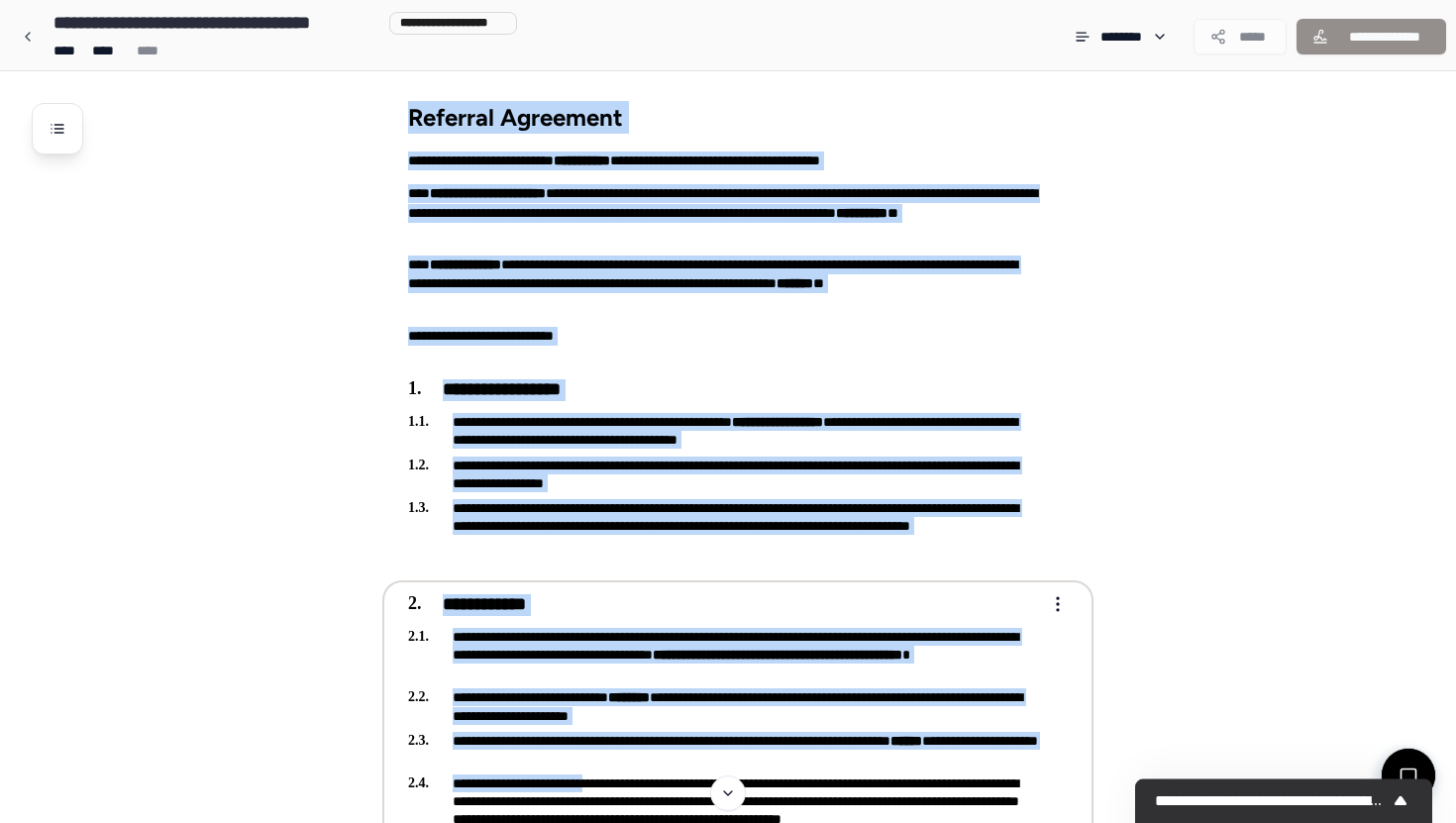 drag, startPoint x: 403, startPoint y: 110, endPoint x: 608, endPoint y: 783, distance: 703.5297 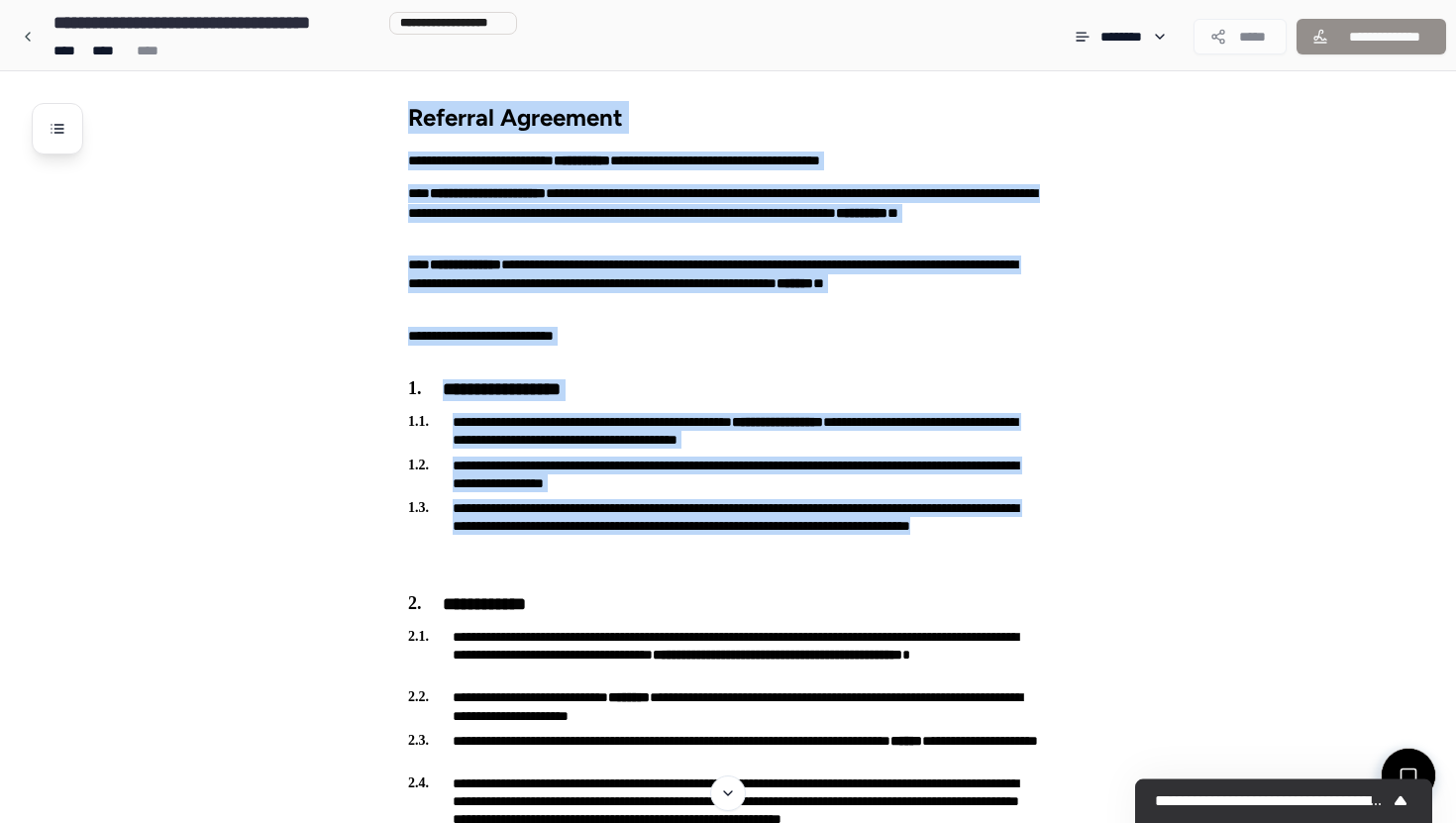 click on "**********" at bounding box center (754, 1115) 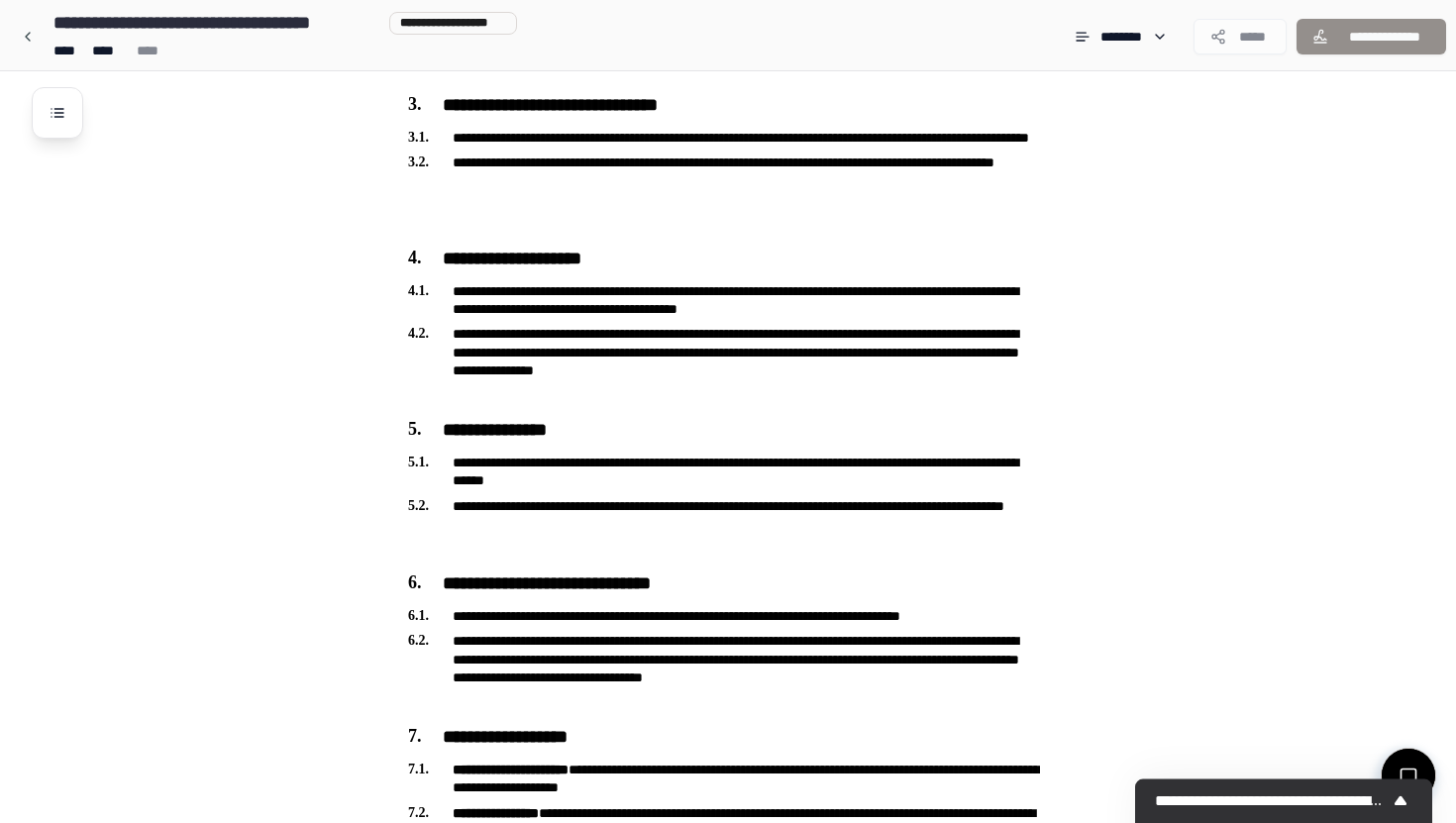 scroll, scrollTop: 1336, scrollLeft: 0, axis: vertical 